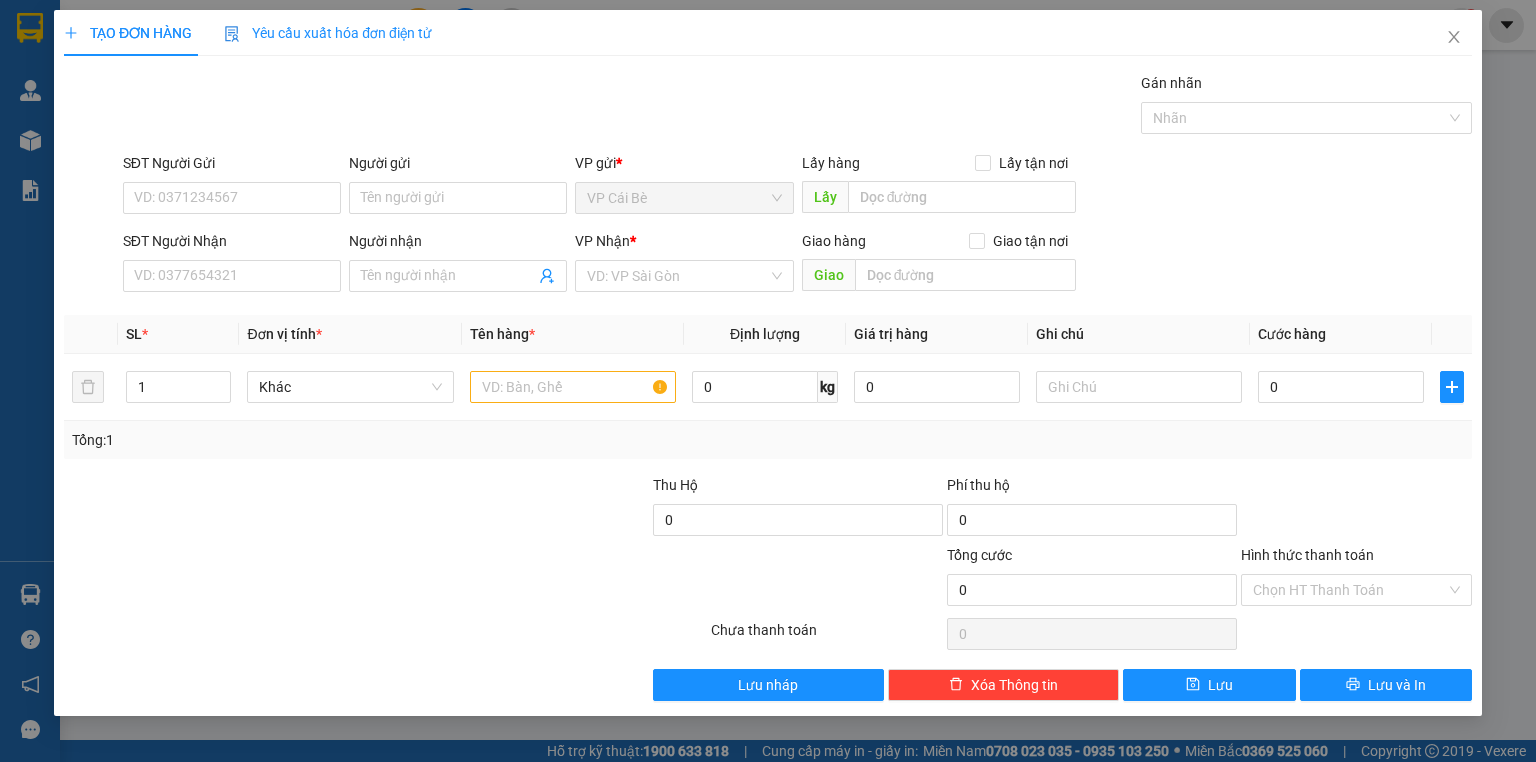 scroll, scrollTop: 0, scrollLeft: 0, axis: both 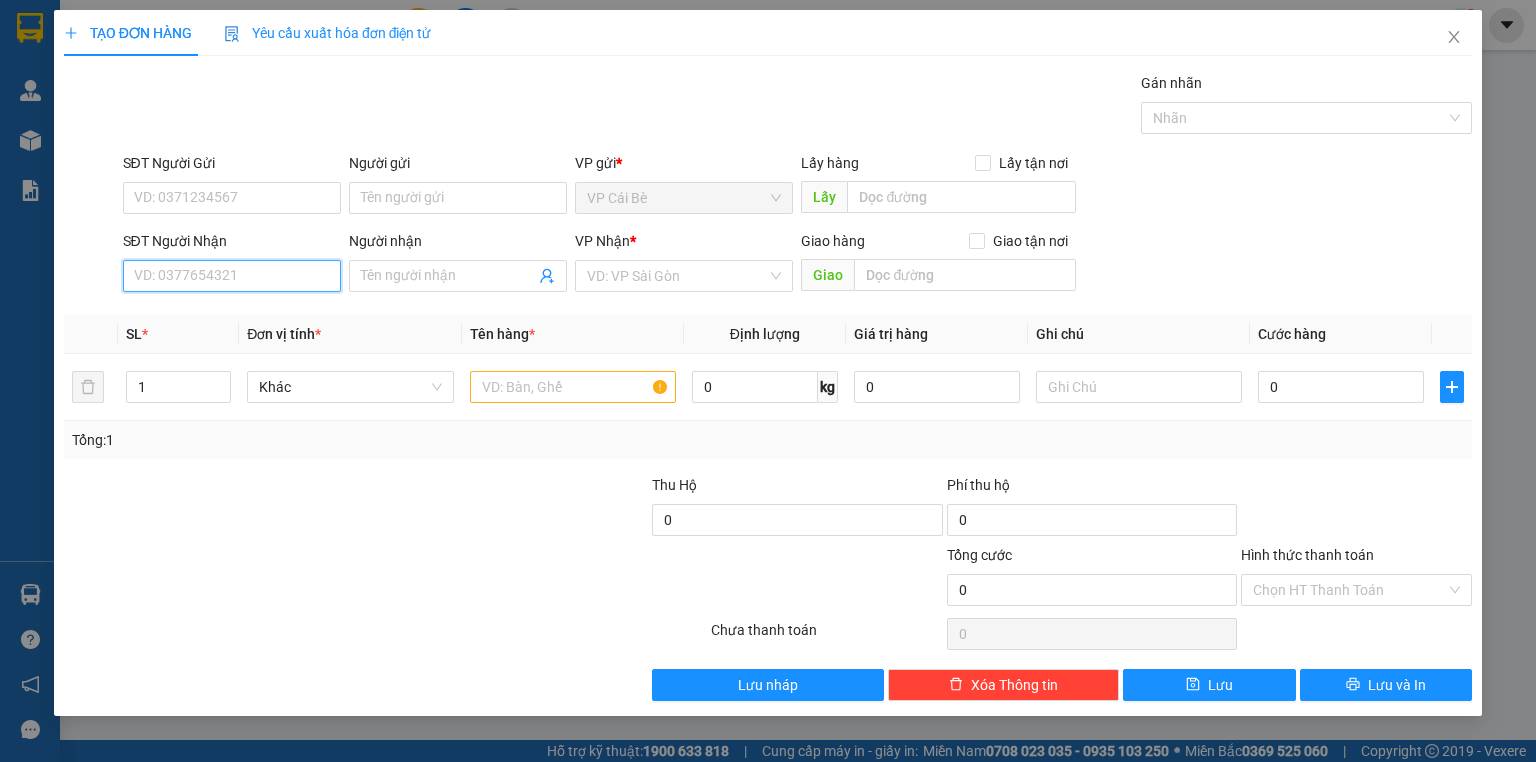 drag, startPoint x: 155, startPoint y: 270, endPoint x: 231, endPoint y: 265, distance: 76.1643 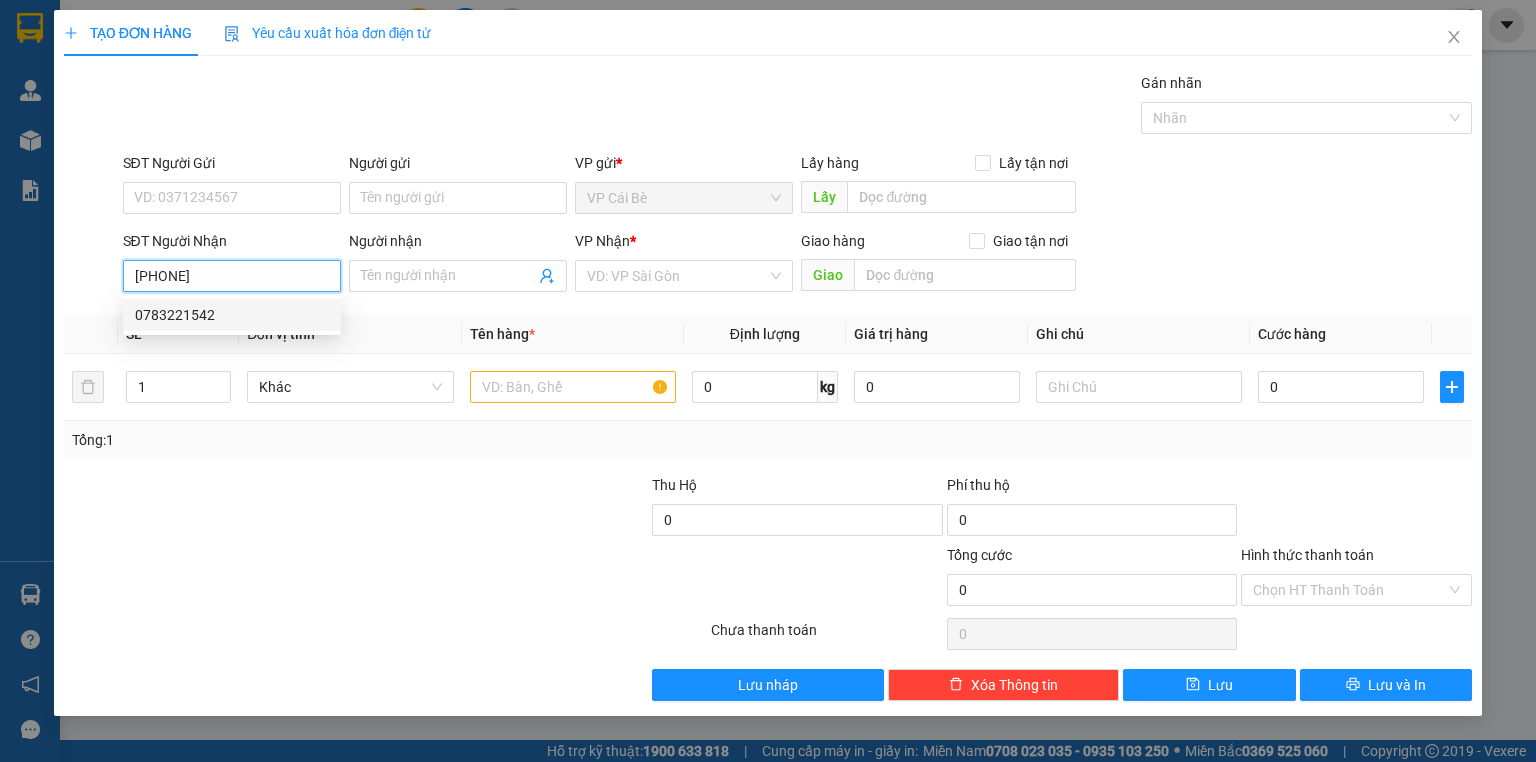 click on "0783221542" at bounding box center (232, 315) 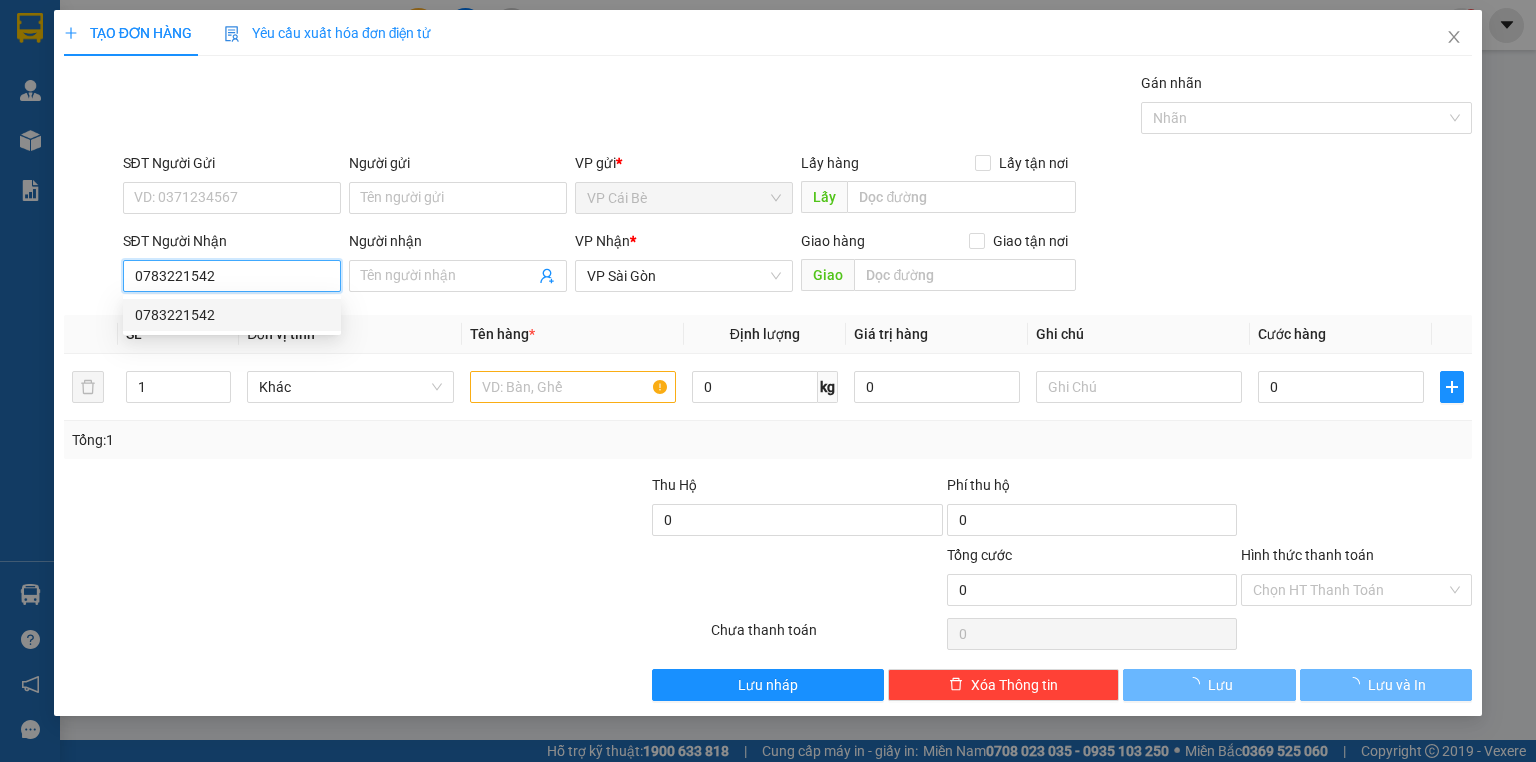 type on "20.000" 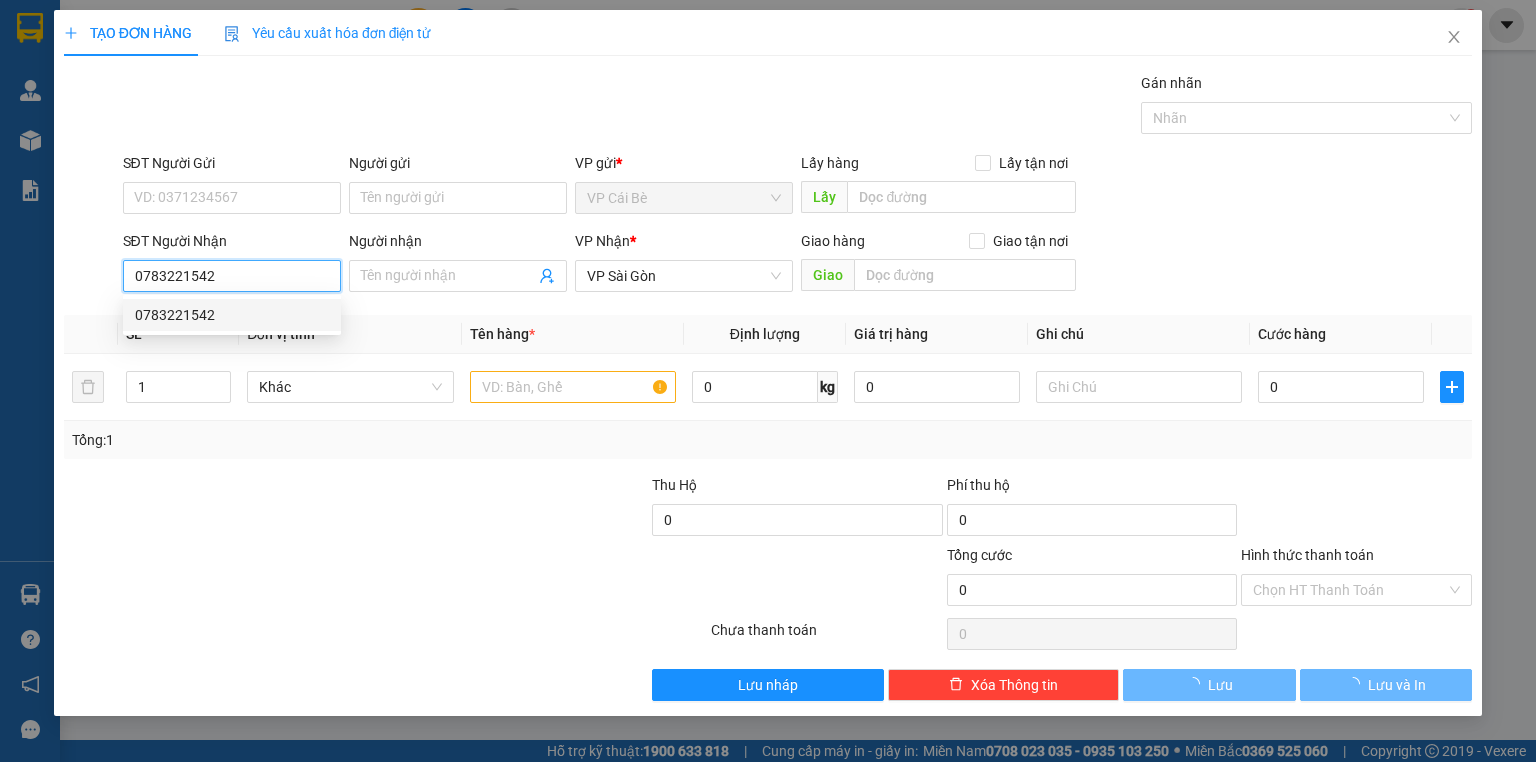 type on "20.000" 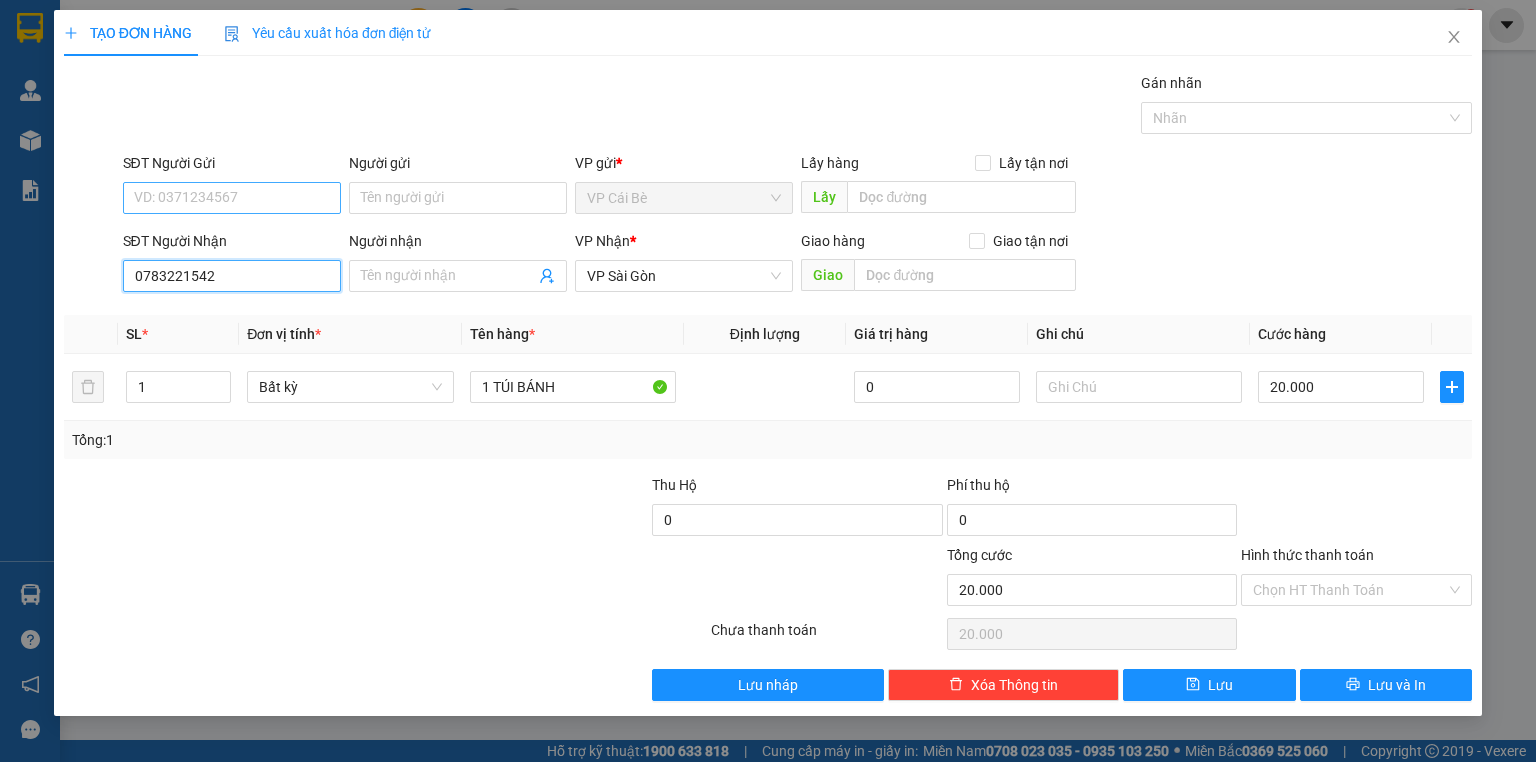 type on "0783221542" 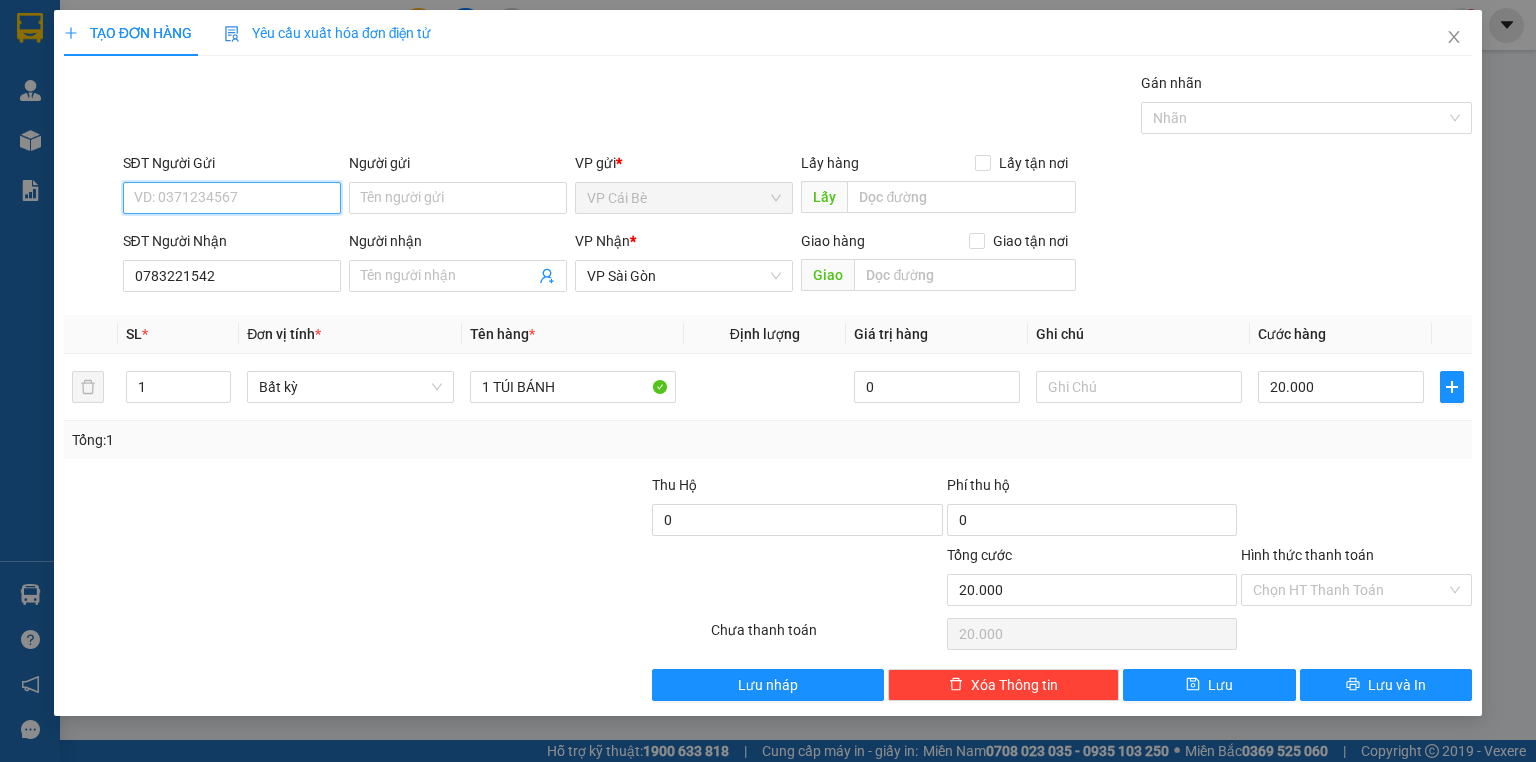 click on "SĐT Người Gửi" at bounding box center [232, 198] 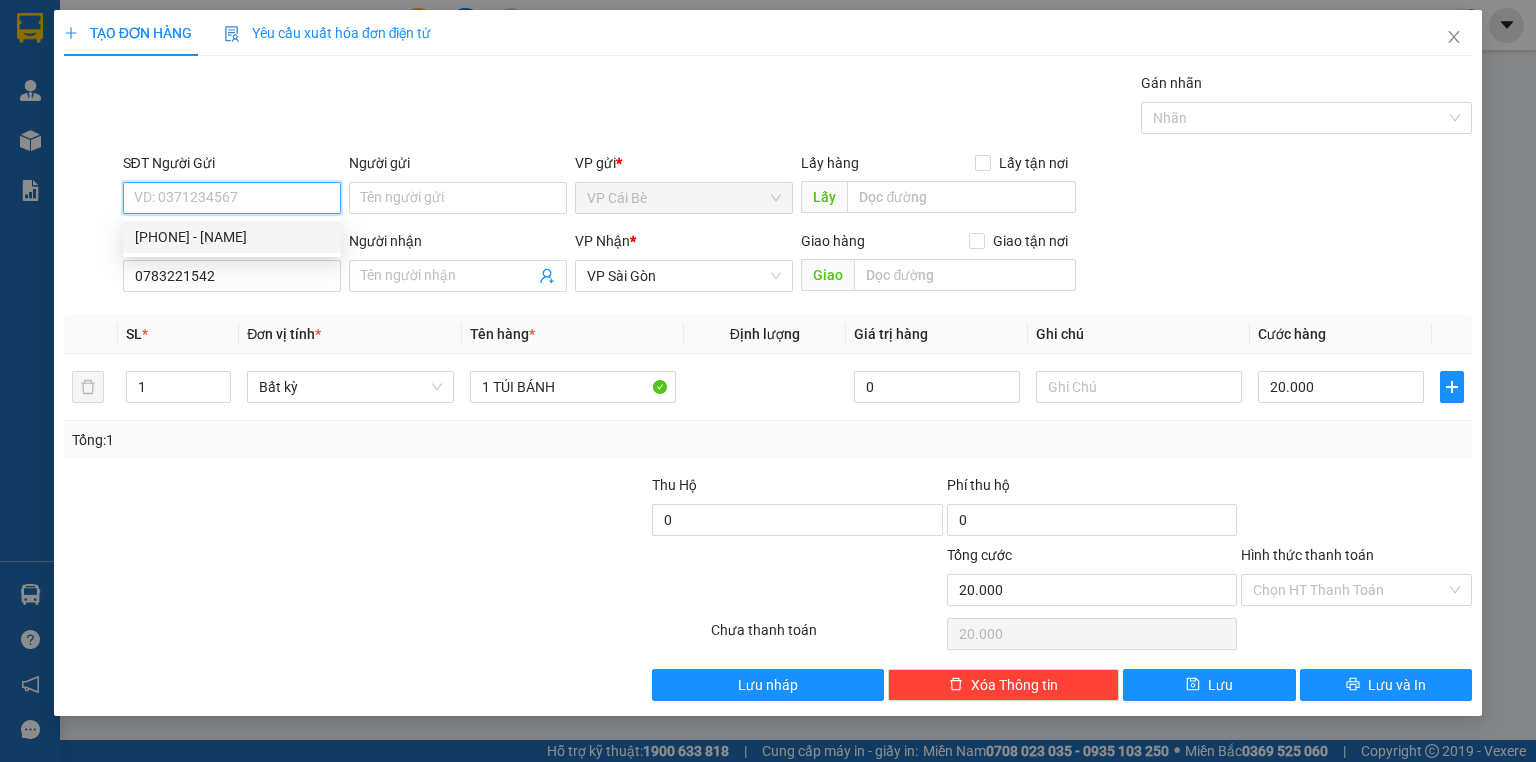 drag, startPoint x: 234, startPoint y: 227, endPoint x: 172, endPoint y: 198, distance: 68.44706 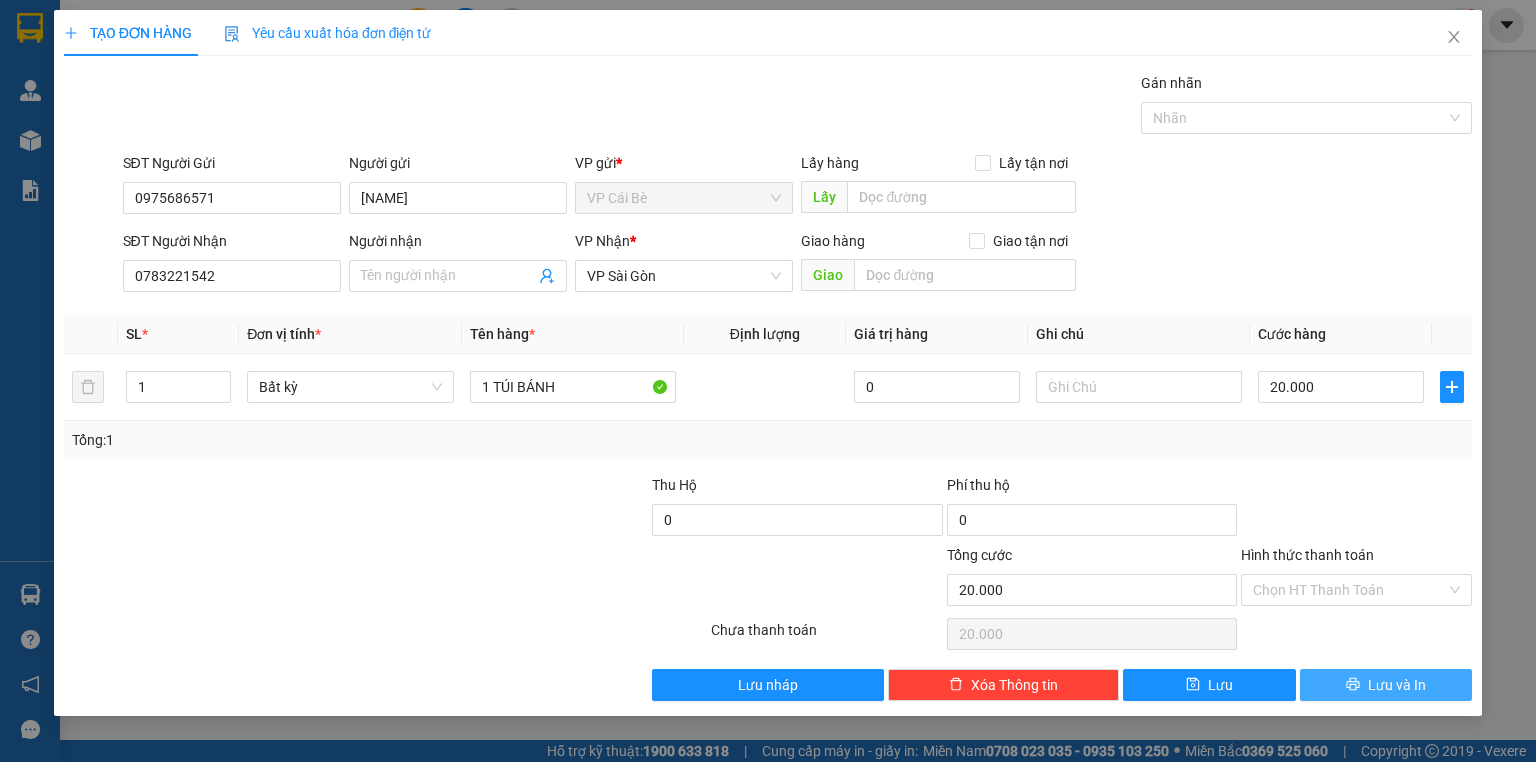 click on "Lưu và In" at bounding box center (1386, 685) 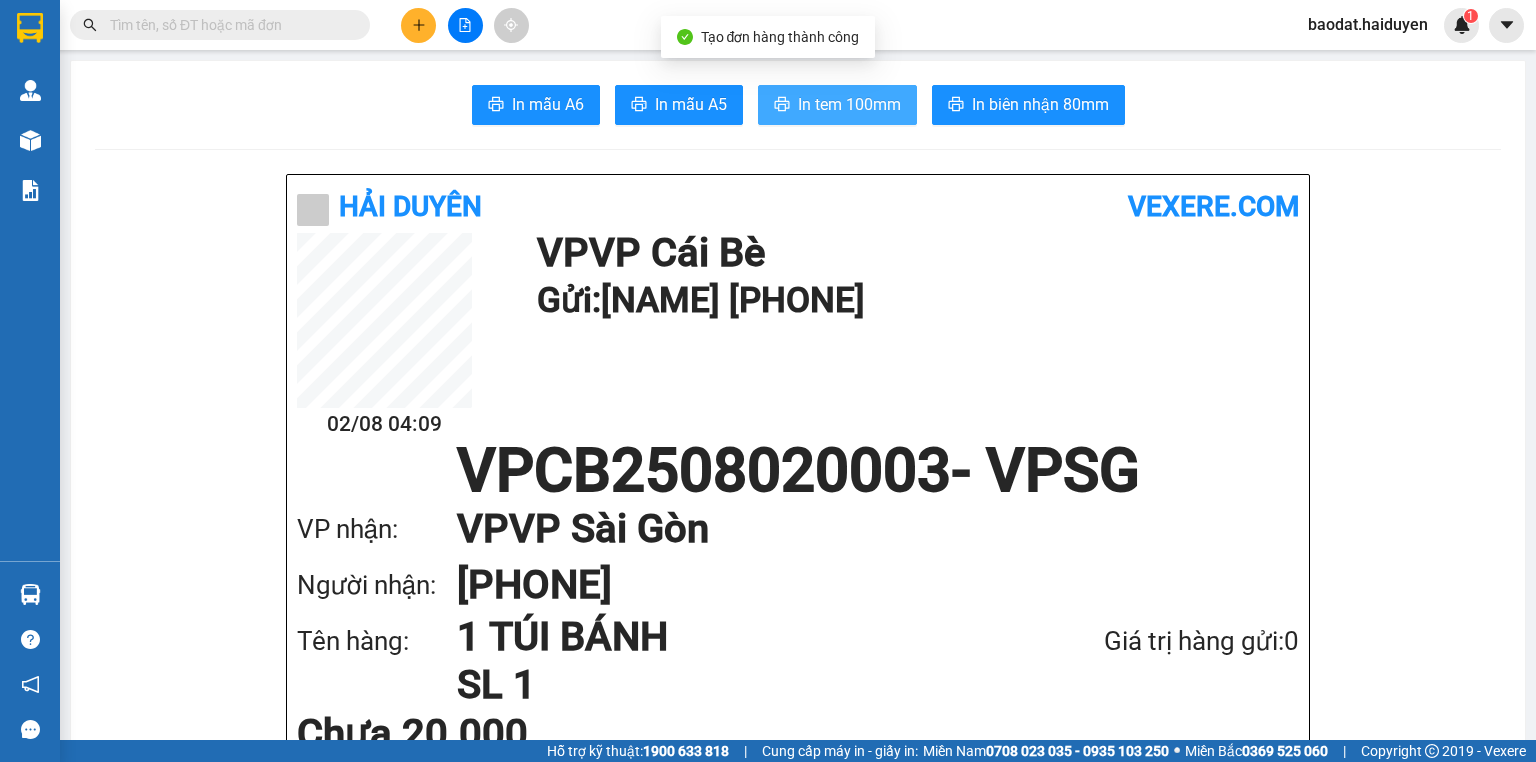 click on "In tem 100mm" at bounding box center (849, 104) 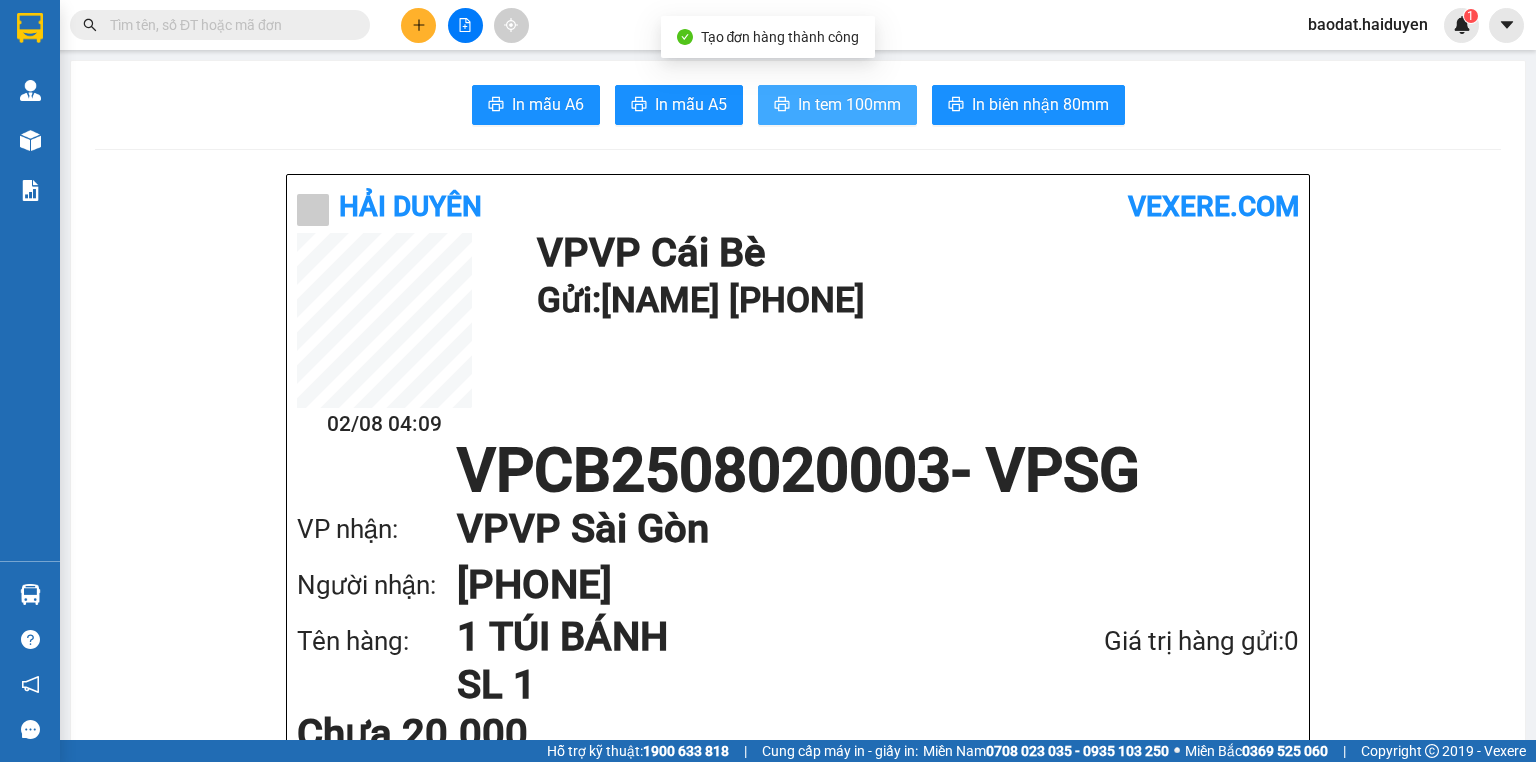 scroll, scrollTop: 0, scrollLeft: 0, axis: both 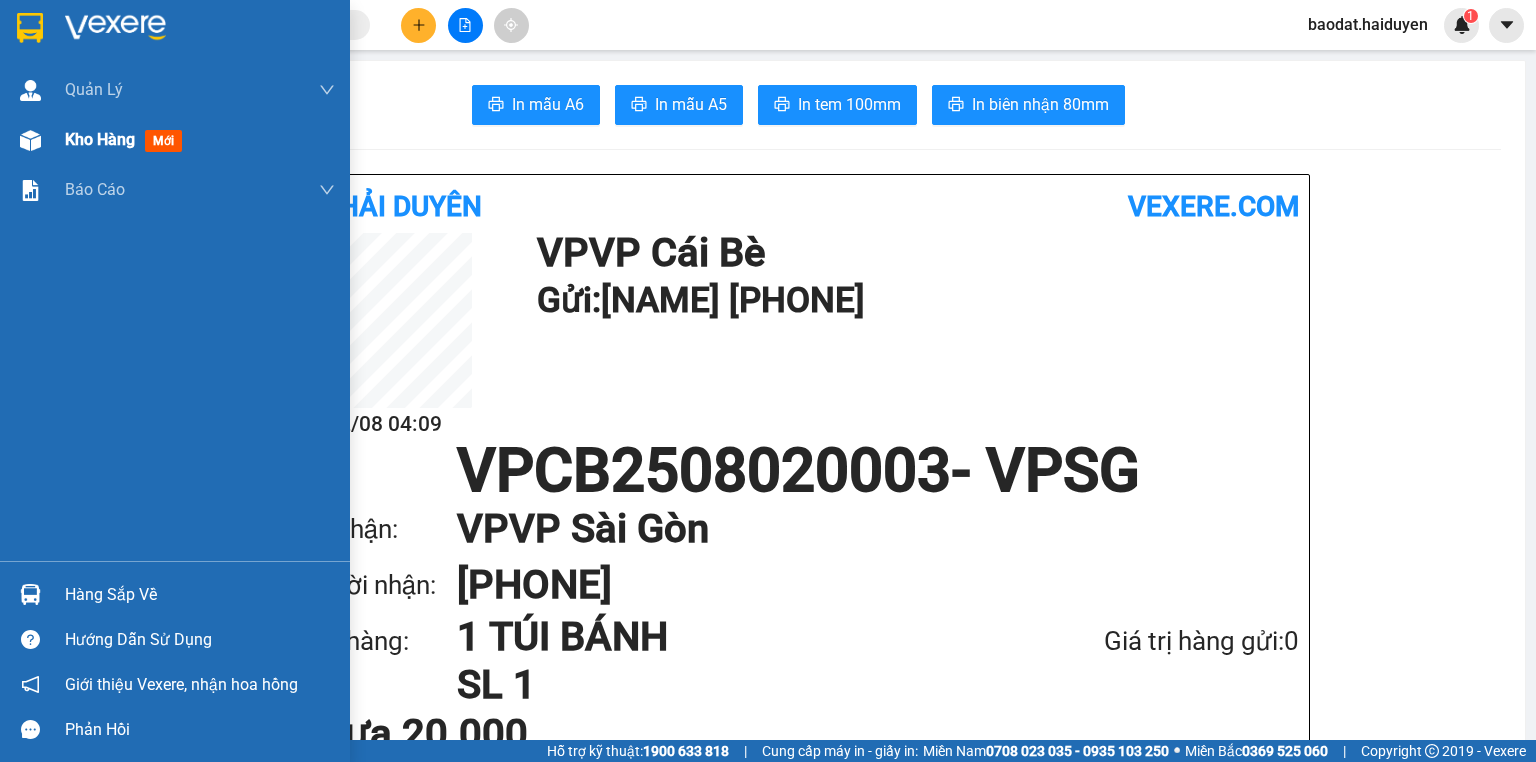 click on "Kho hàng mới" at bounding box center (200, 140) 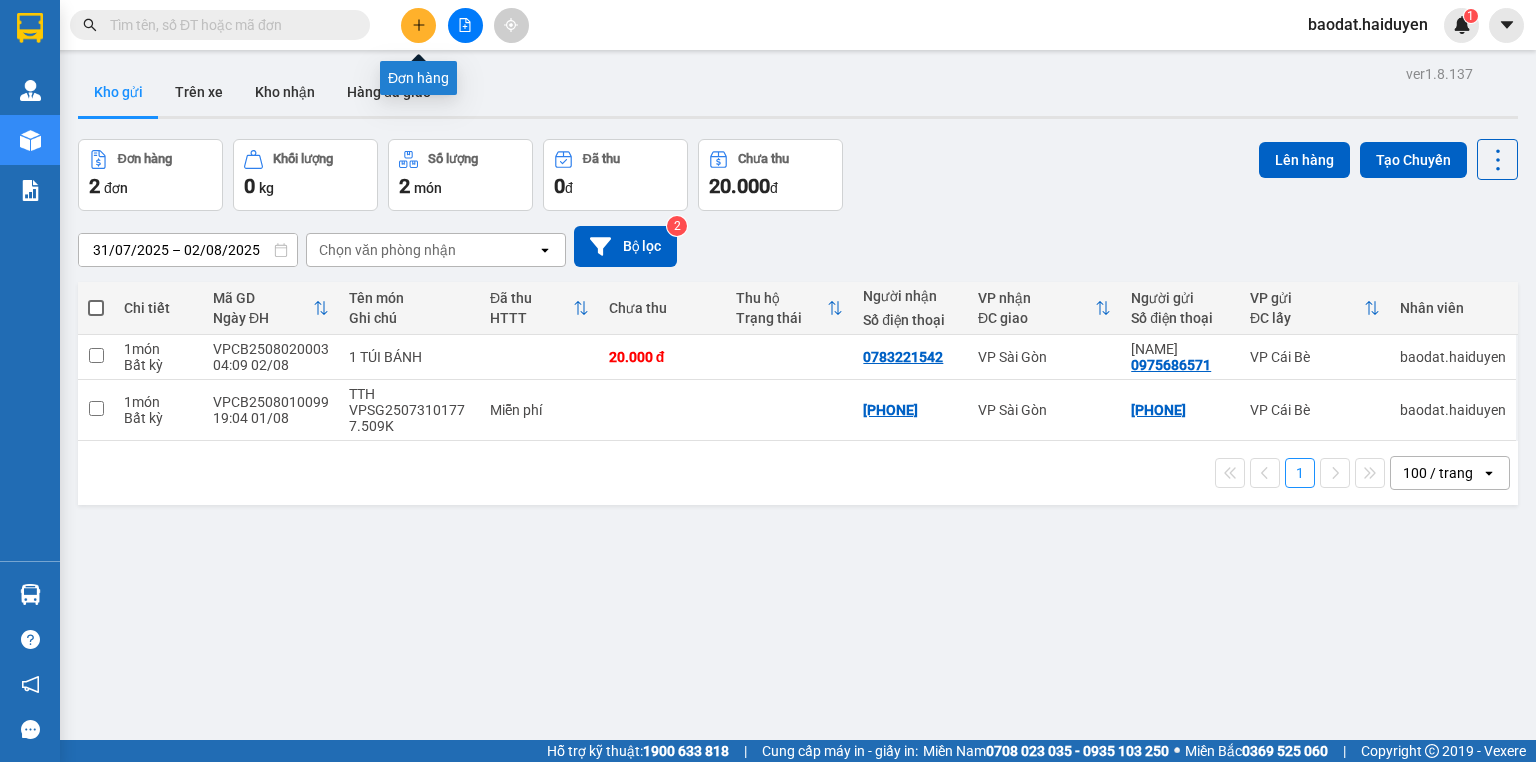 click at bounding box center [418, 25] 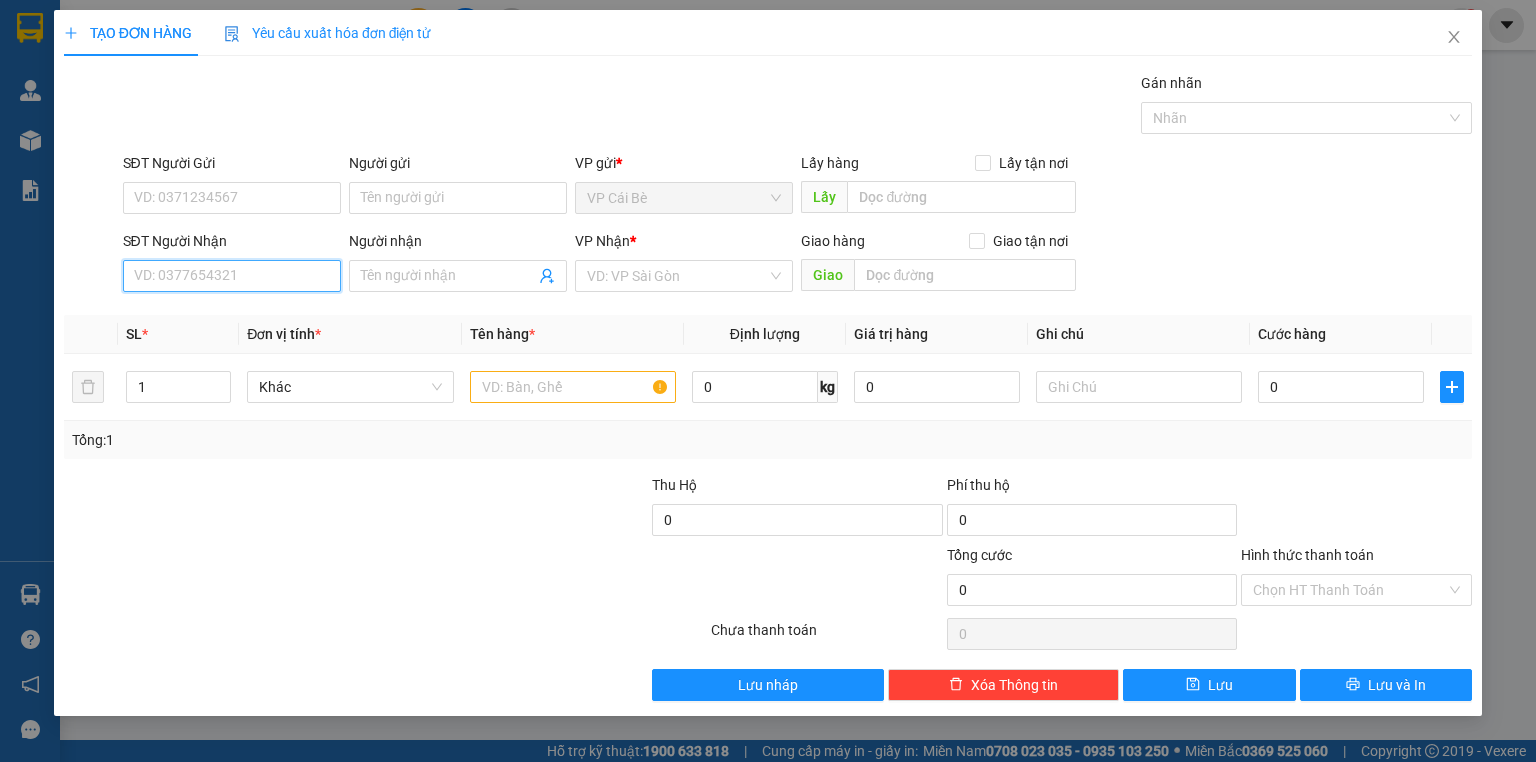 drag, startPoint x: 227, startPoint y: 284, endPoint x: 392, endPoint y: 298, distance: 165.59288 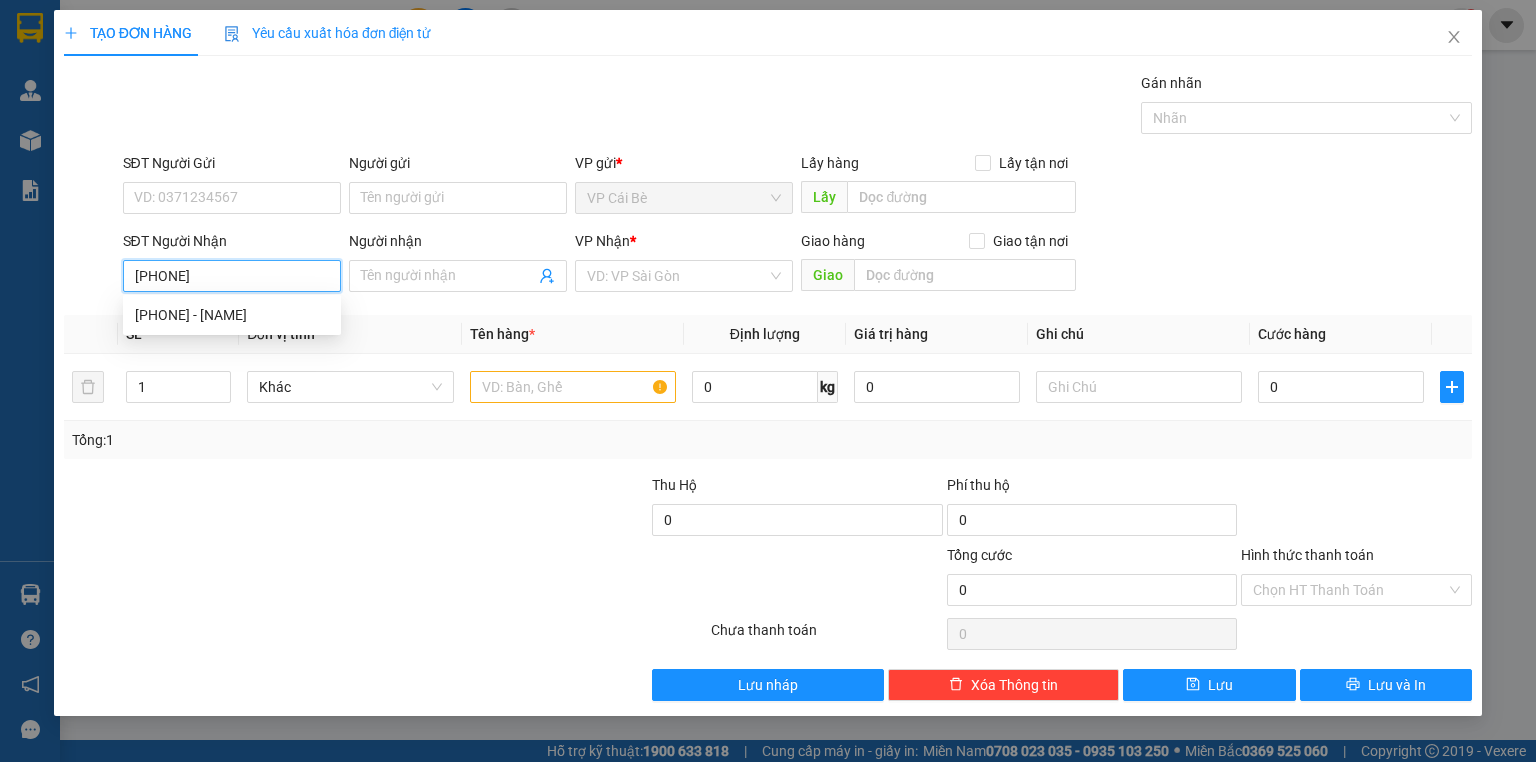 type on "0931056220" 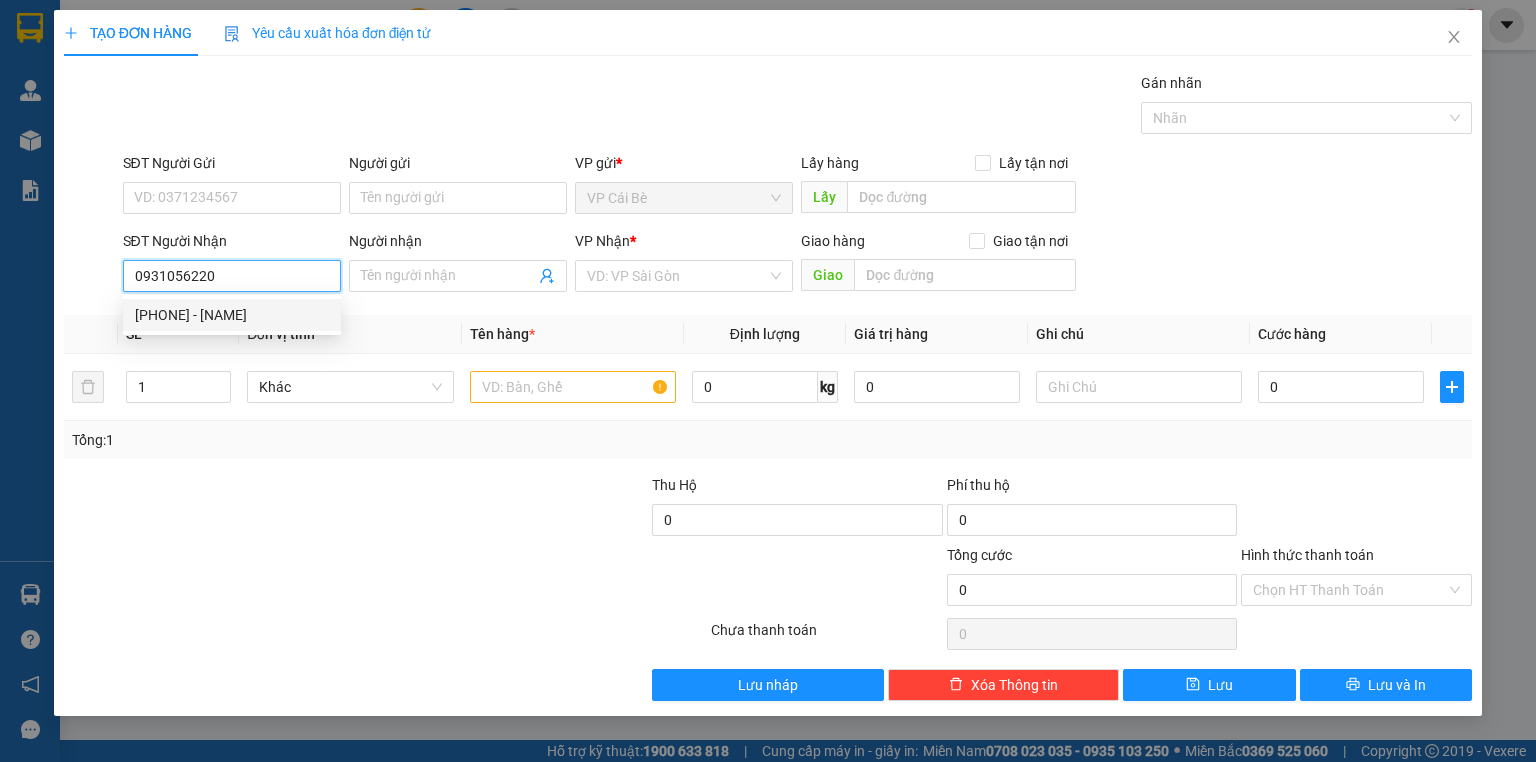 click on "[PHONE] - [NAME]" at bounding box center [232, 315] 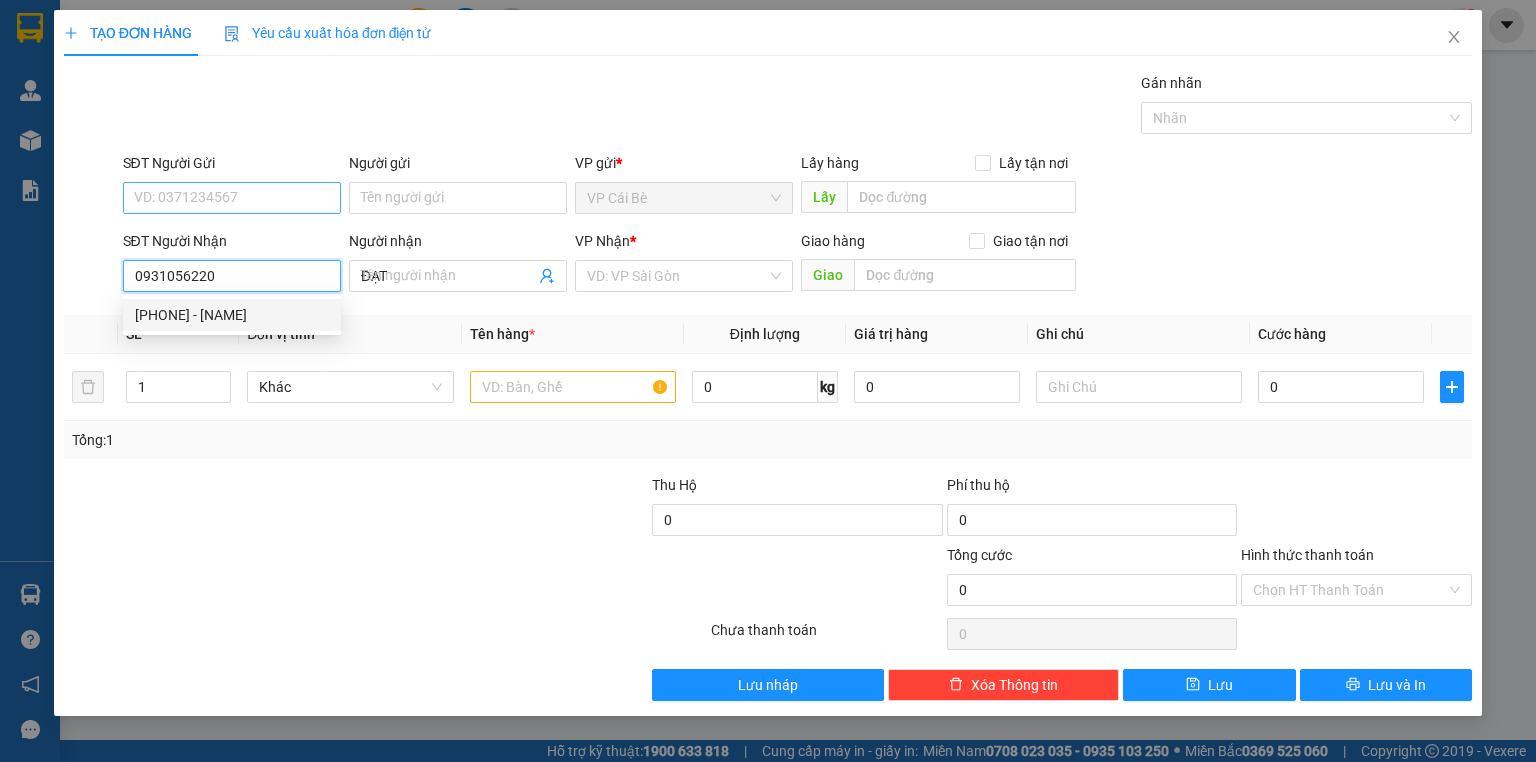 type on "20.000" 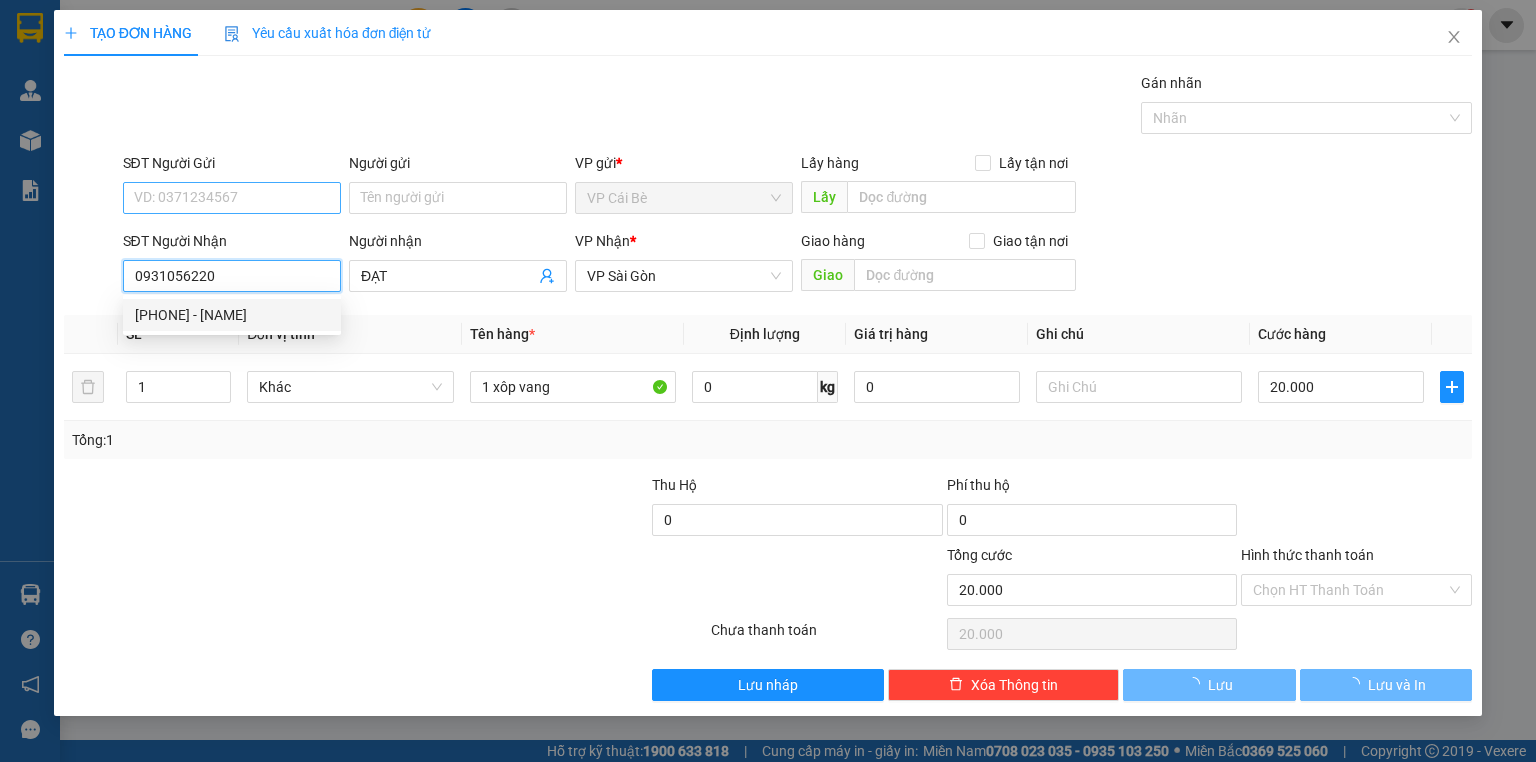 type on "0931056220" 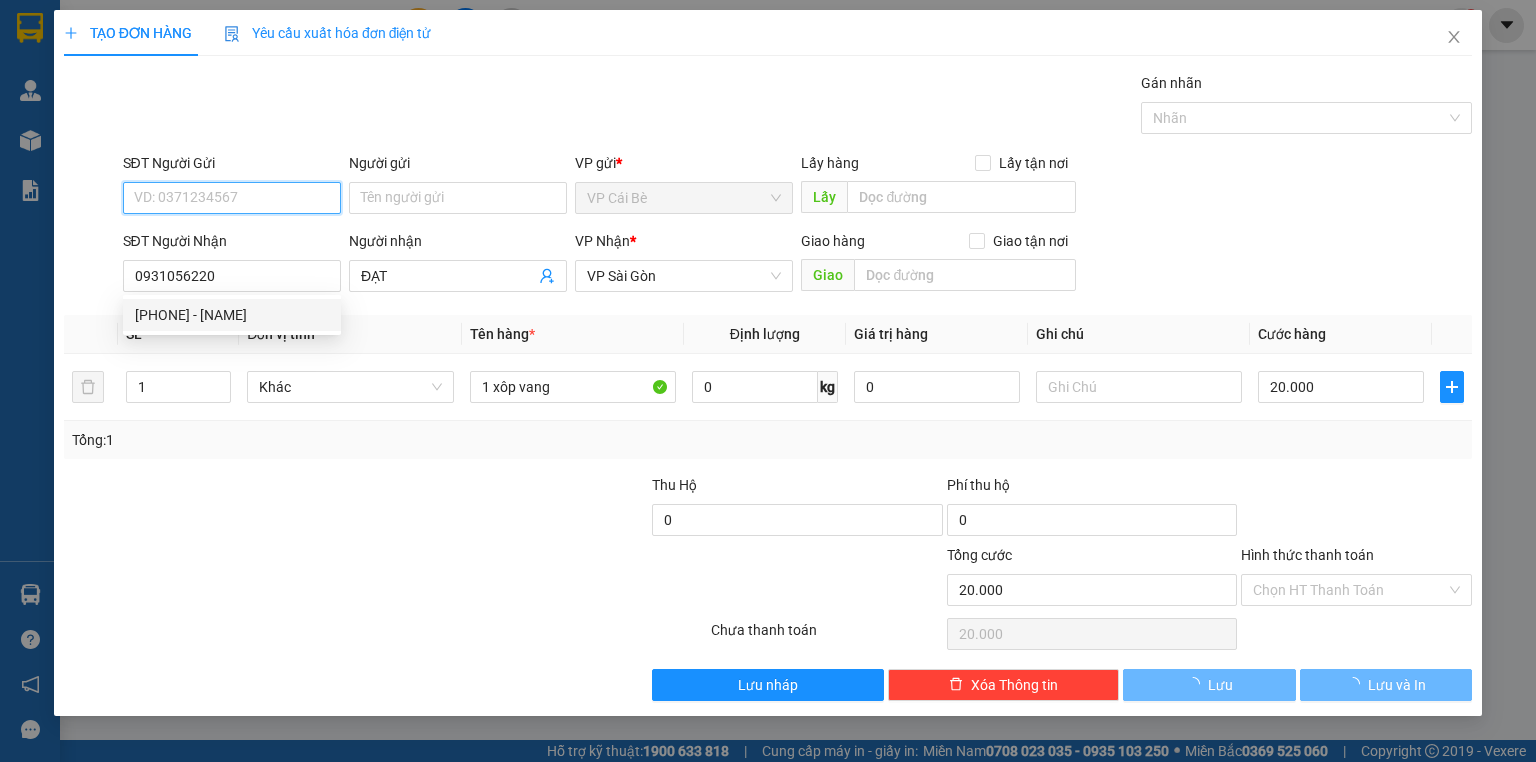 click on "SĐT Người Gửi" at bounding box center (232, 198) 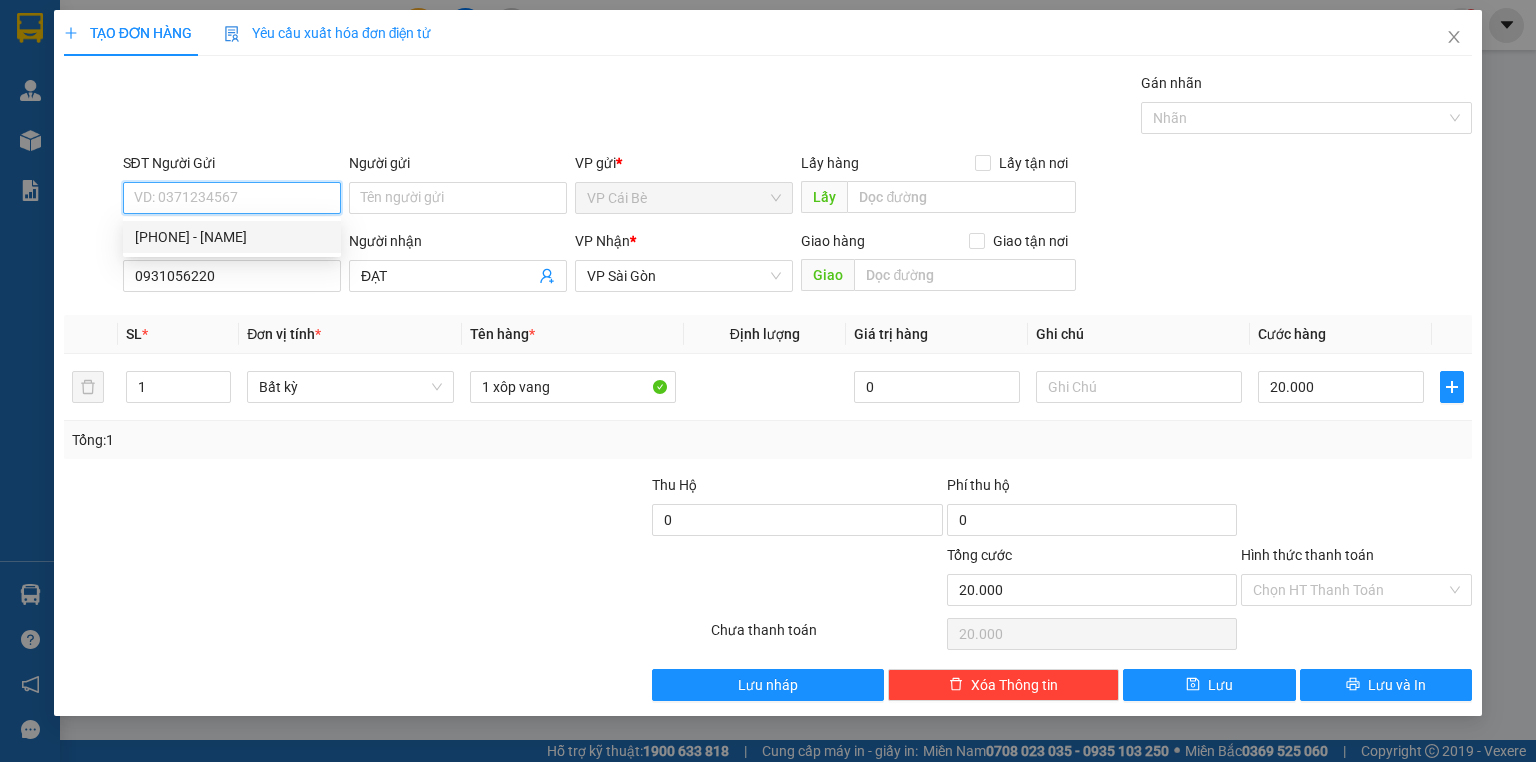 drag, startPoint x: 266, startPoint y: 231, endPoint x: 248, endPoint y: 214, distance: 24.758837 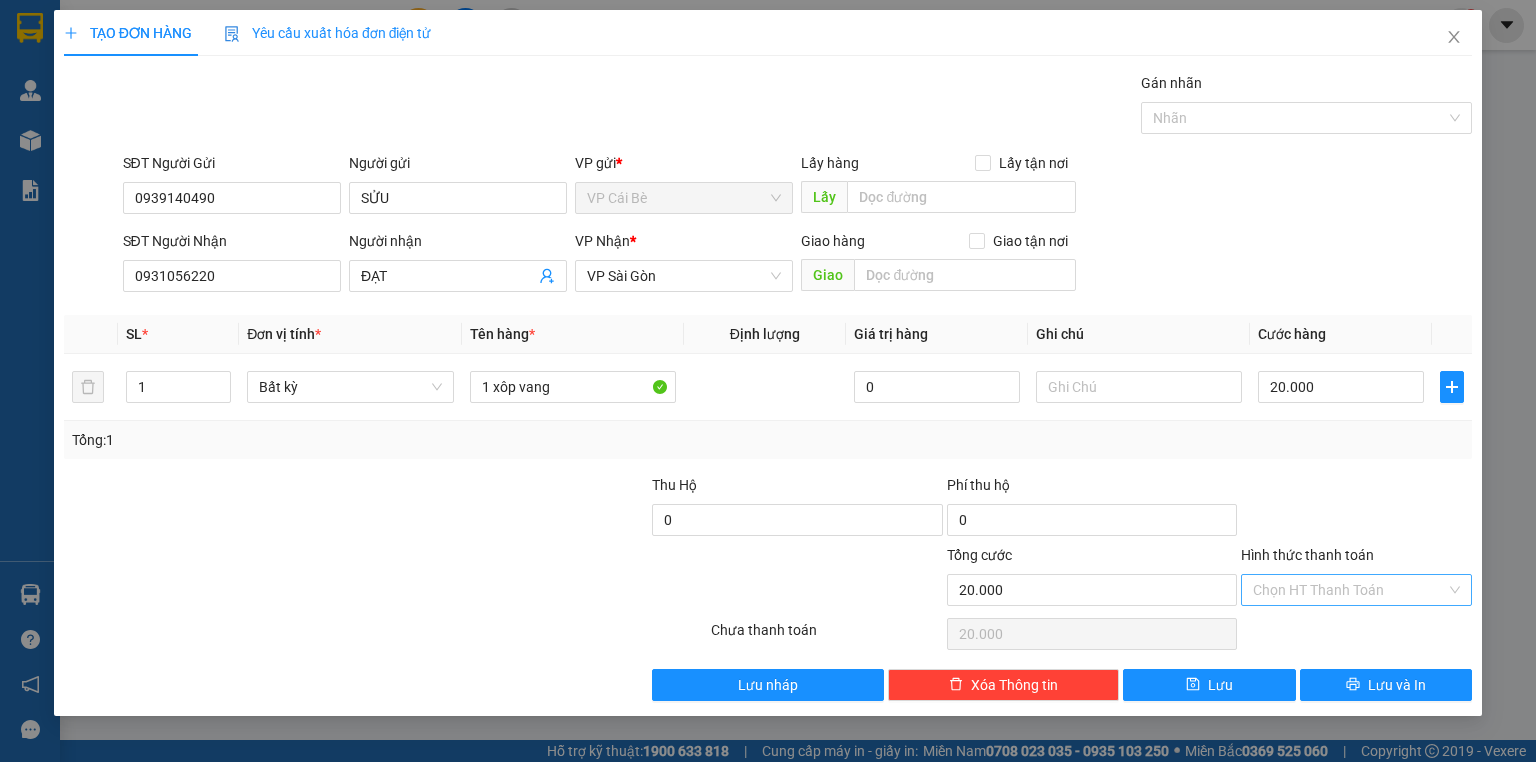 drag, startPoint x: 1319, startPoint y: 593, endPoint x: 1319, endPoint y: 607, distance: 14 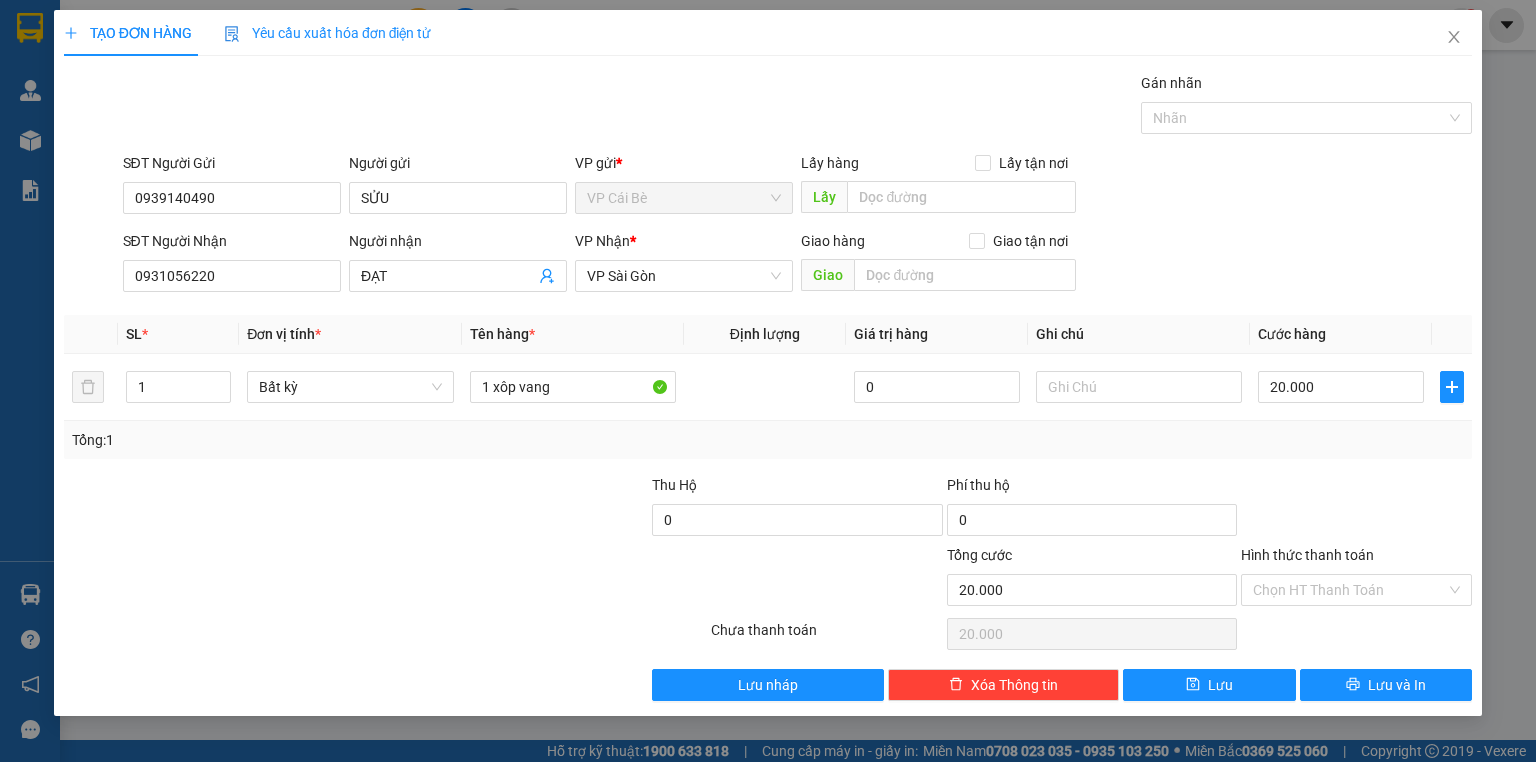 click on "Hình thức thanh toán" at bounding box center [1349, 590] 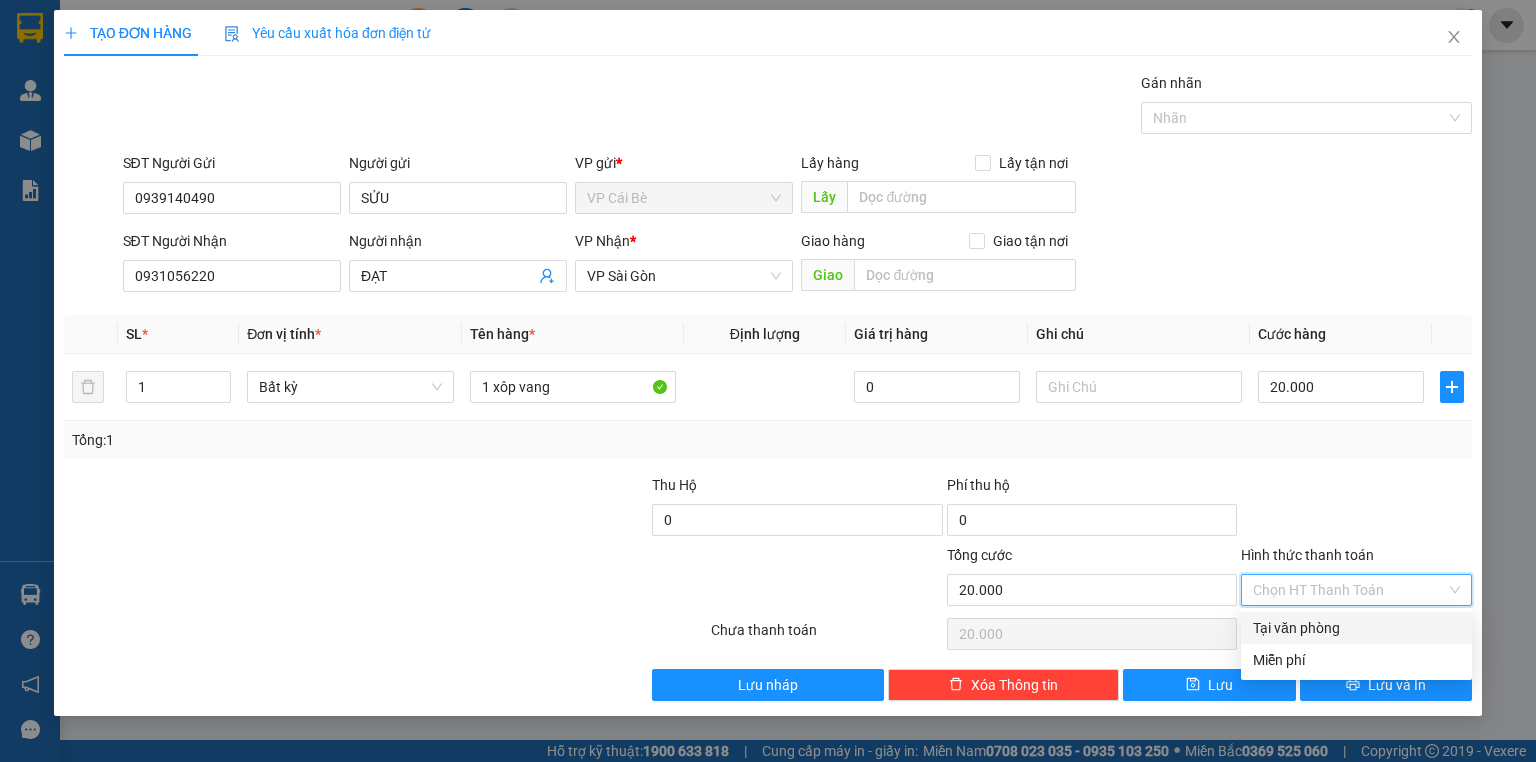 click on "Tại văn phòng" at bounding box center (1356, 628) 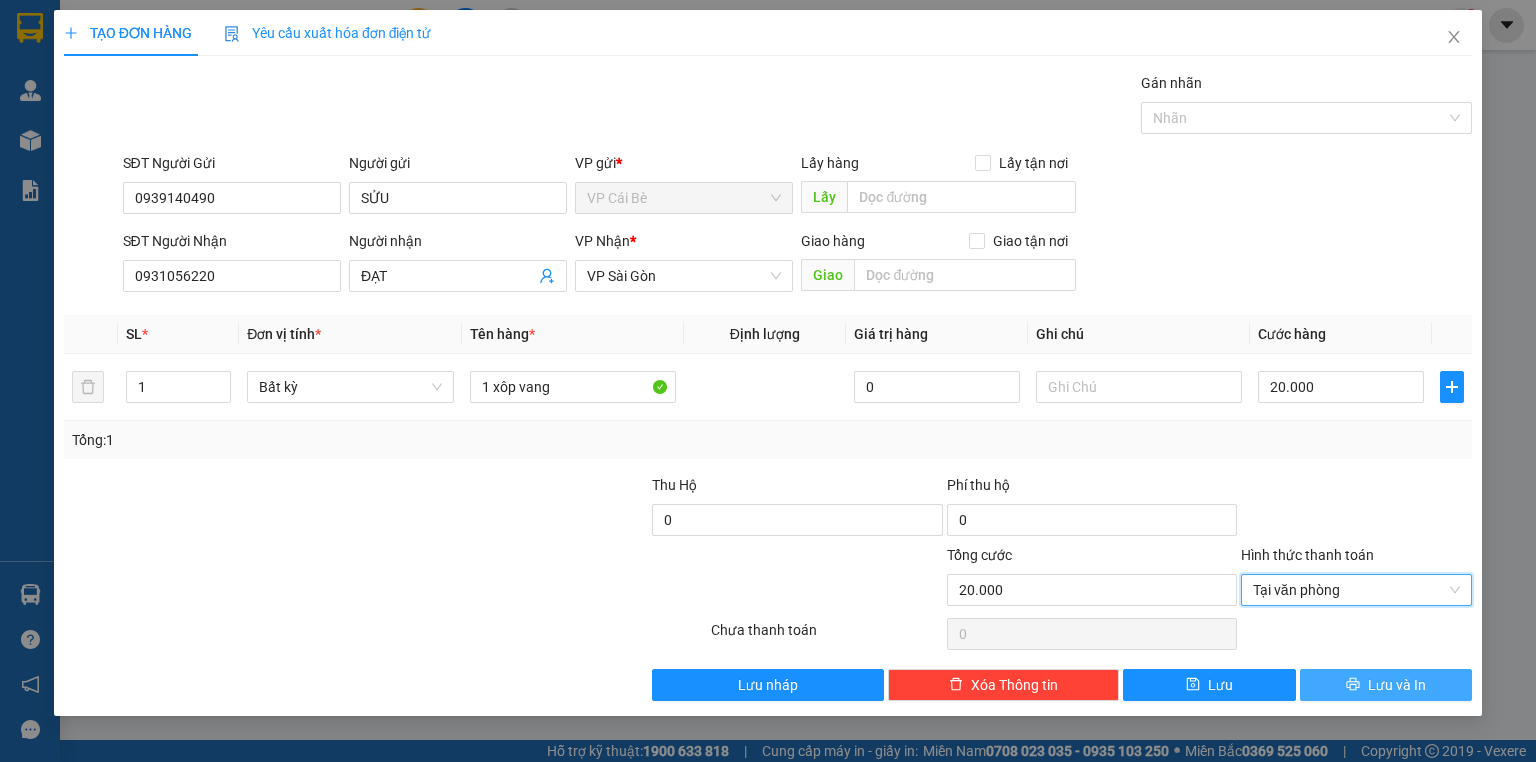click on "Lưu và In" at bounding box center [1386, 685] 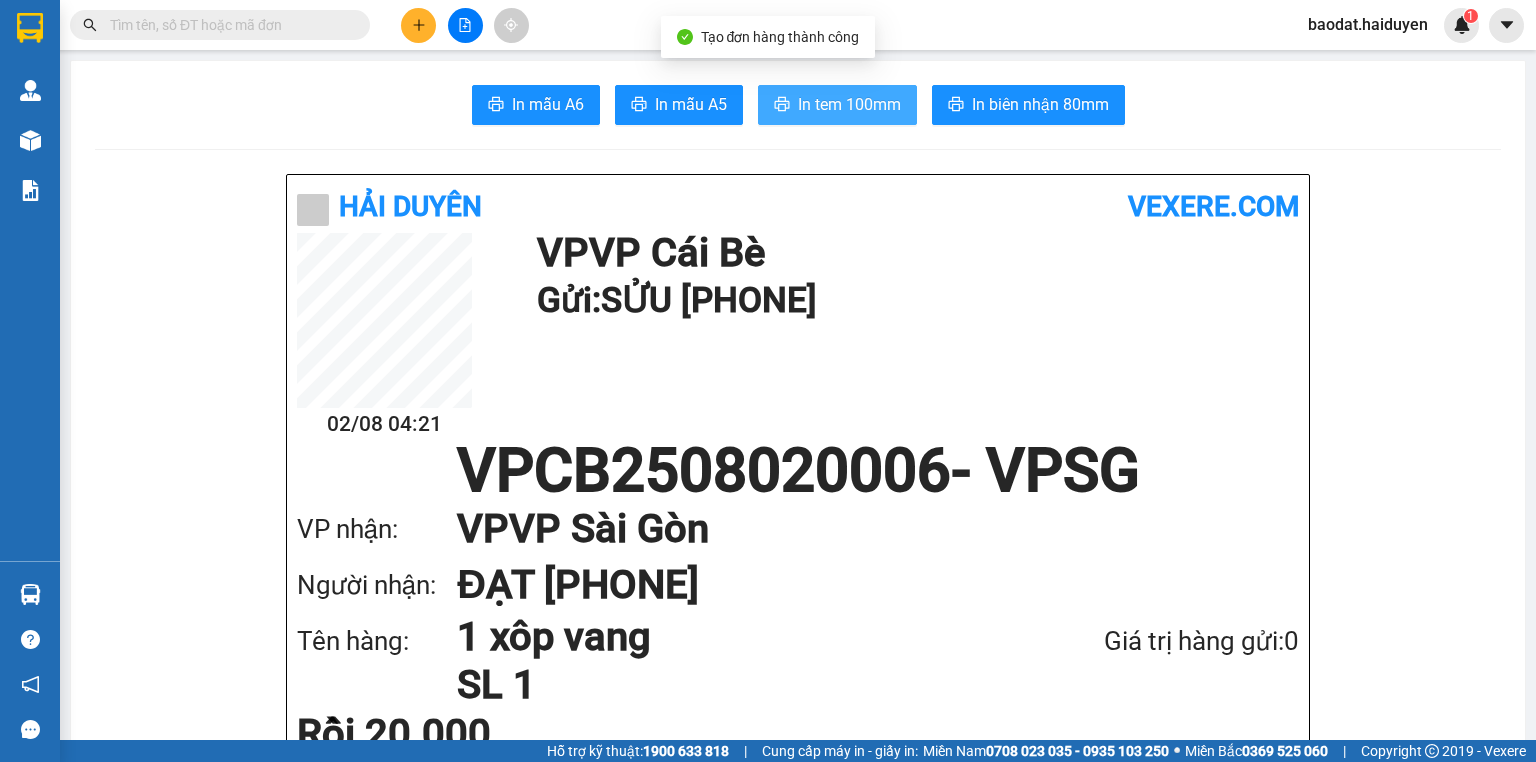 click on "In tem 100mm" at bounding box center [849, 104] 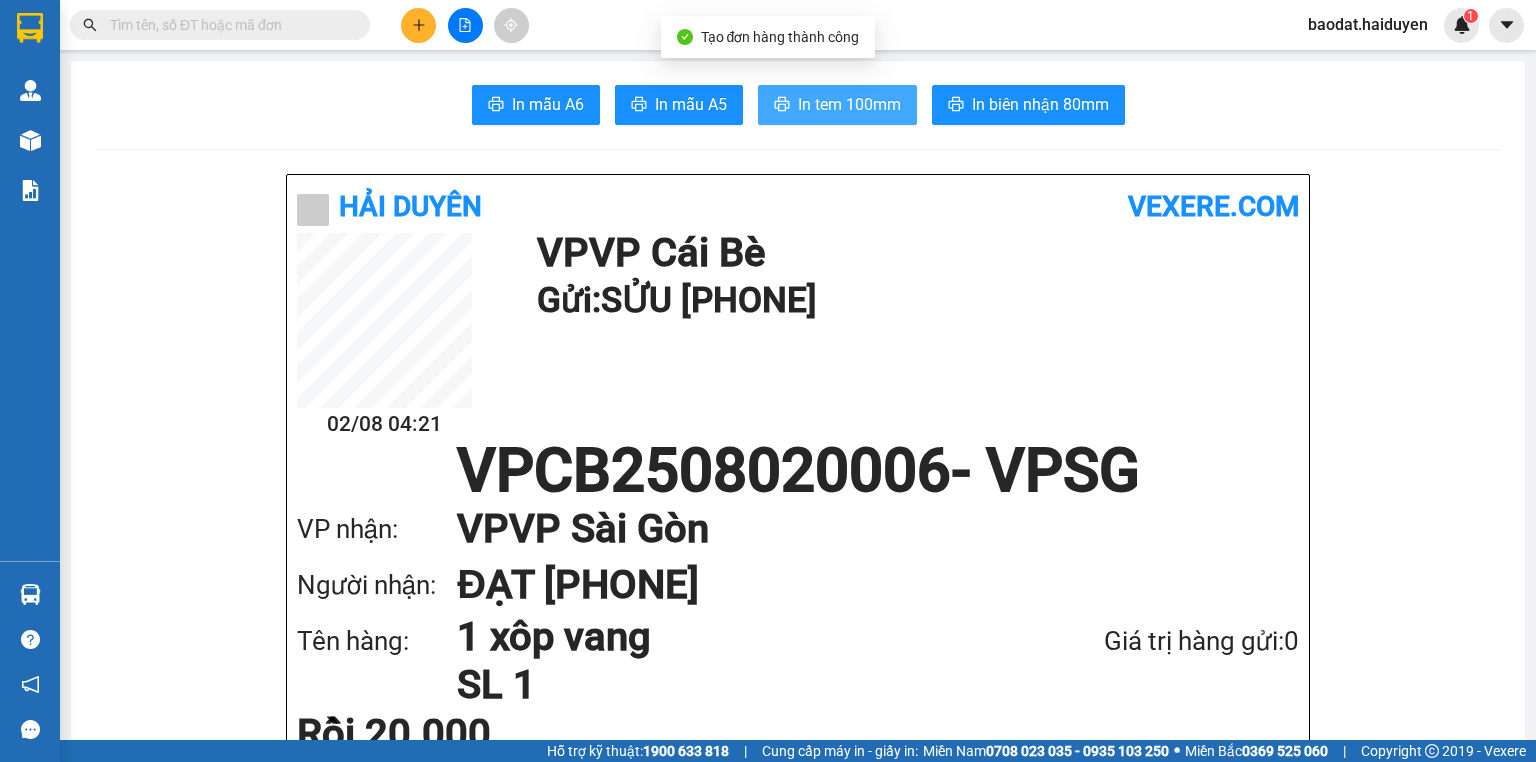 scroll, scrollTop: 0, scrollLeft: 0, axis: both 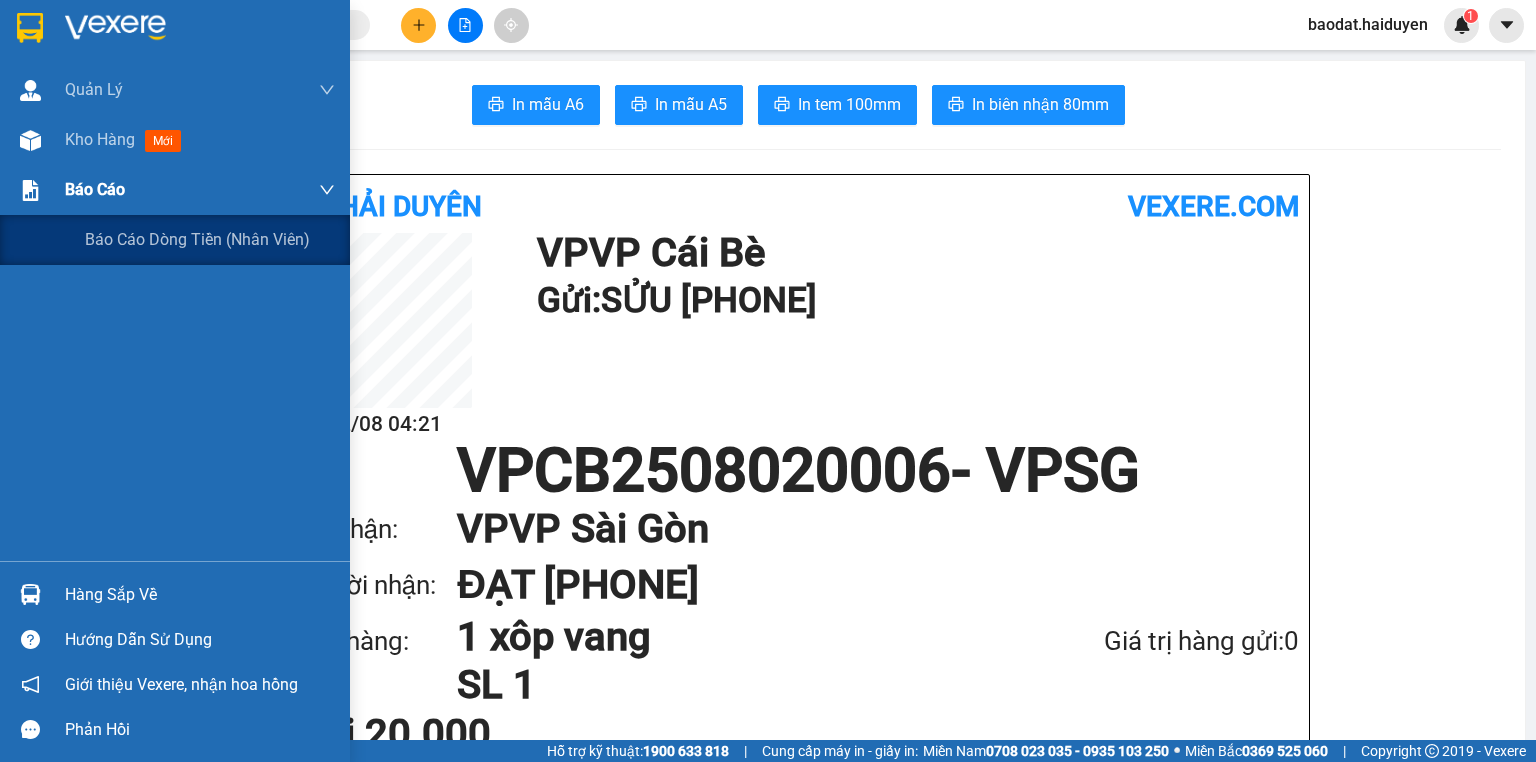 drag, startPoint x: 104, startPoint y: 103, endPoint x: 129, endPoint y: 165, distance: 66.85058 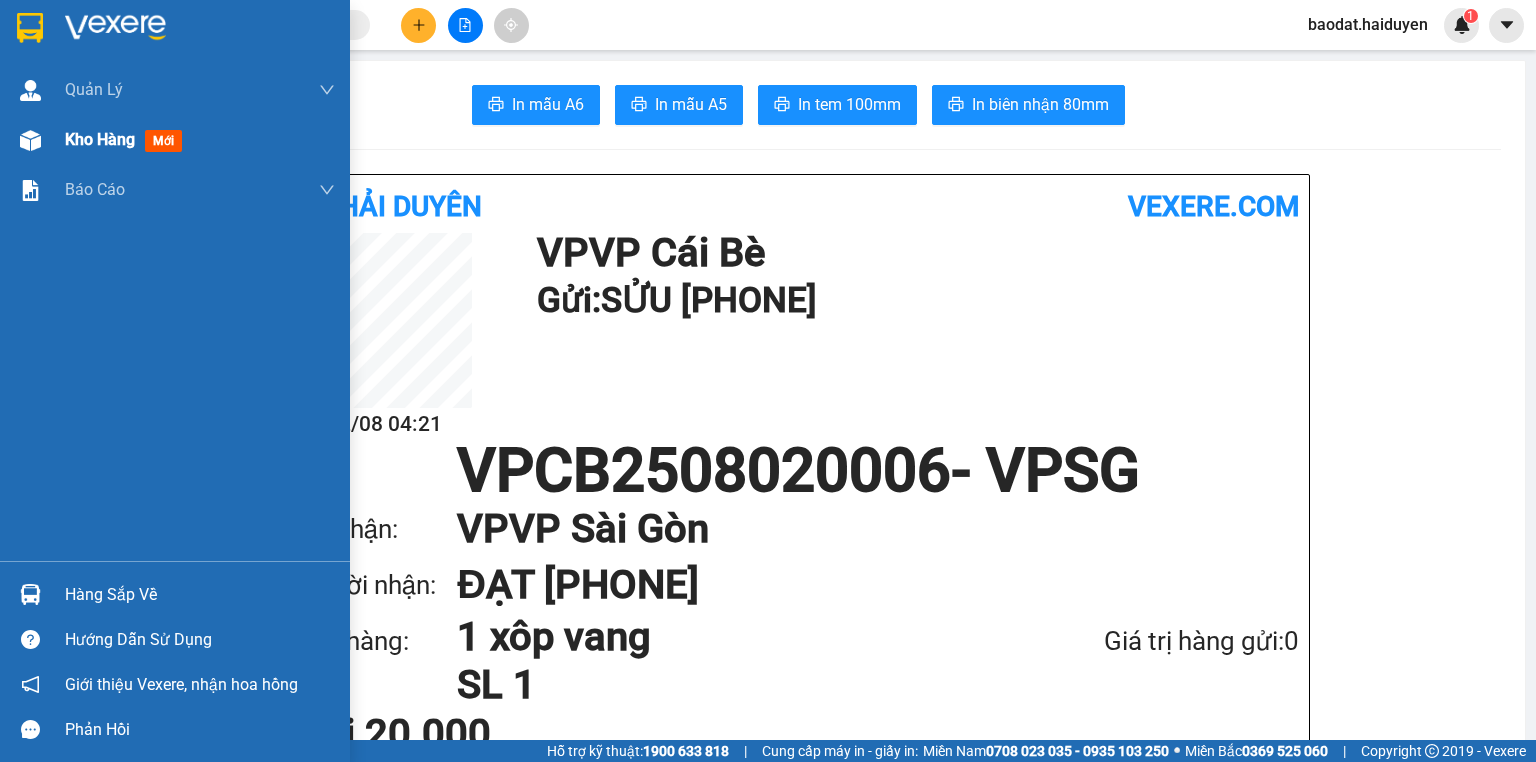 click on "Kho hàng" at bounding box center [100, 139] 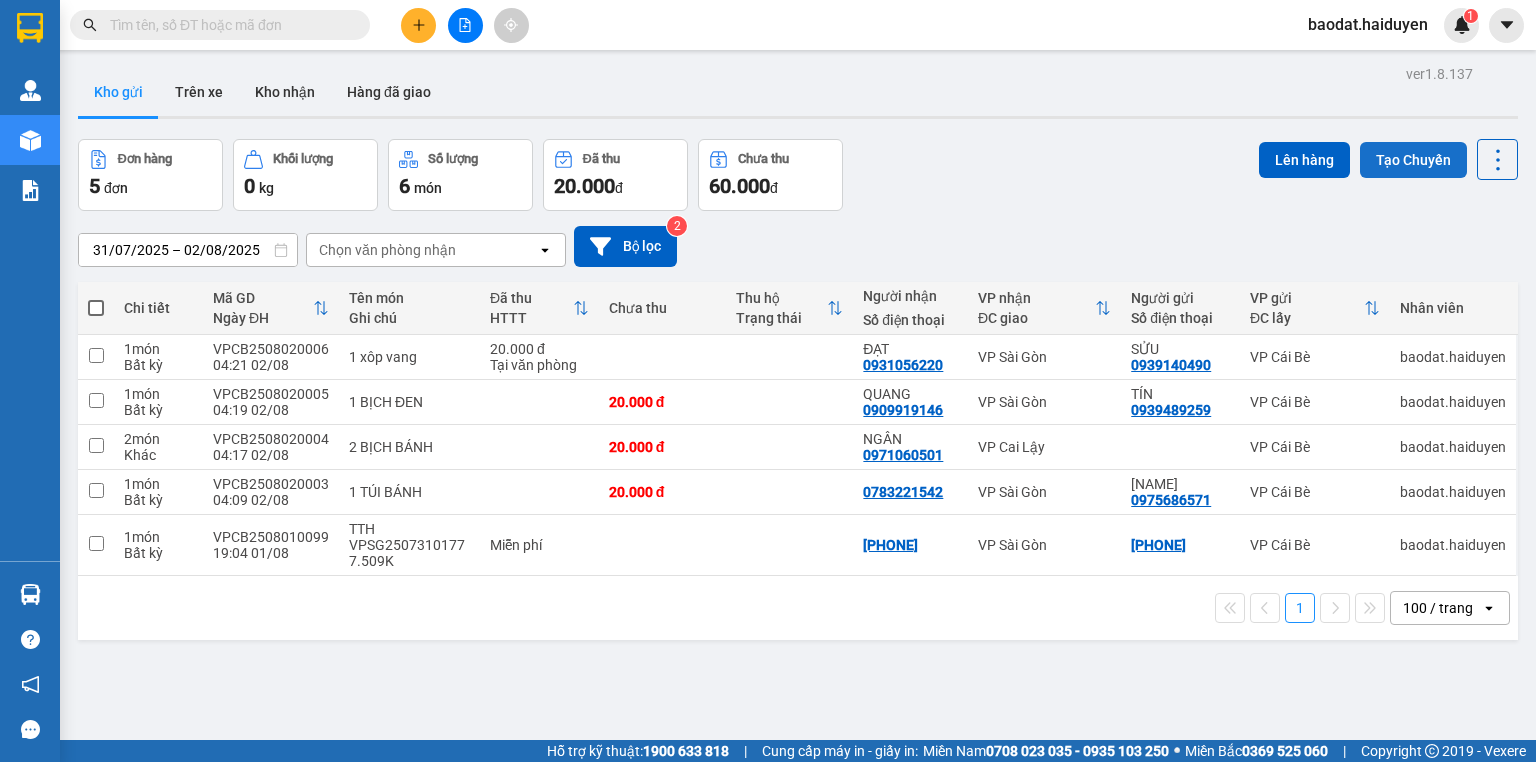 click on "Tạo Chuyến" at bounding box center [1413, 160] 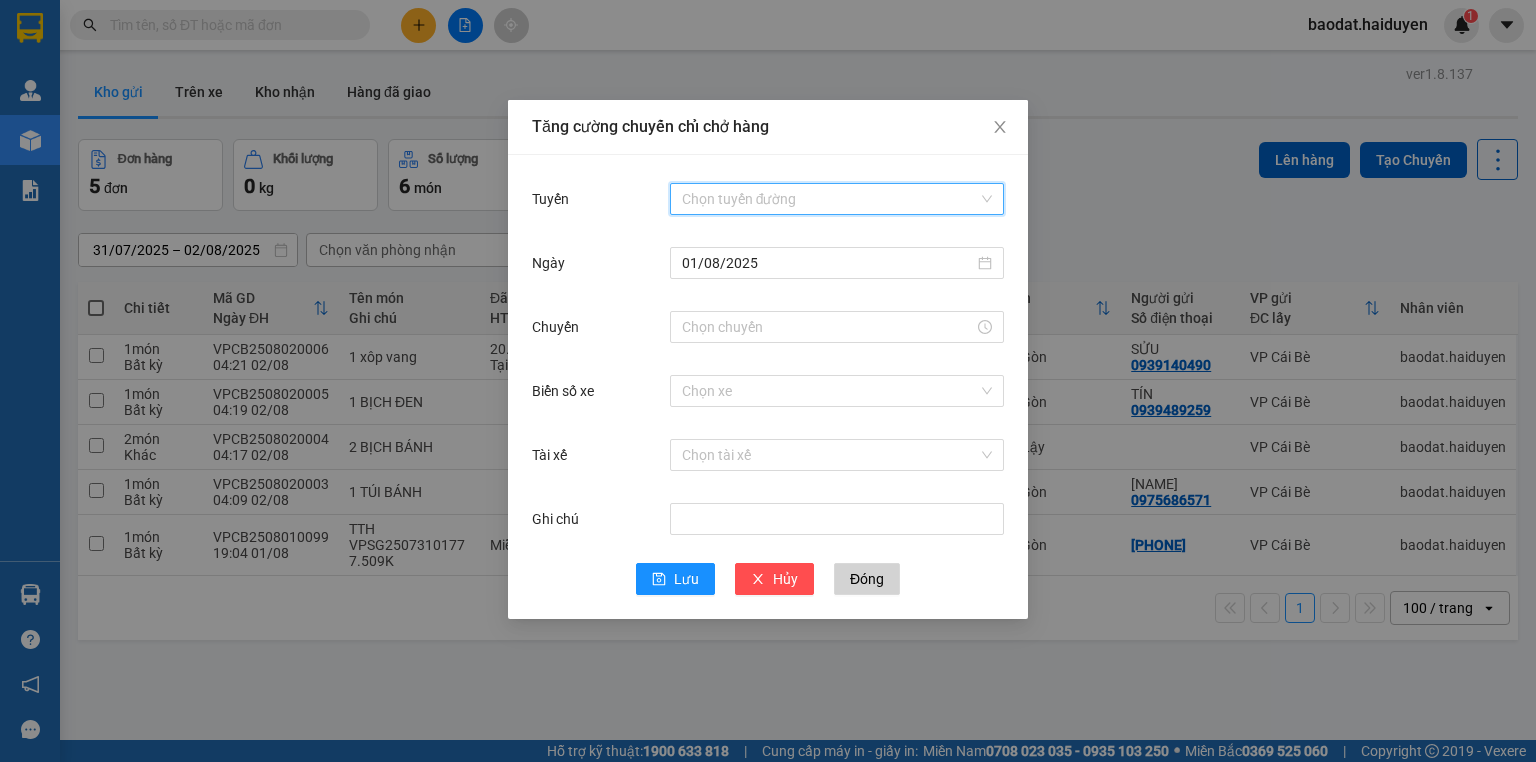 click on "Tuyến" at bounding box center (830, 199) 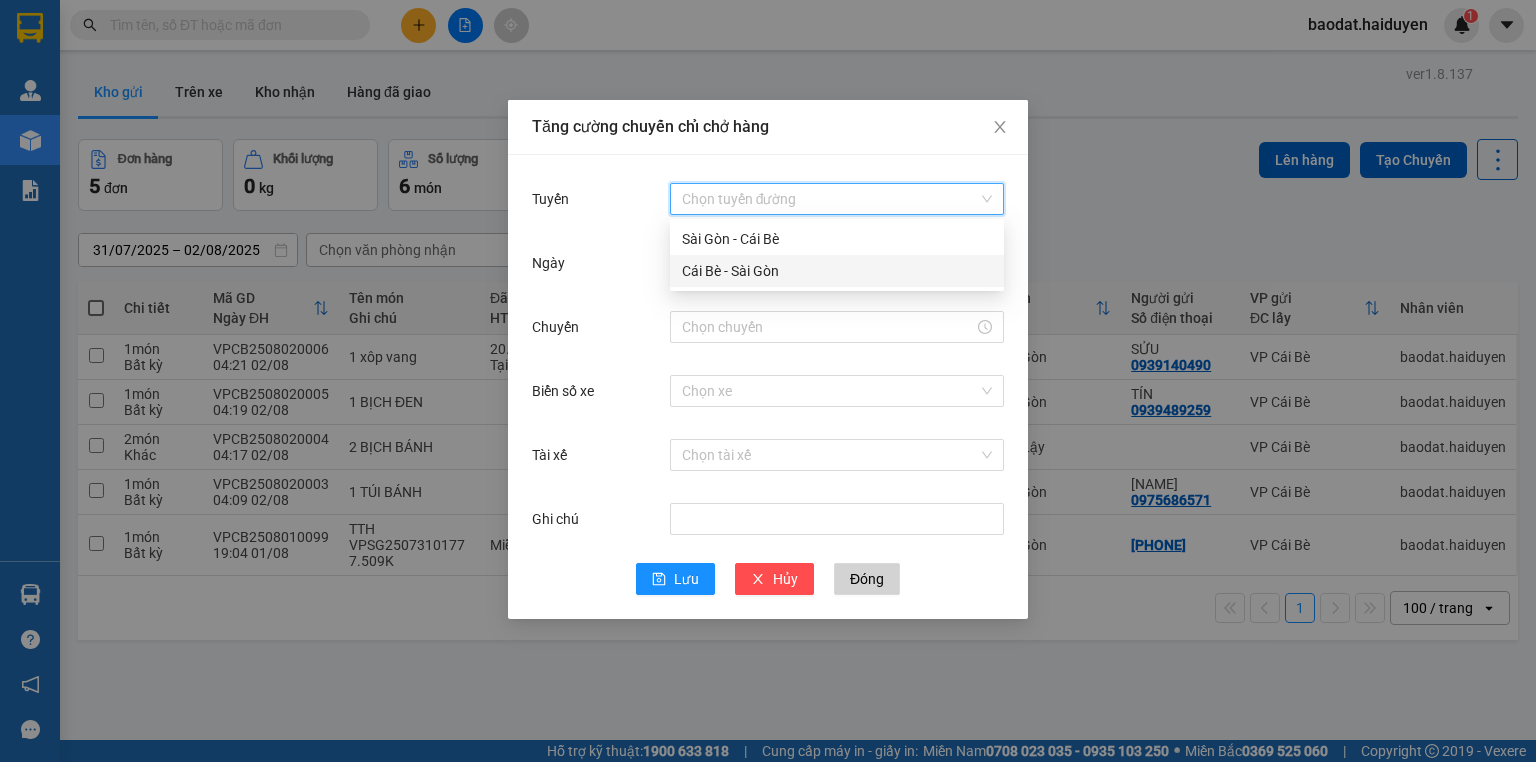 click on "Cái Bè - Sài Gòn" at bounding box center [837, 271] 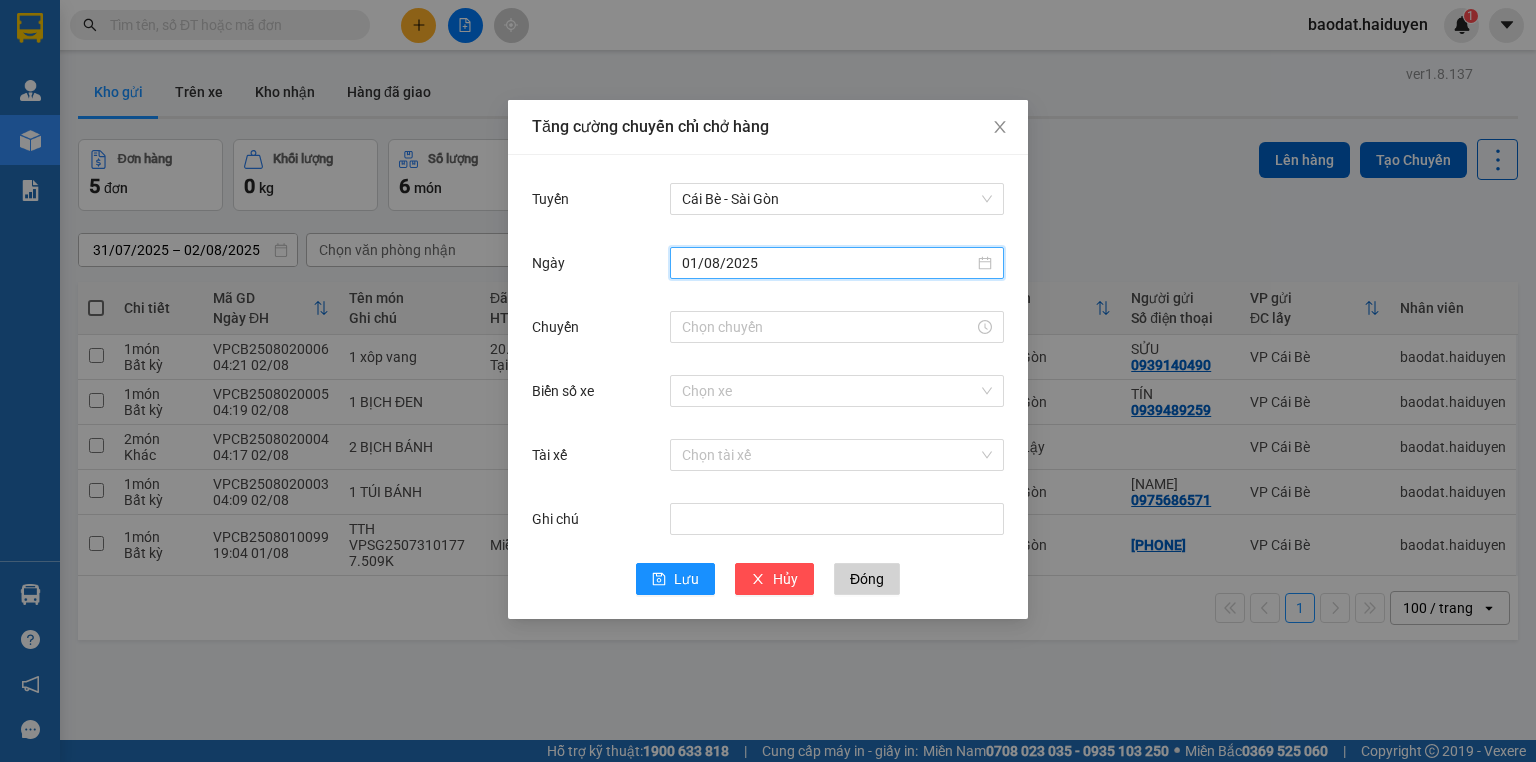 click on "01/08/2025" at bounding box center (828, 263) 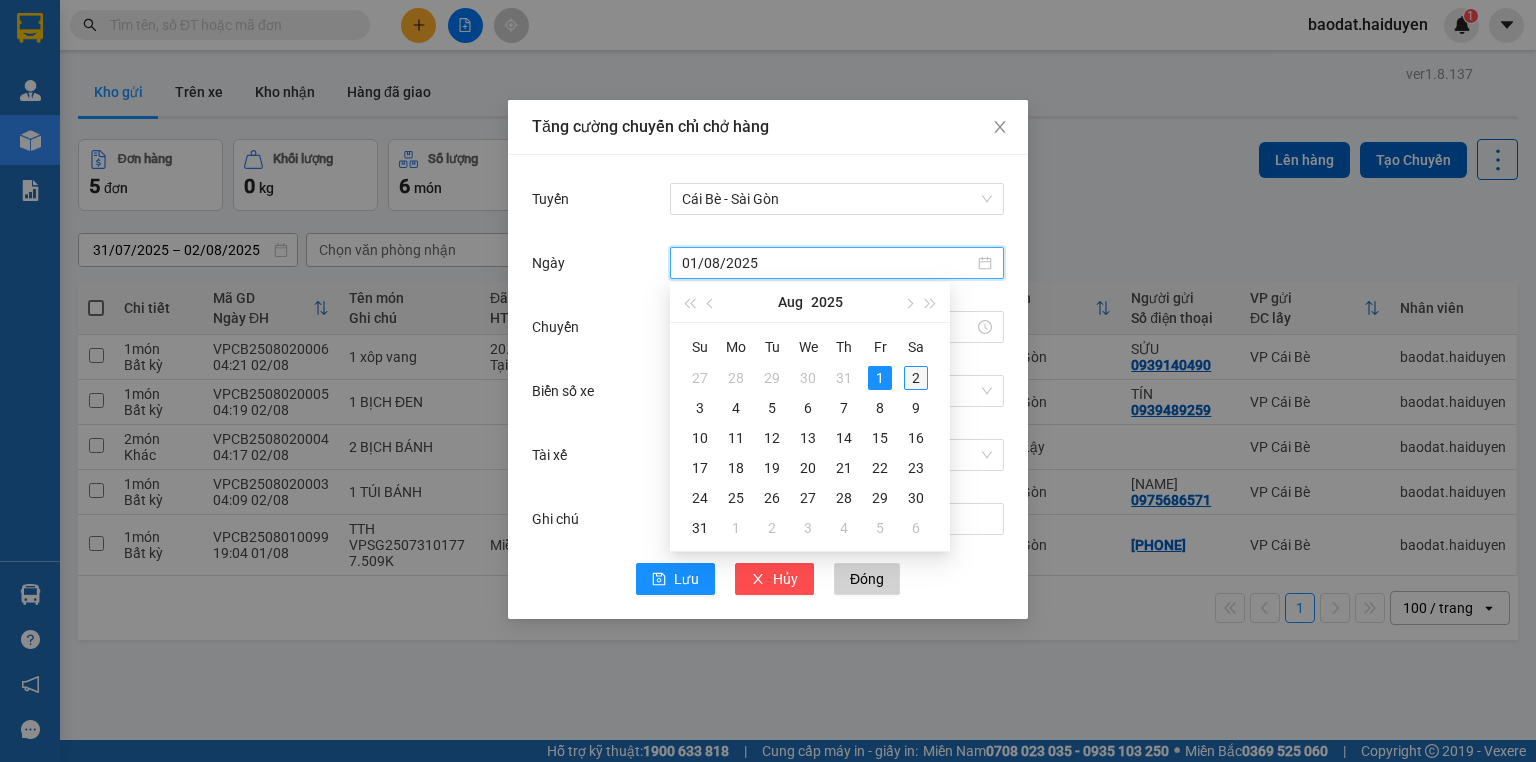 type on "02/08/2025" 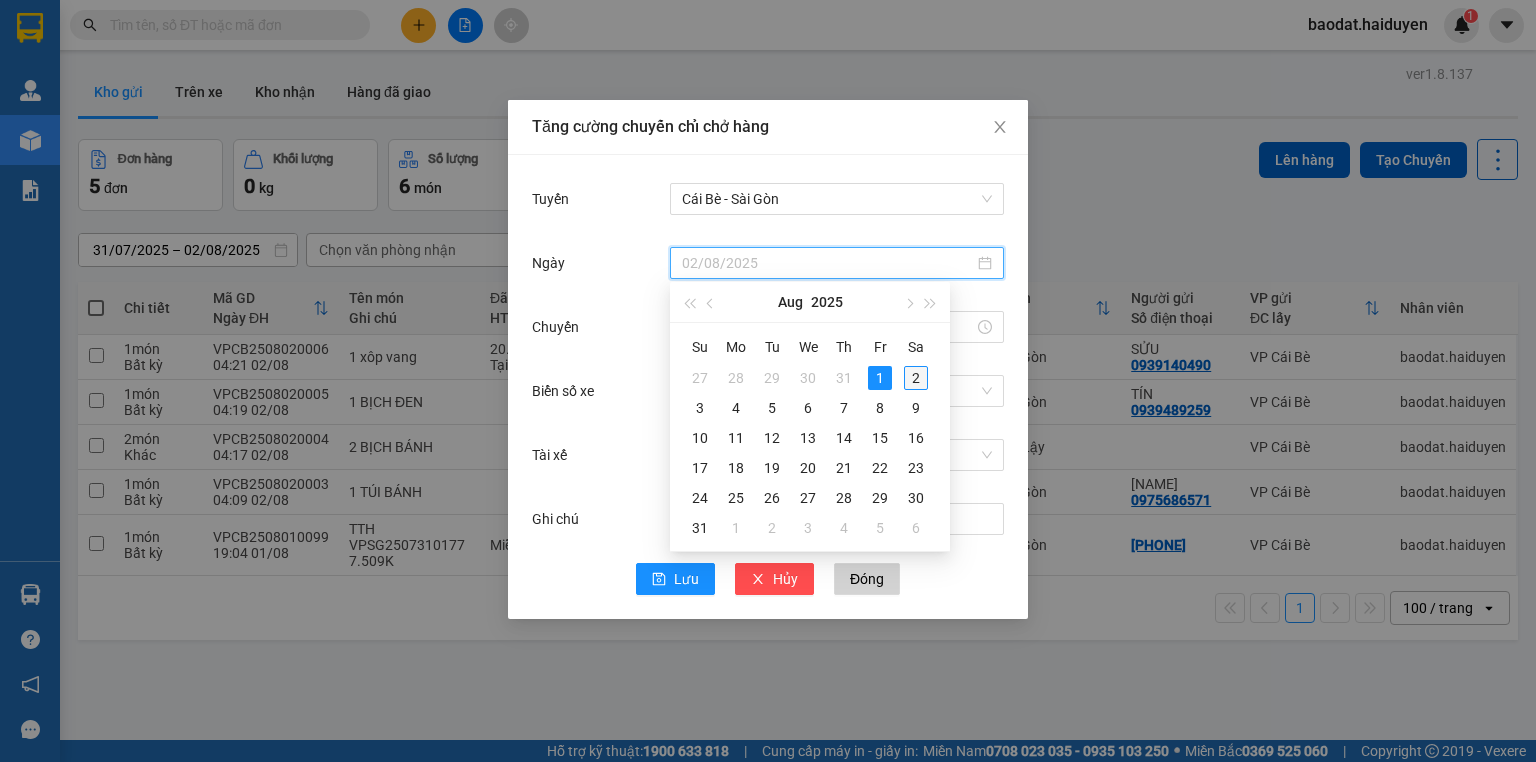 drag, startPoint x: 917, startPoint y: 372, endPoint x: 792, endPoint y: 343, distance: 128.31992 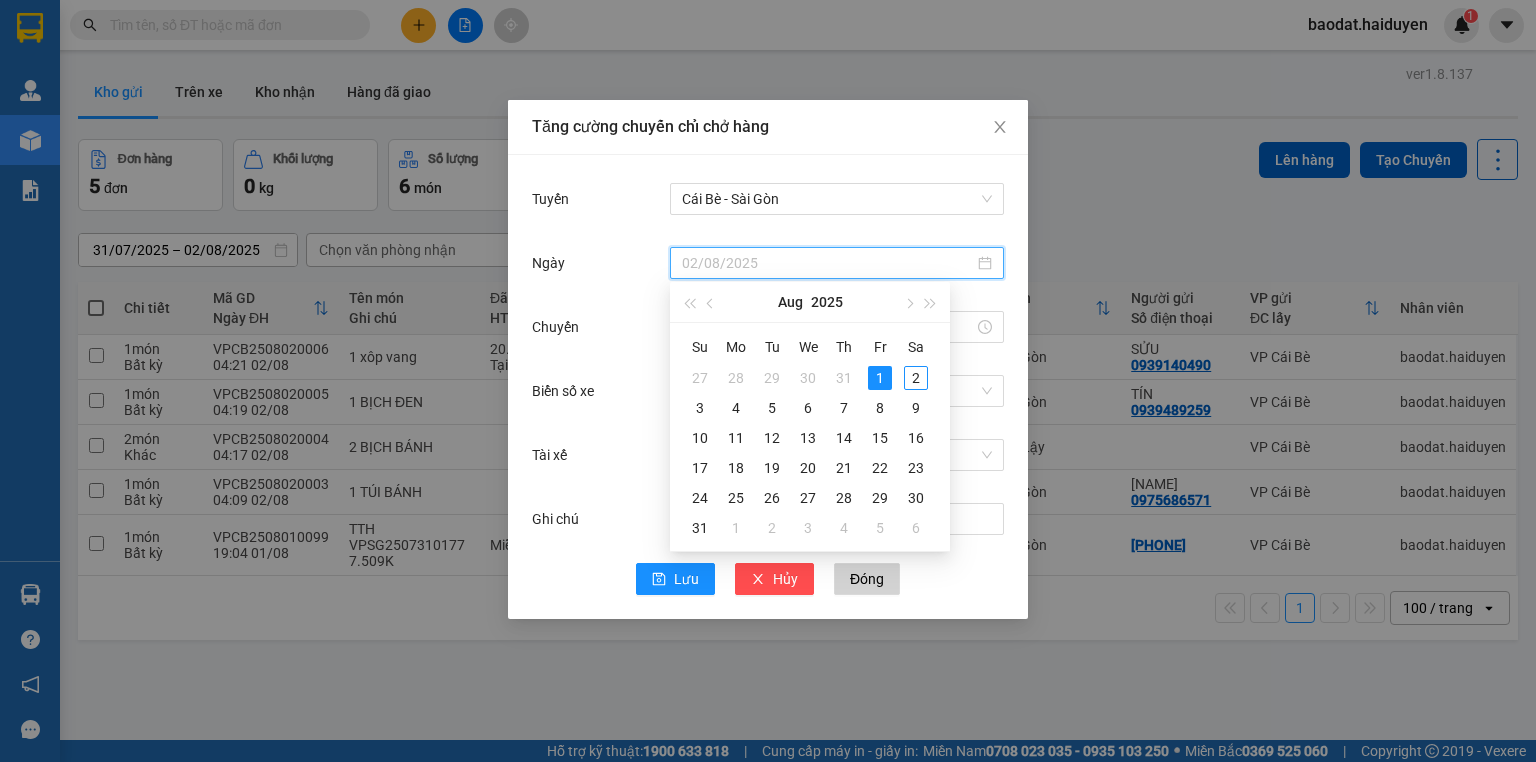 click on "2" at bounding box center (916, 378) 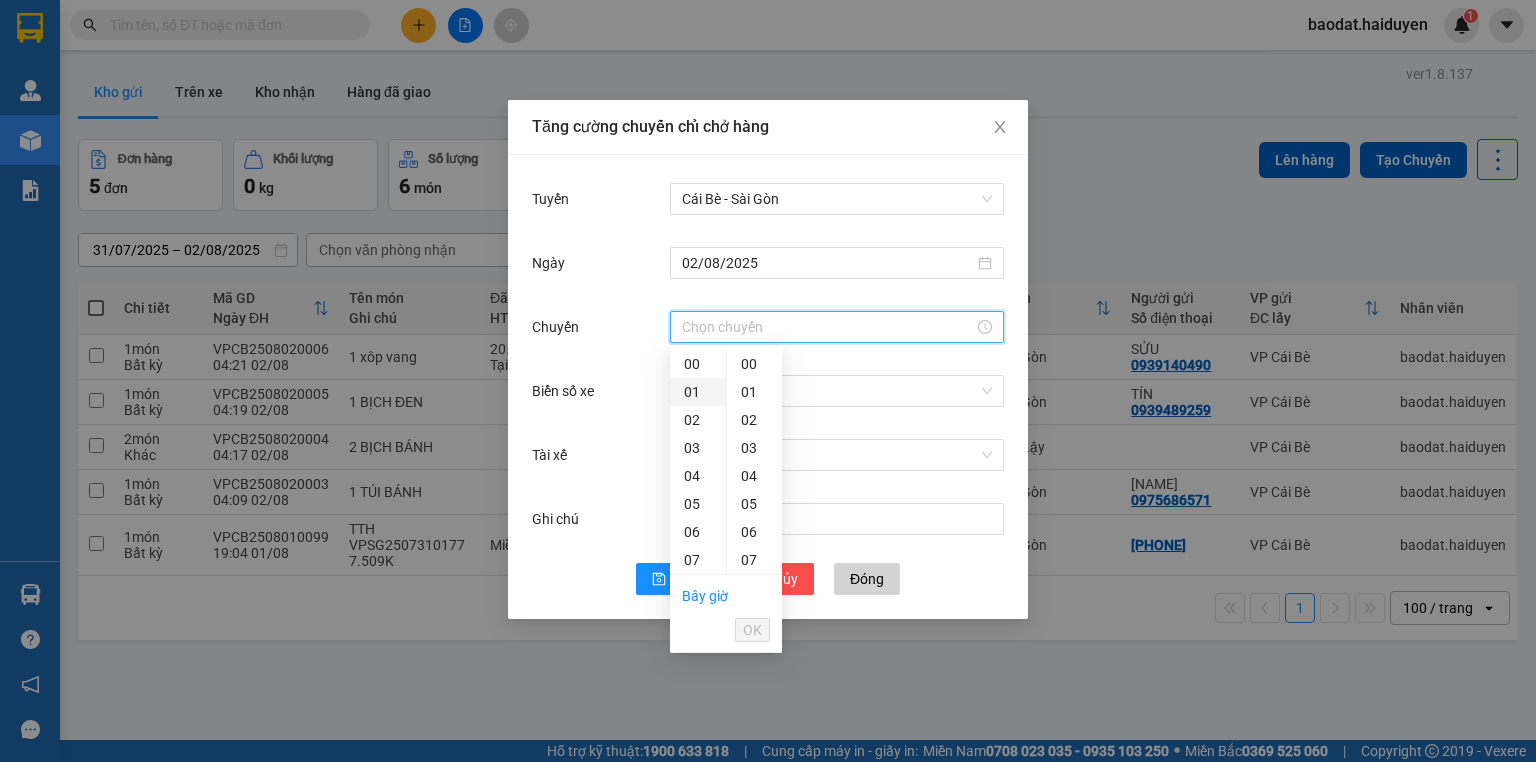 drag, startPoint x: 696, startPoint y: 328, endPoint x: 708, endPoint y: 393, distance: 66.09841 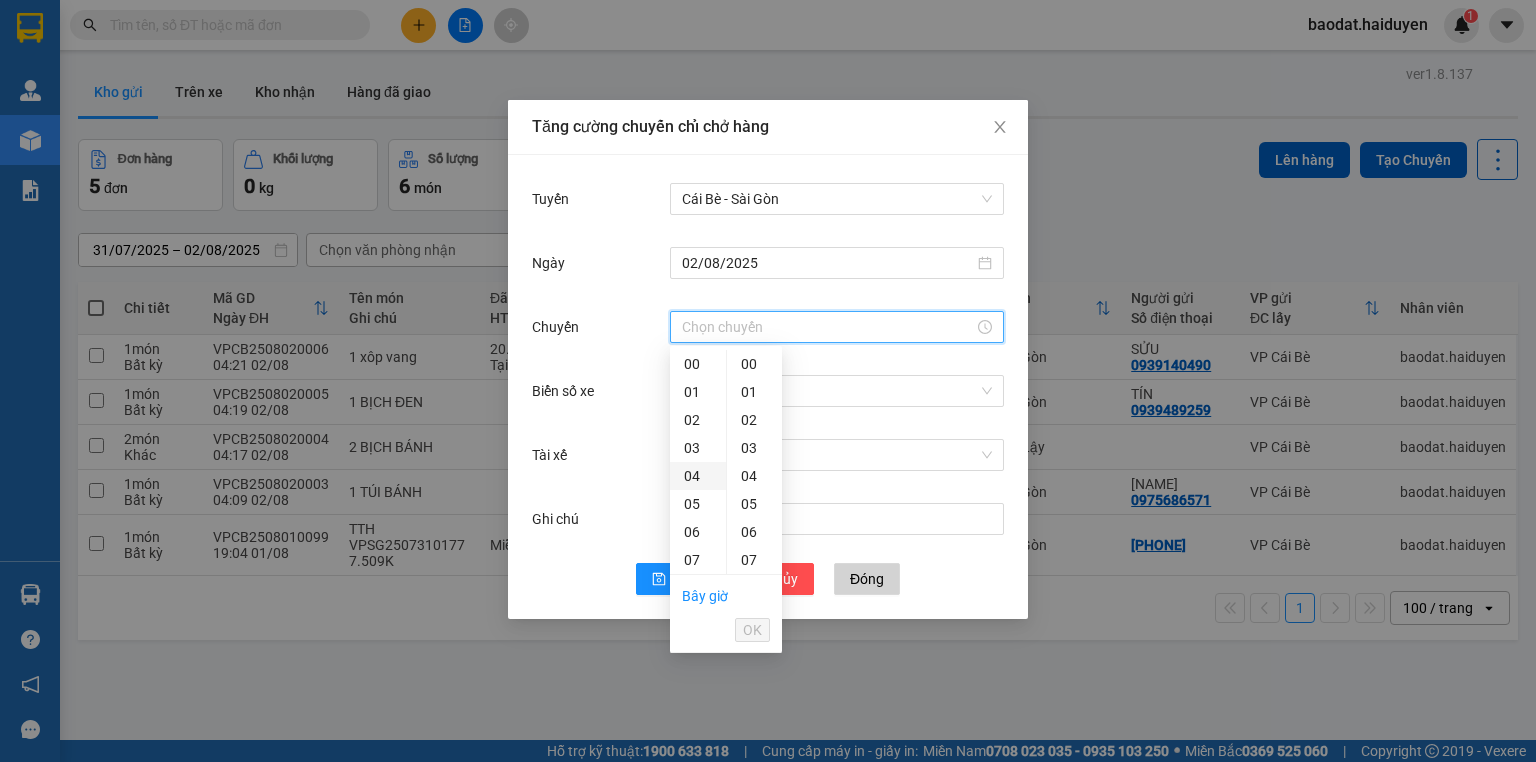 click on "04" at bounding box center (698, 476) 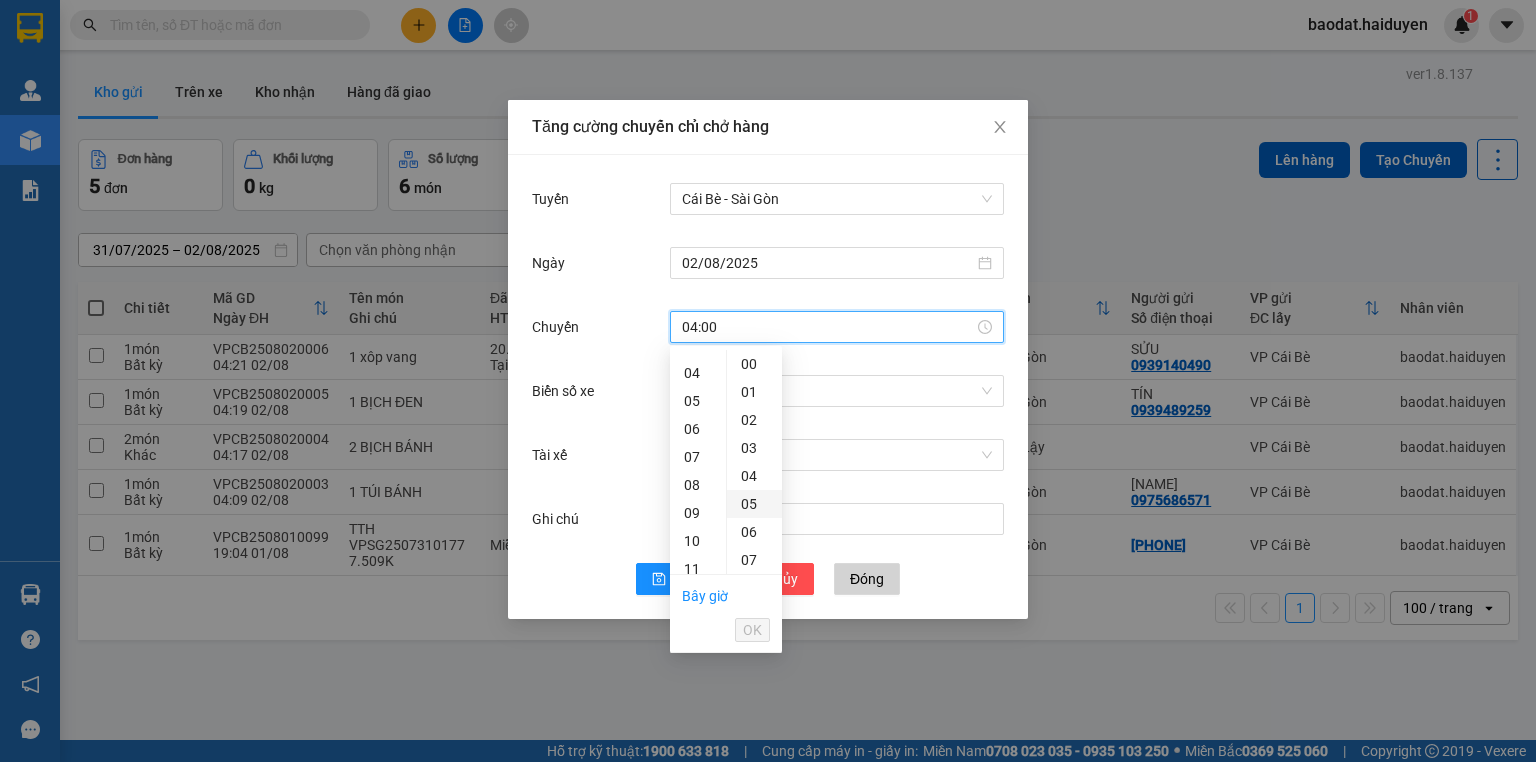 scroll, scrollTop: 112, scrollLeft: 0, axis: vertical 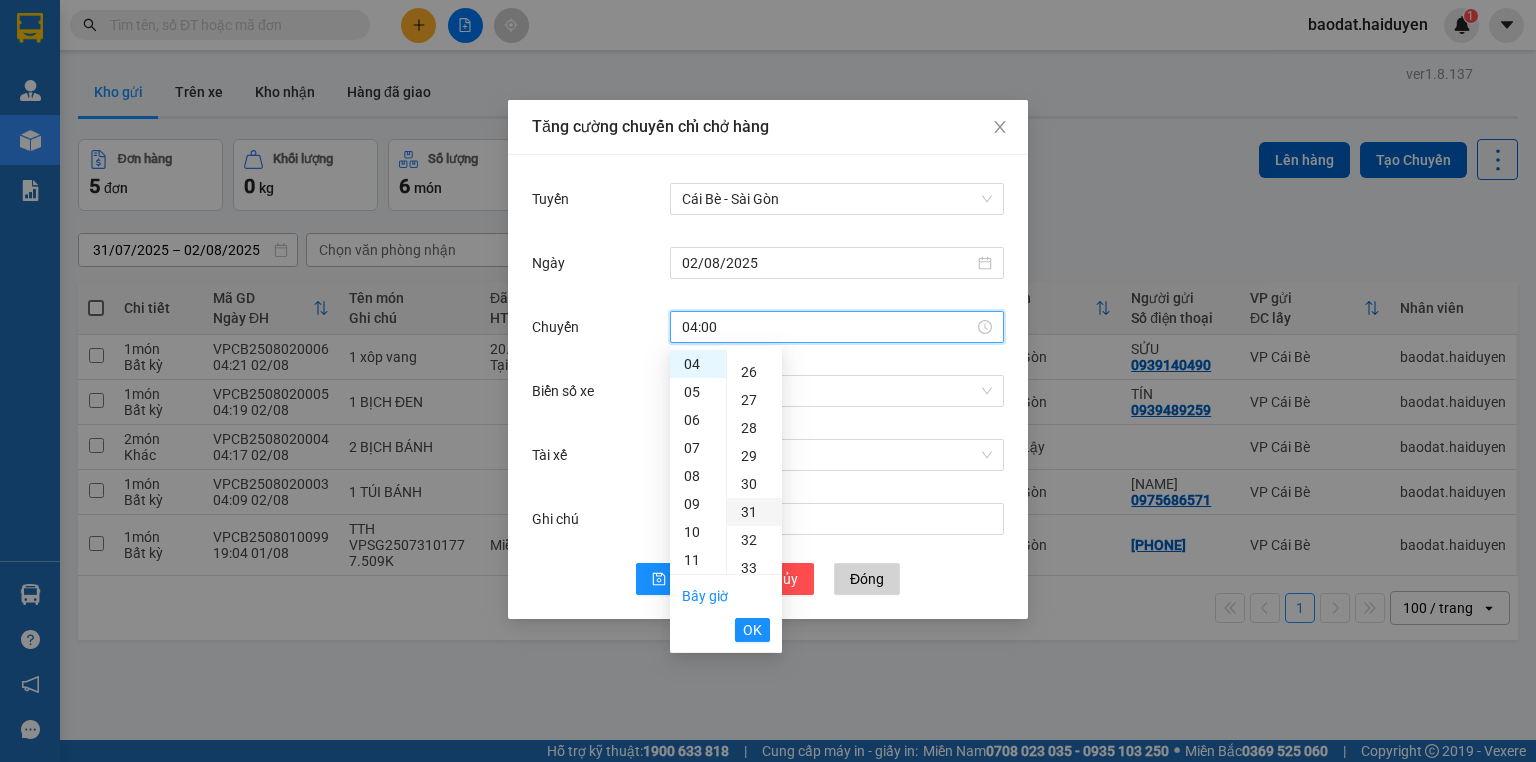 click on "31" at bounding box center (754, 512) 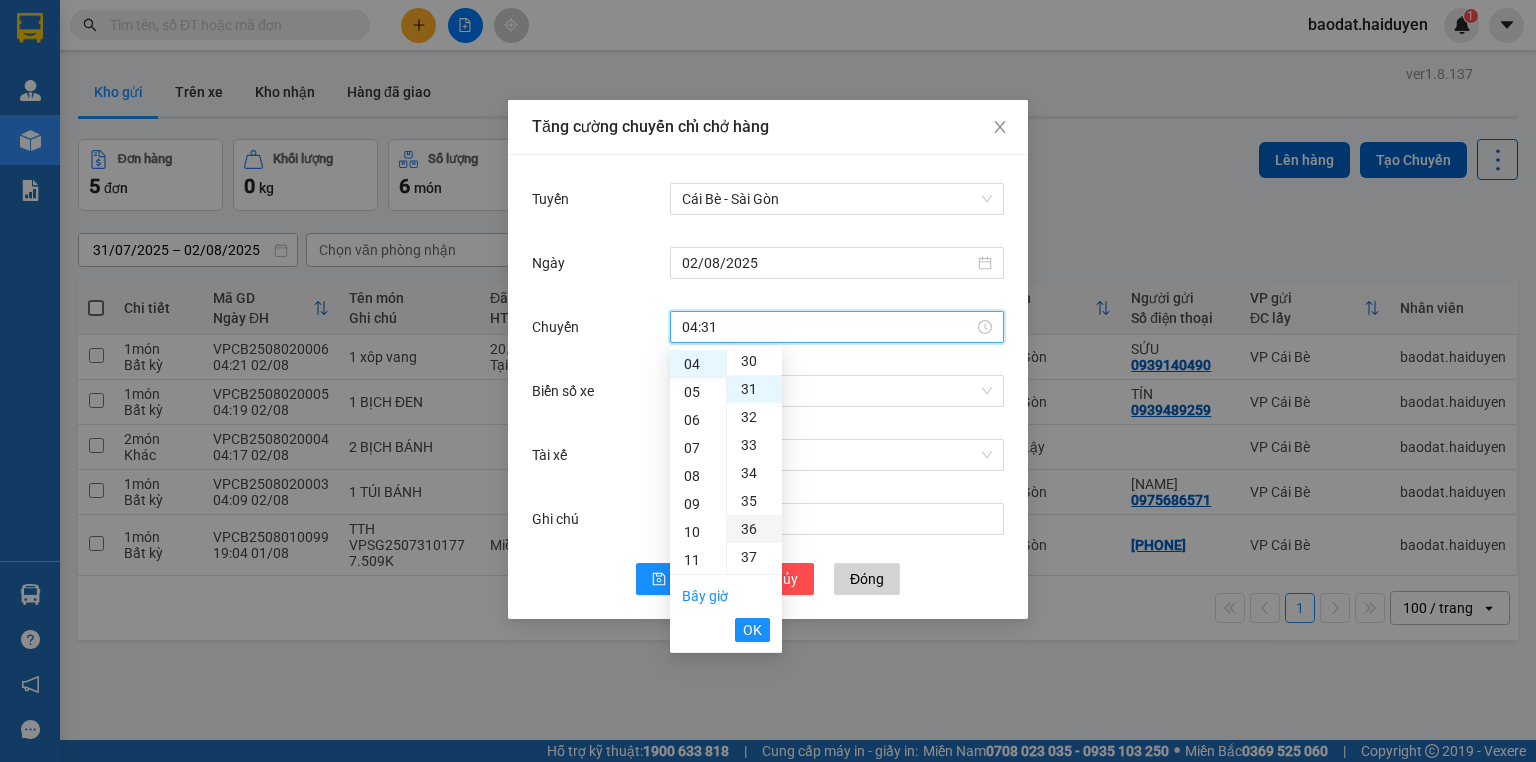 scroll, scrollTop: 868, scrollLeft: 0, axis: vertical 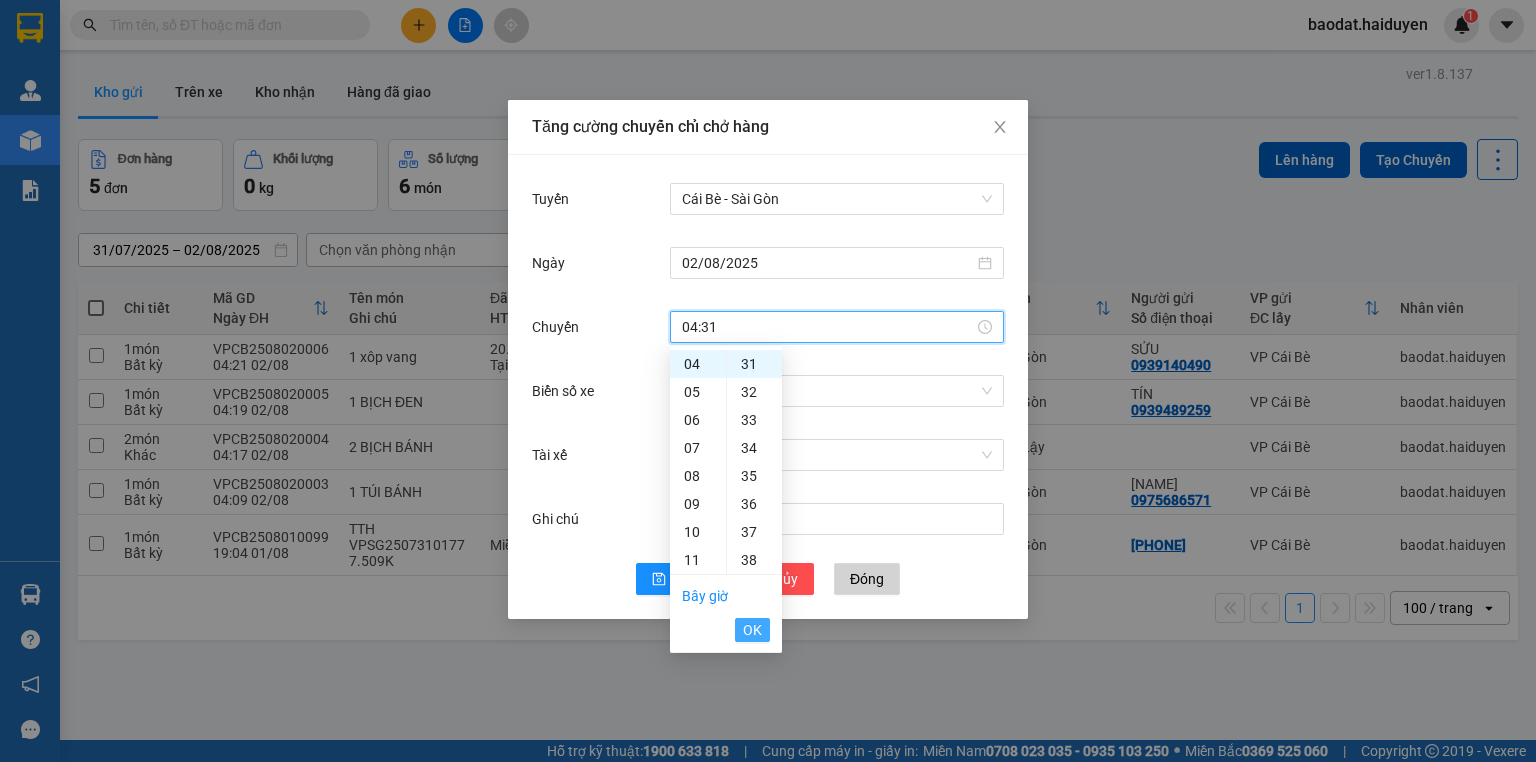 drag, startPoint x: 750, startPoint y: 632, endPoint x: 768, endPoint y: 588, distance: 47.539455 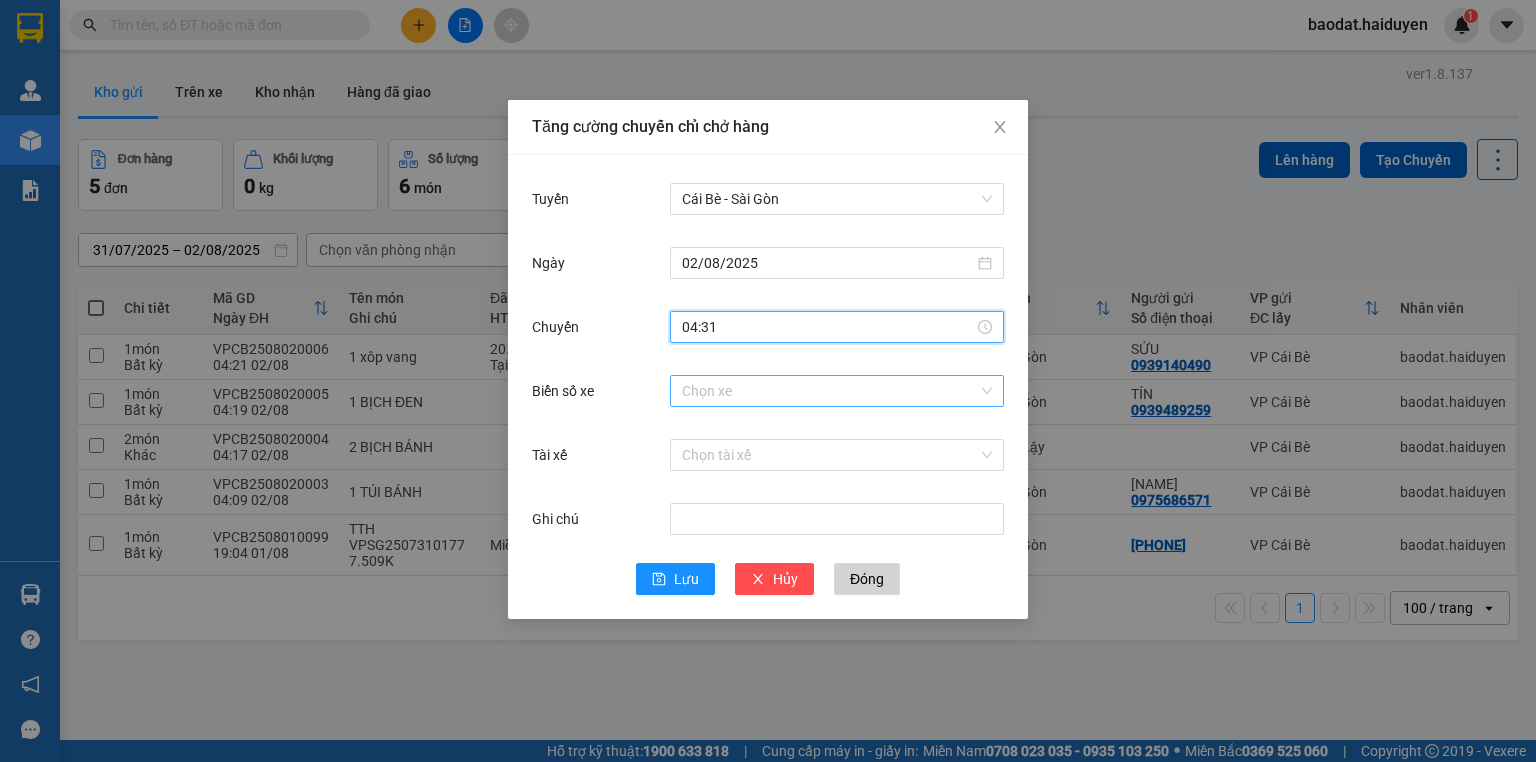 click on "Biển số xe" at bounding box center [830, 391] 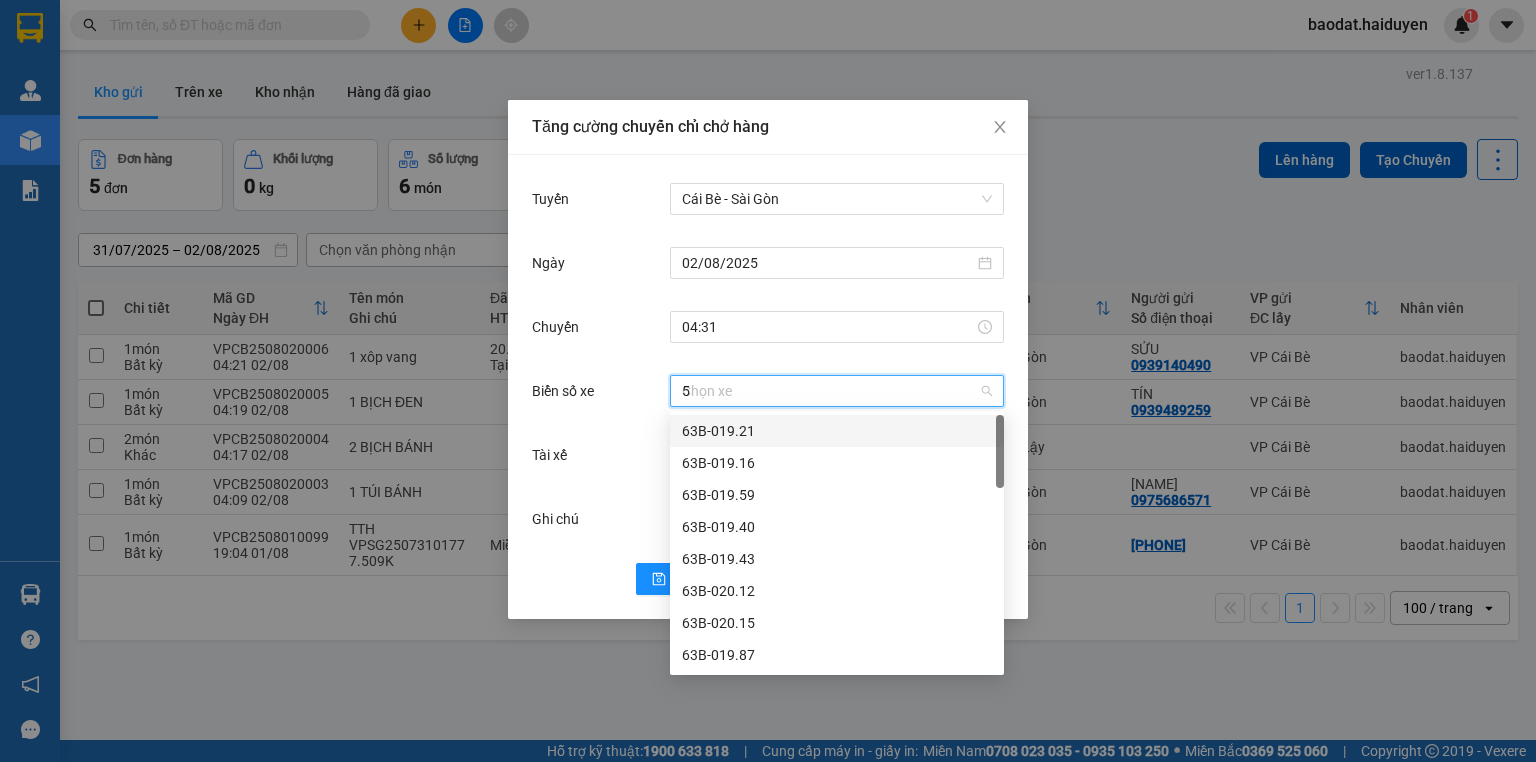 type on "50" 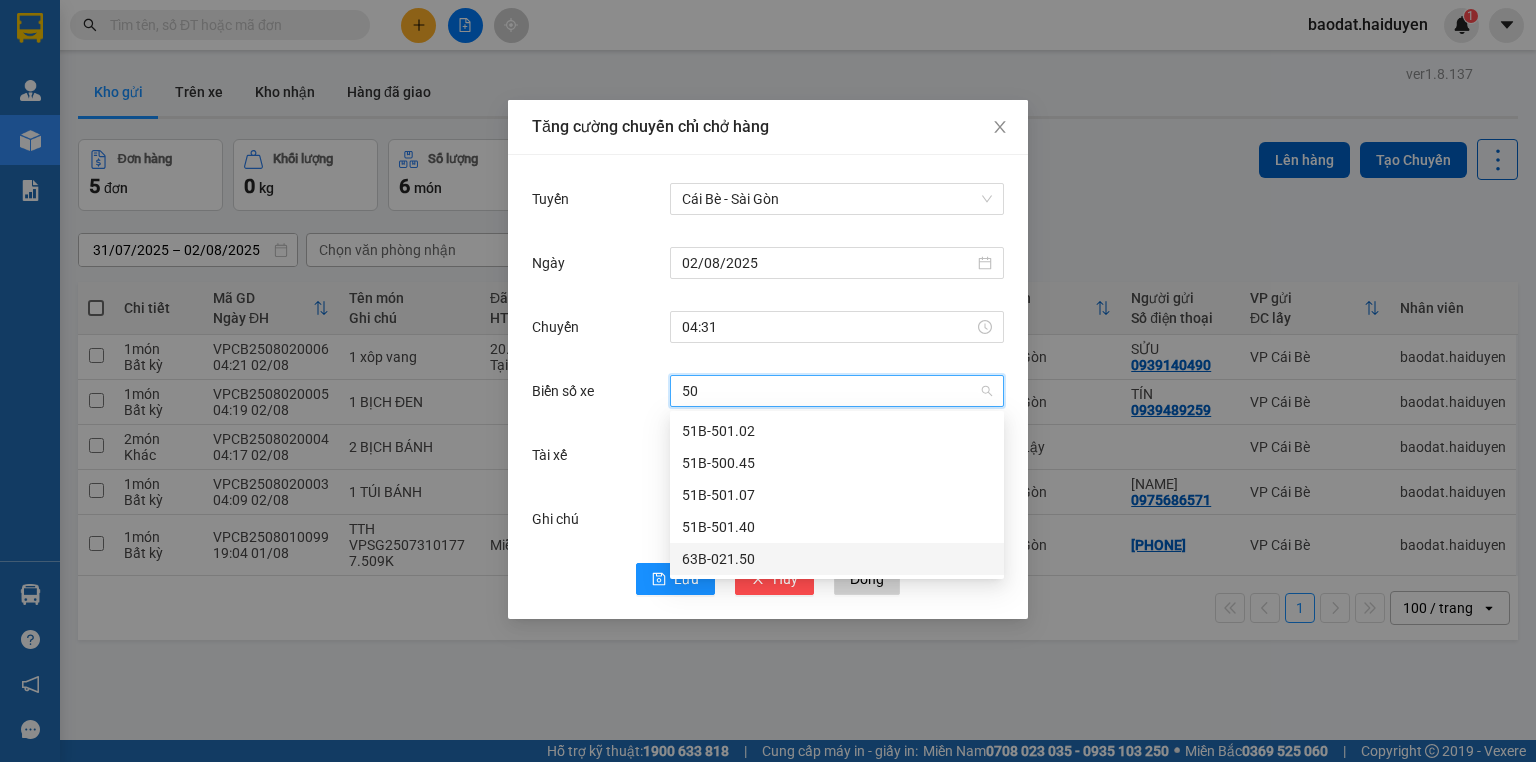 click on "63B-021.50" at bounding box center (837, 559) 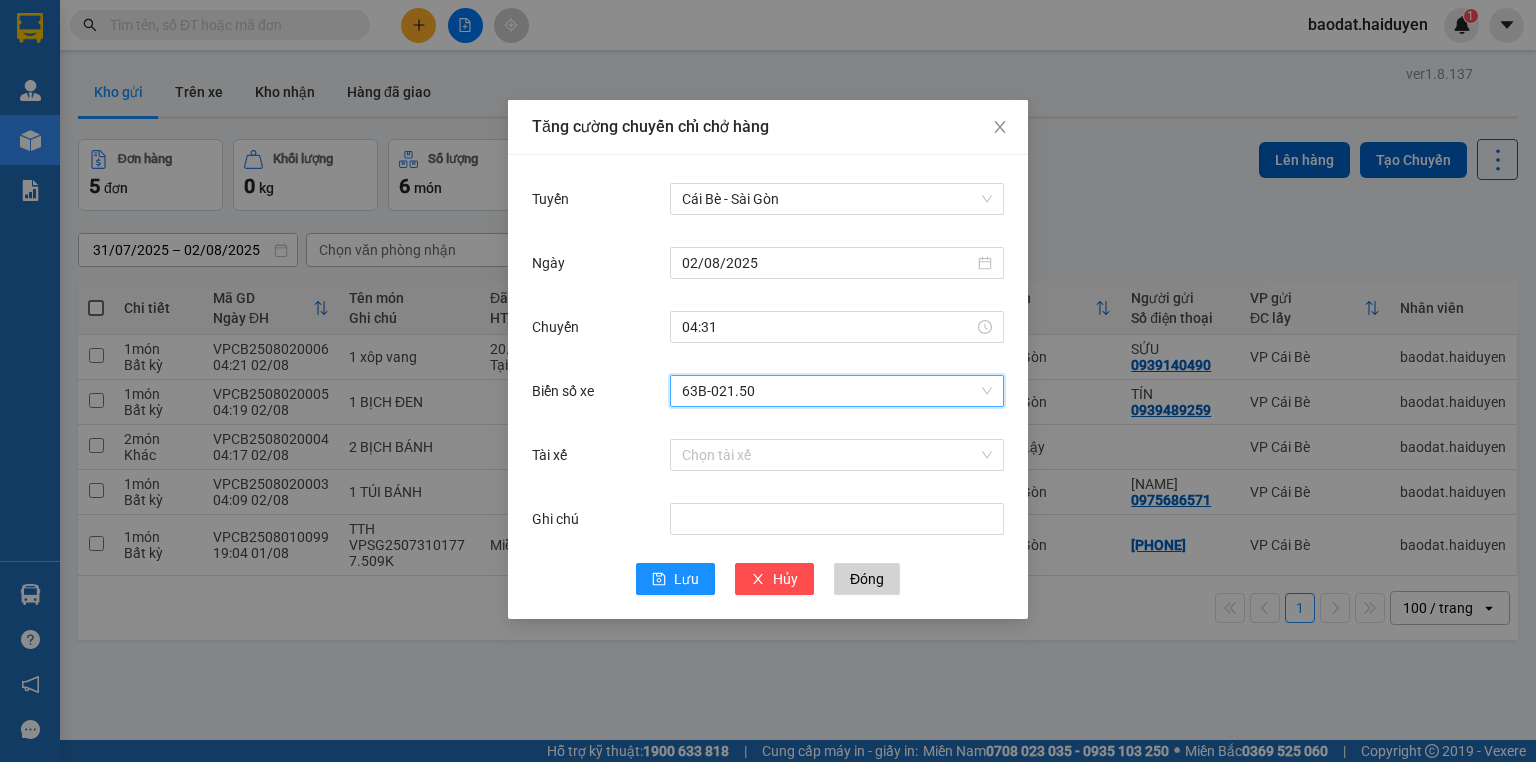 click on "Tài xế Chọn tài xế" at bounding box center (768, 467) 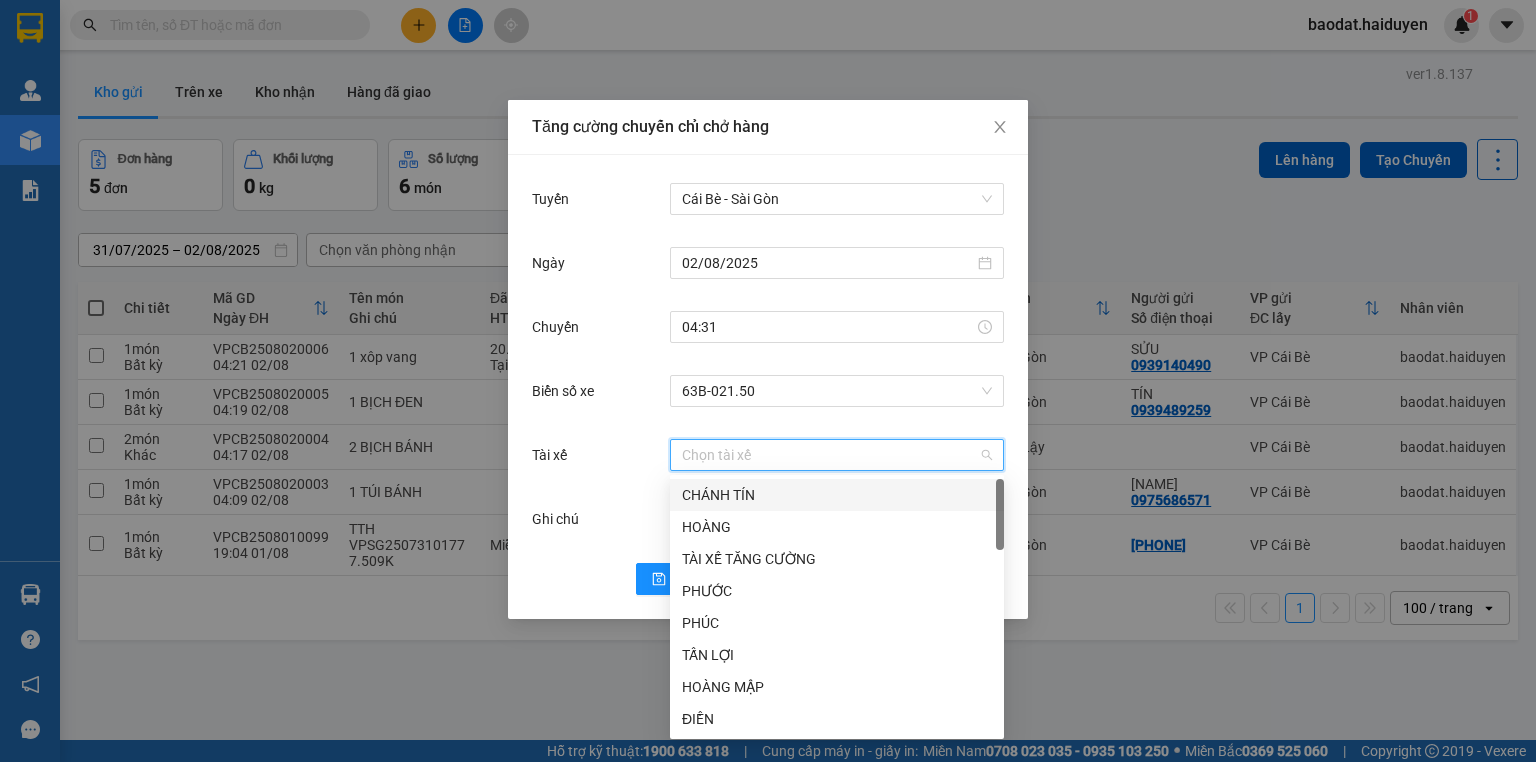 click on "Tài xế" at bounding box center (830, 455) 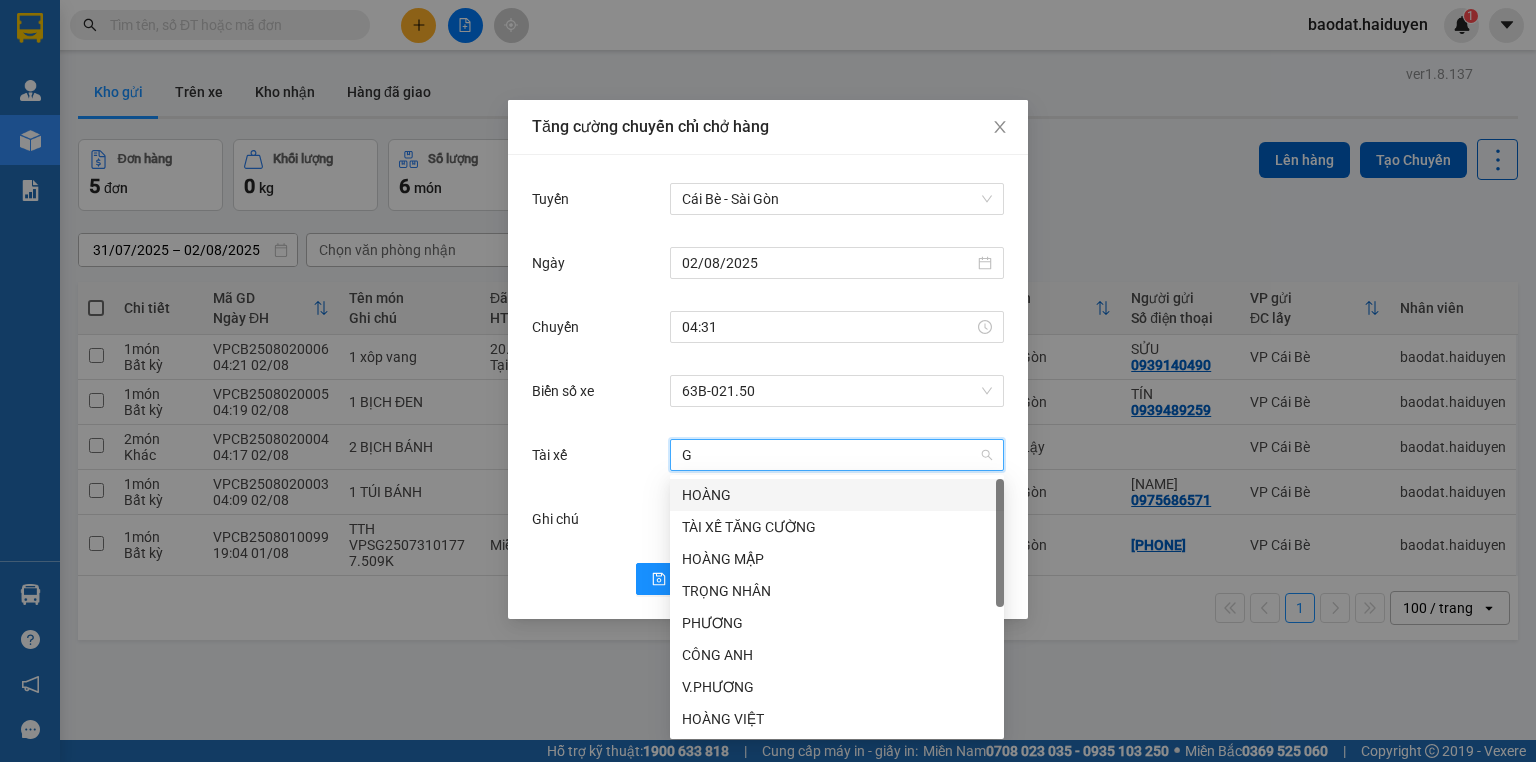 type on "GI" 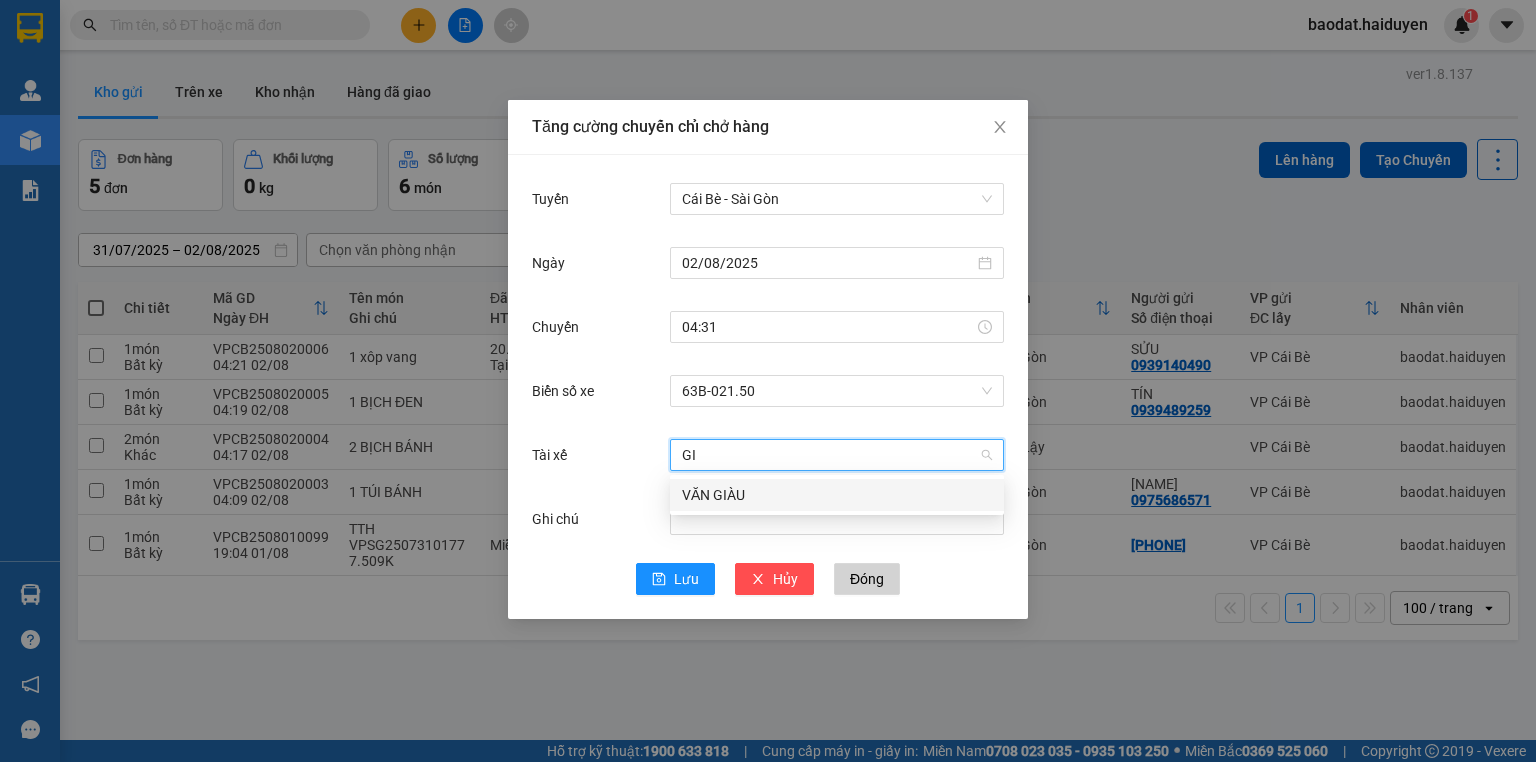 click on "VĂN GIÀU" at bounding box center [837, 495] 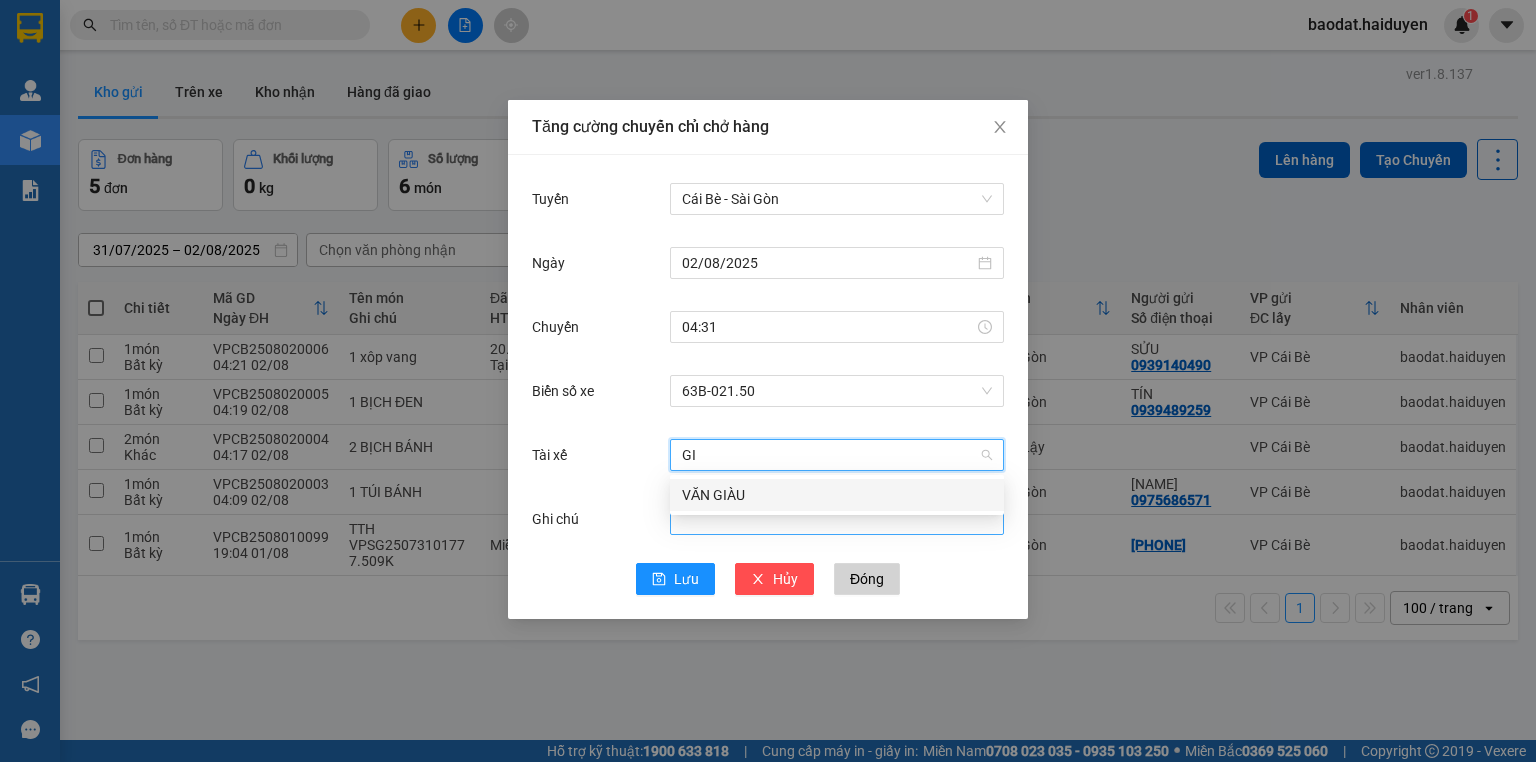 type 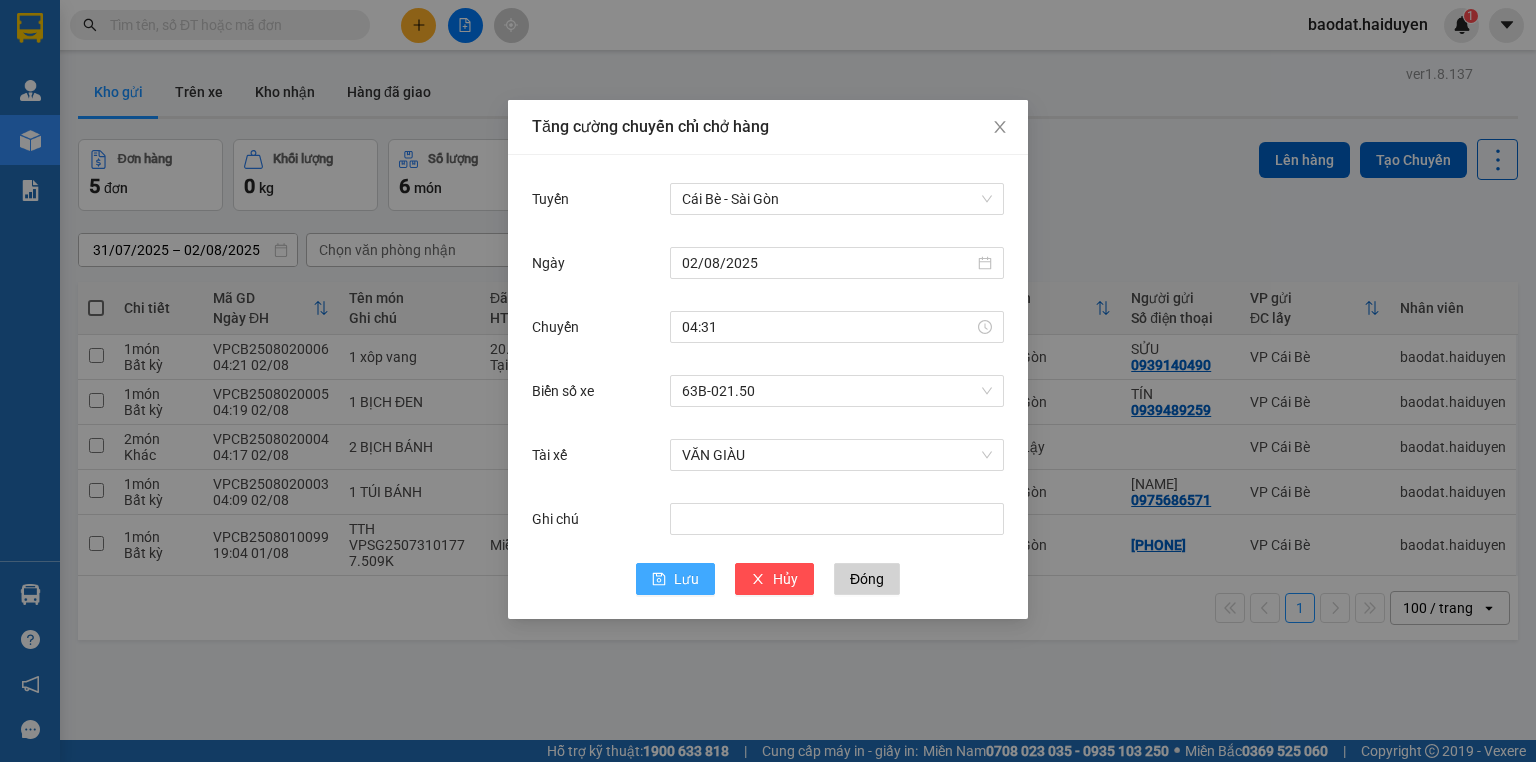 click on "Lưu" at bounding box center [686, 579] 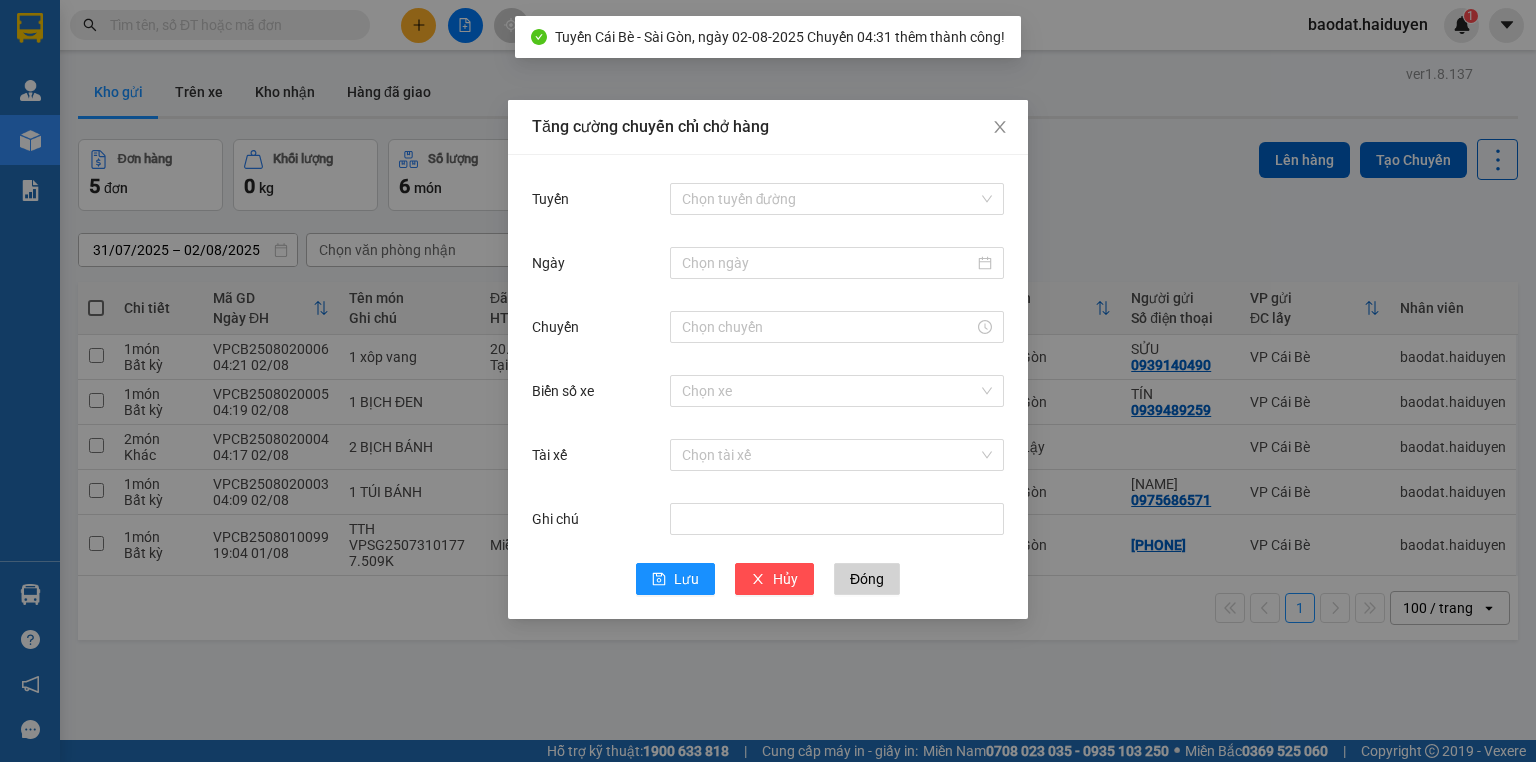 click on "Tăng cường chuyến chỉ chở hàng Tuyến Chọn tuyến đường Ngày Chuyến Biển số xe Chọn xe Tài xế Chọn tài xế Ghi chú Lưu Hủy Đóng" at bounding box center [768, 381] 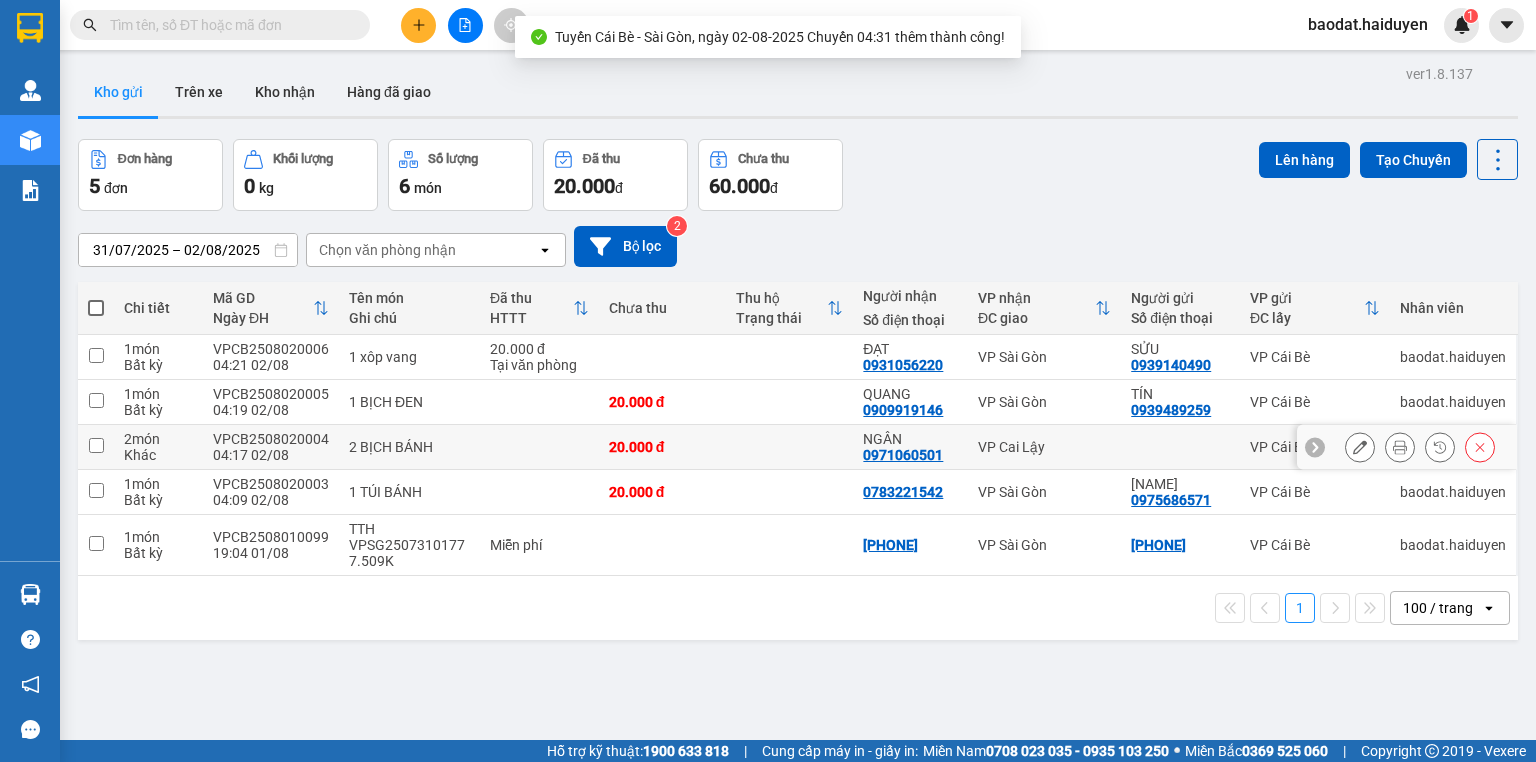 click at bounding box center [539, 447] 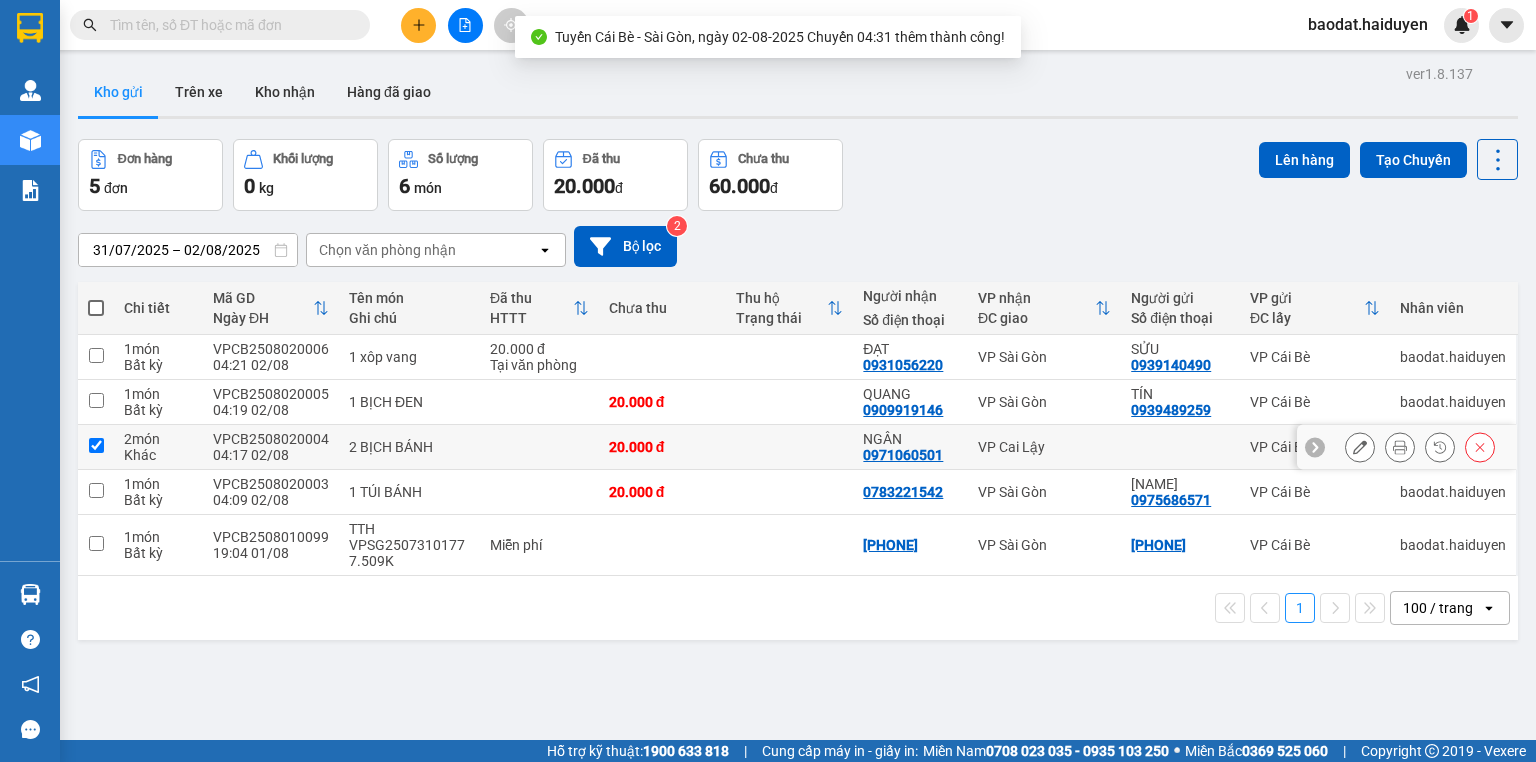 checkbox on "true" 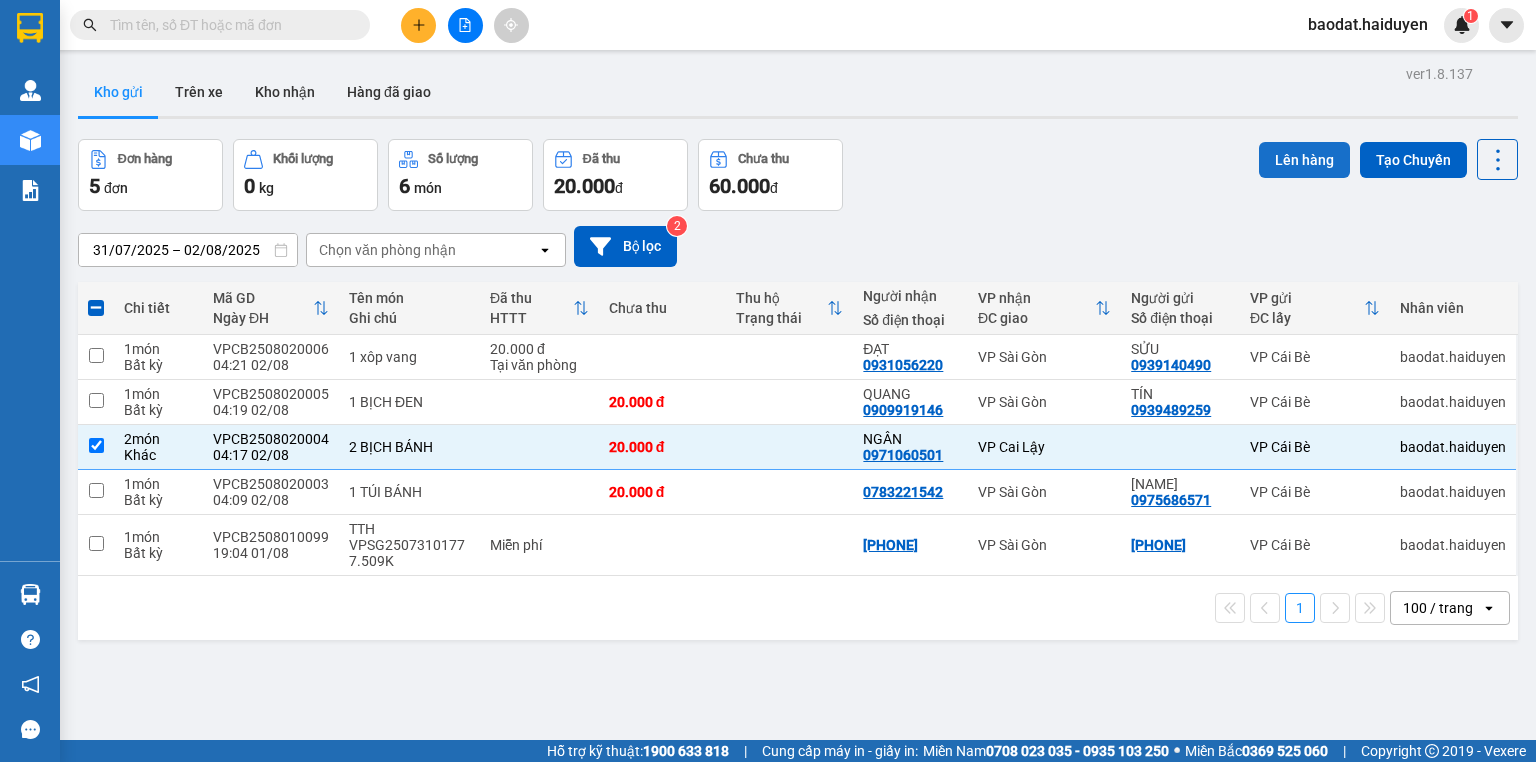 click on "Lên hàng" at bounding box center (1304, 160) 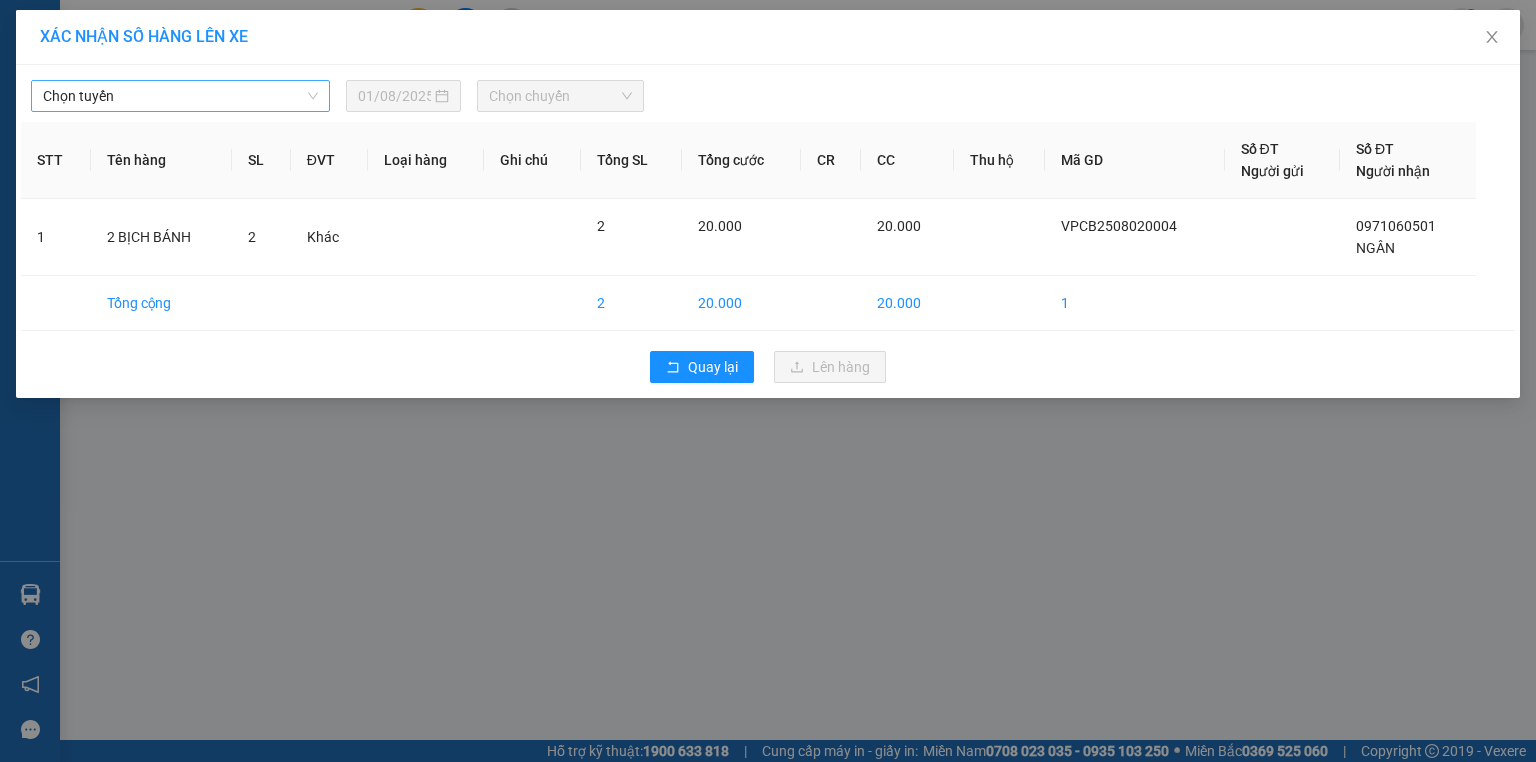 drag, startPoint x: 105, startPoint y: 115, endPoint x: 102, endPoint y: 101, distance: 14.3178215 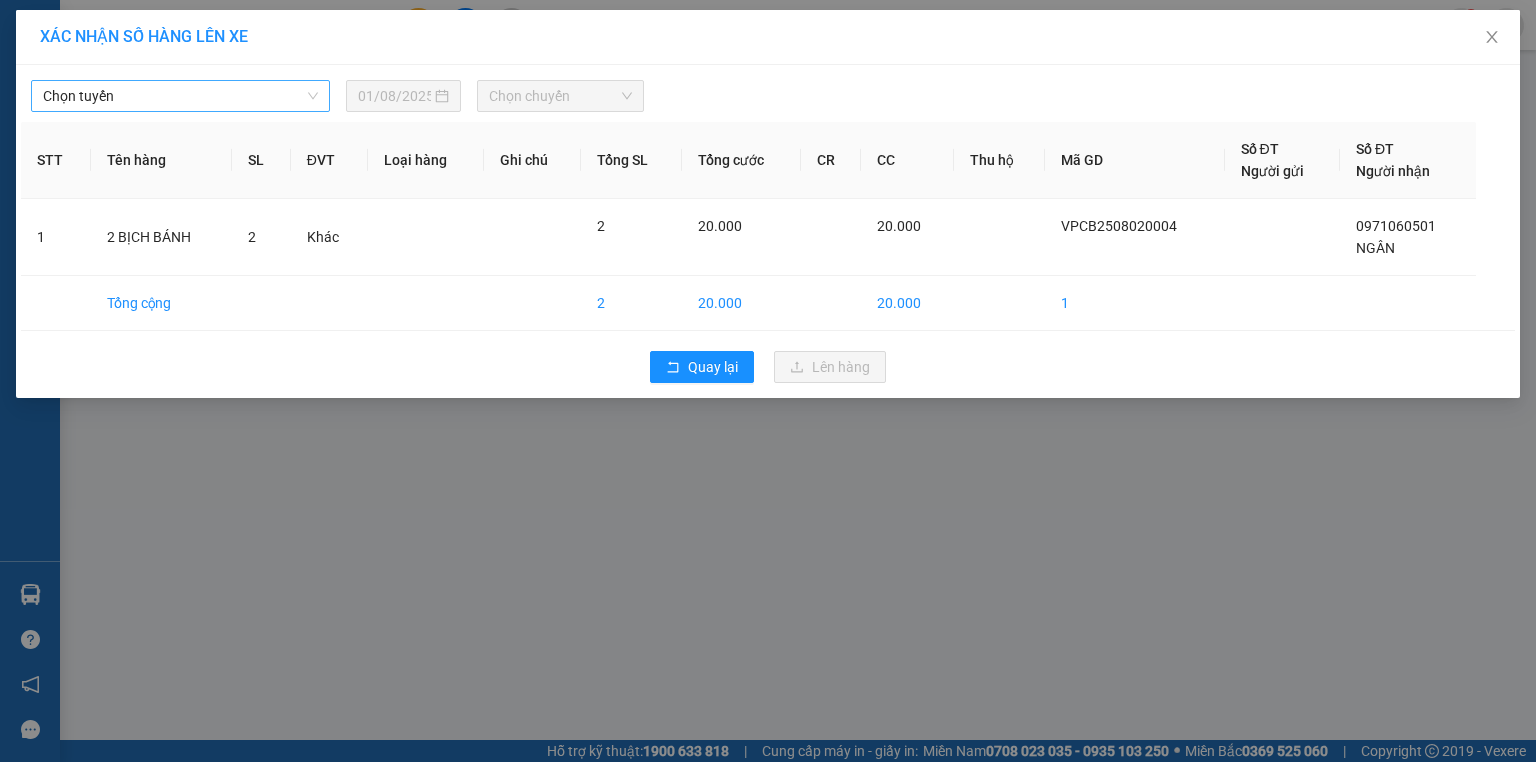 click on "Chọn tuyến 01/08/2025 Chọn chuyến STT Tên hàng SL ĐVT Loại hàng Ghi chú Tổng SL Tổng cước CR CC Thu hộ Mã GD Số ĐT Người gửi Số ĐT Người nhận 1 2 BỊCH BÁNH 2 Khác 2 20.000 20.000 VPCB2508020004 [PHONE] NGÂN  Tổng cộng 2 20.000 20.000 1 Quay lại Lên hàng" at bounding box center (768, 231) 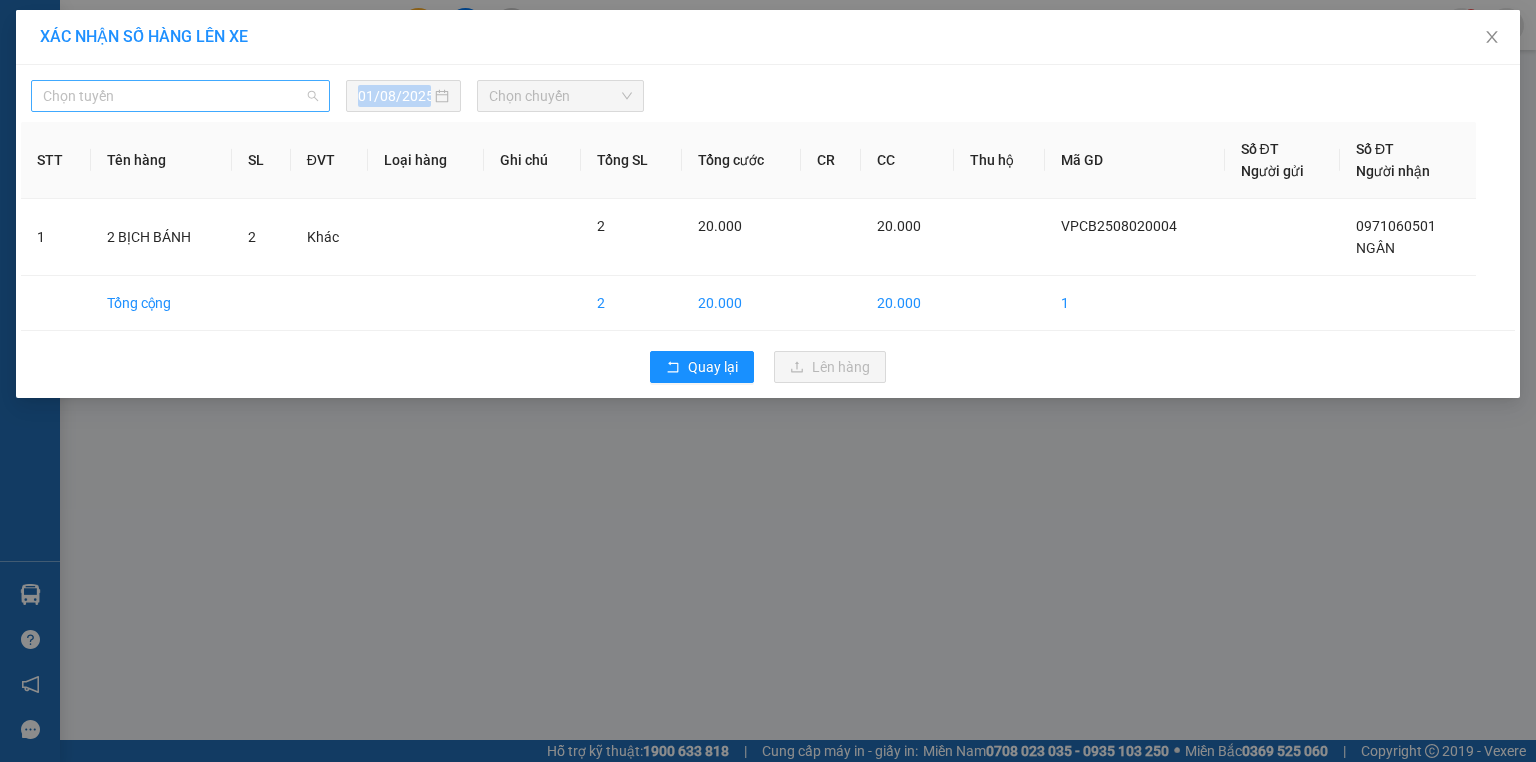 click on "Chọn tuyến" at bounding box center (180, 96) 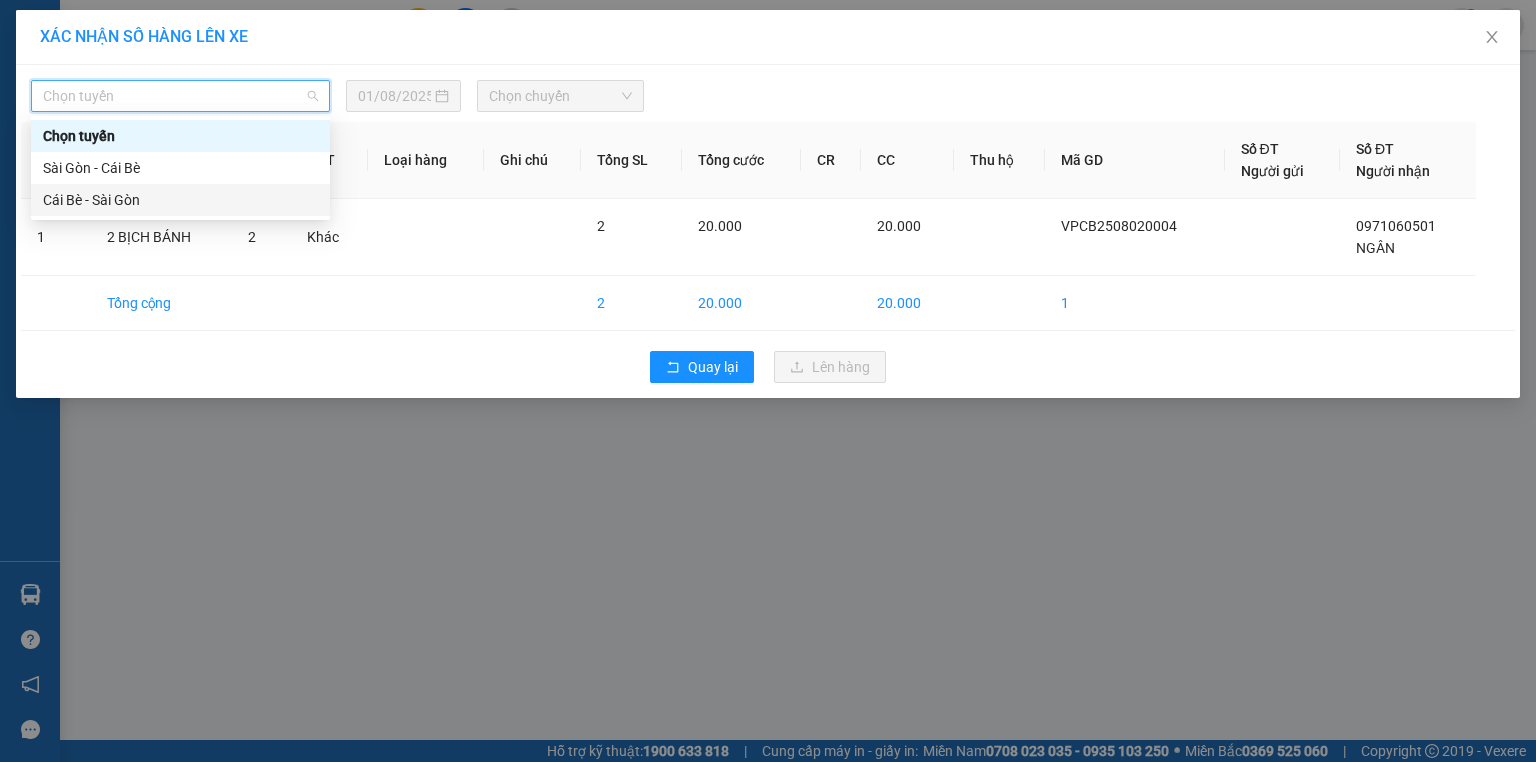 click on "Cái Bè - Sài Gòn" at bounding box center (180, 200) 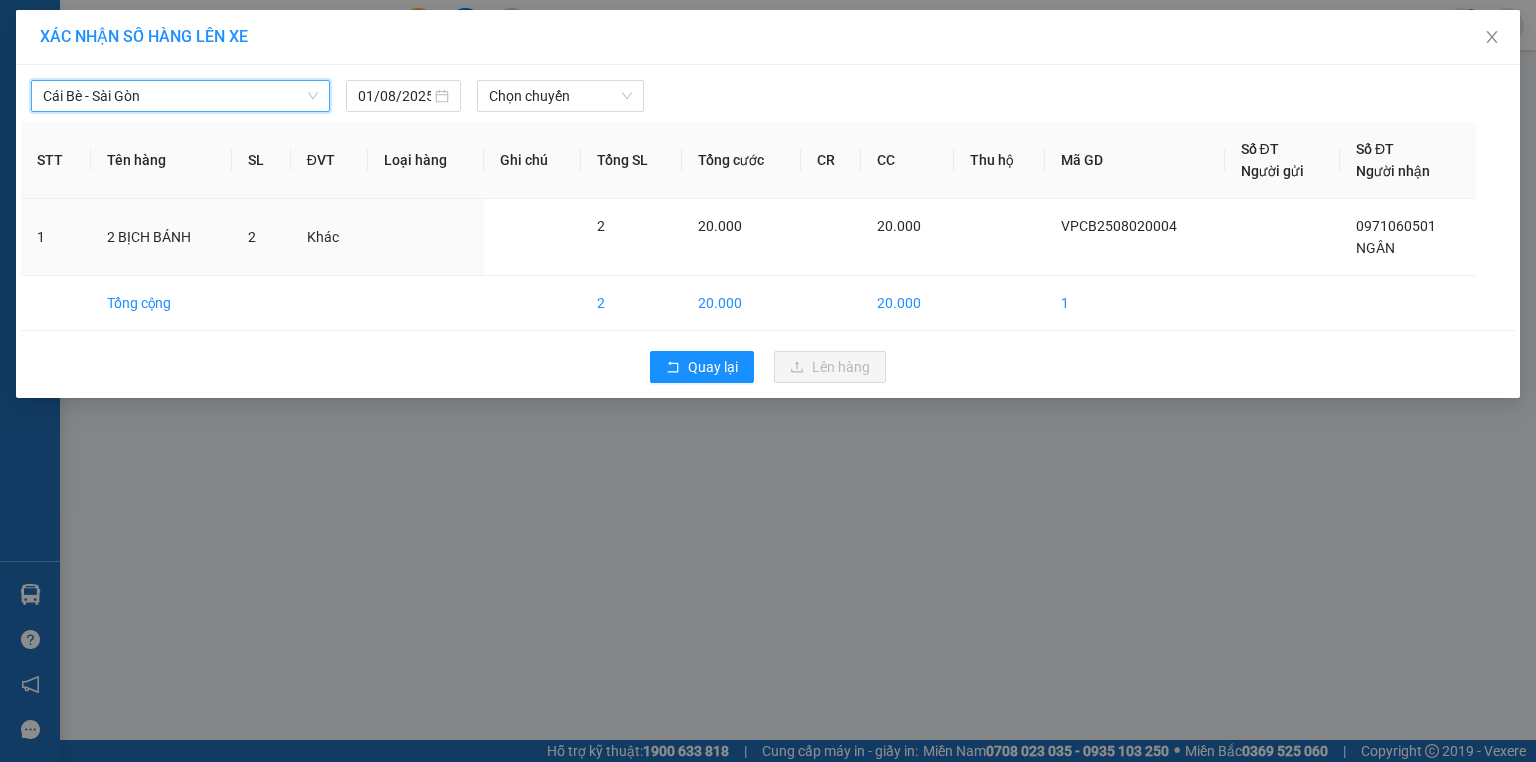 drag, startPoint x: 410, startPoint y: 91, endPoint x: 415, endPoint y: 113, distance: 22.561028 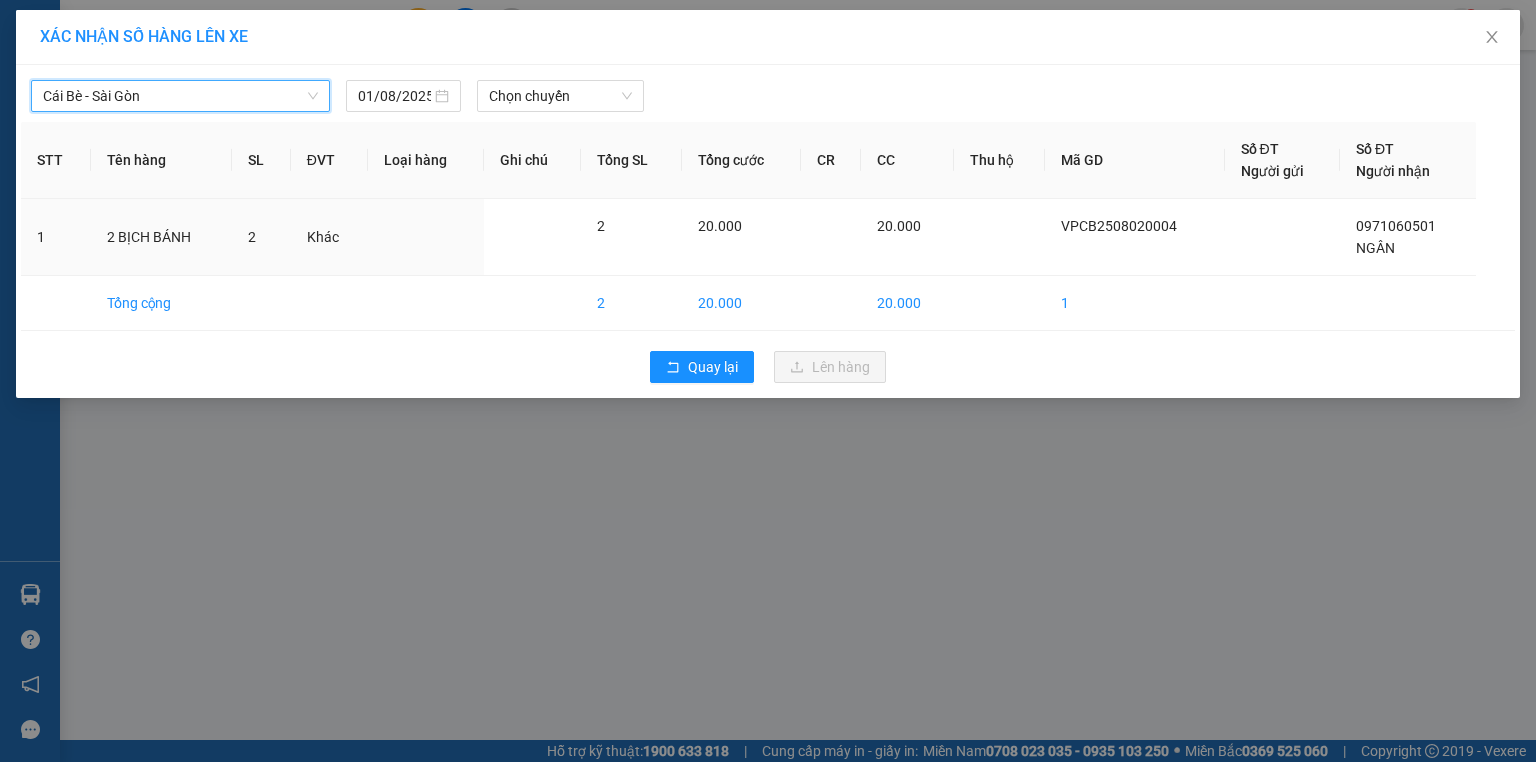 click on "01/08/2025" at bounding box center (394, 96) 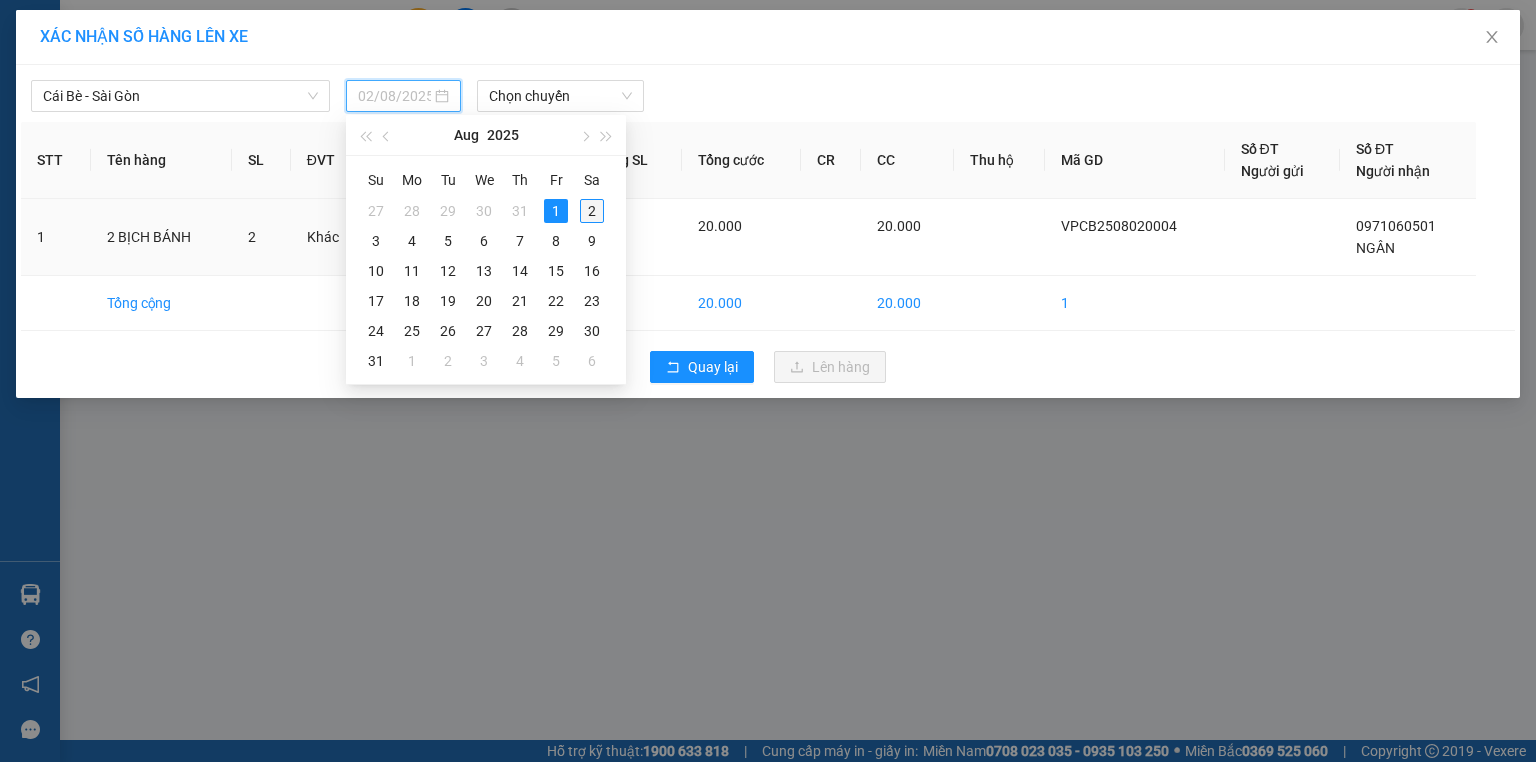 click on "2" at bounding box center (592, 211) 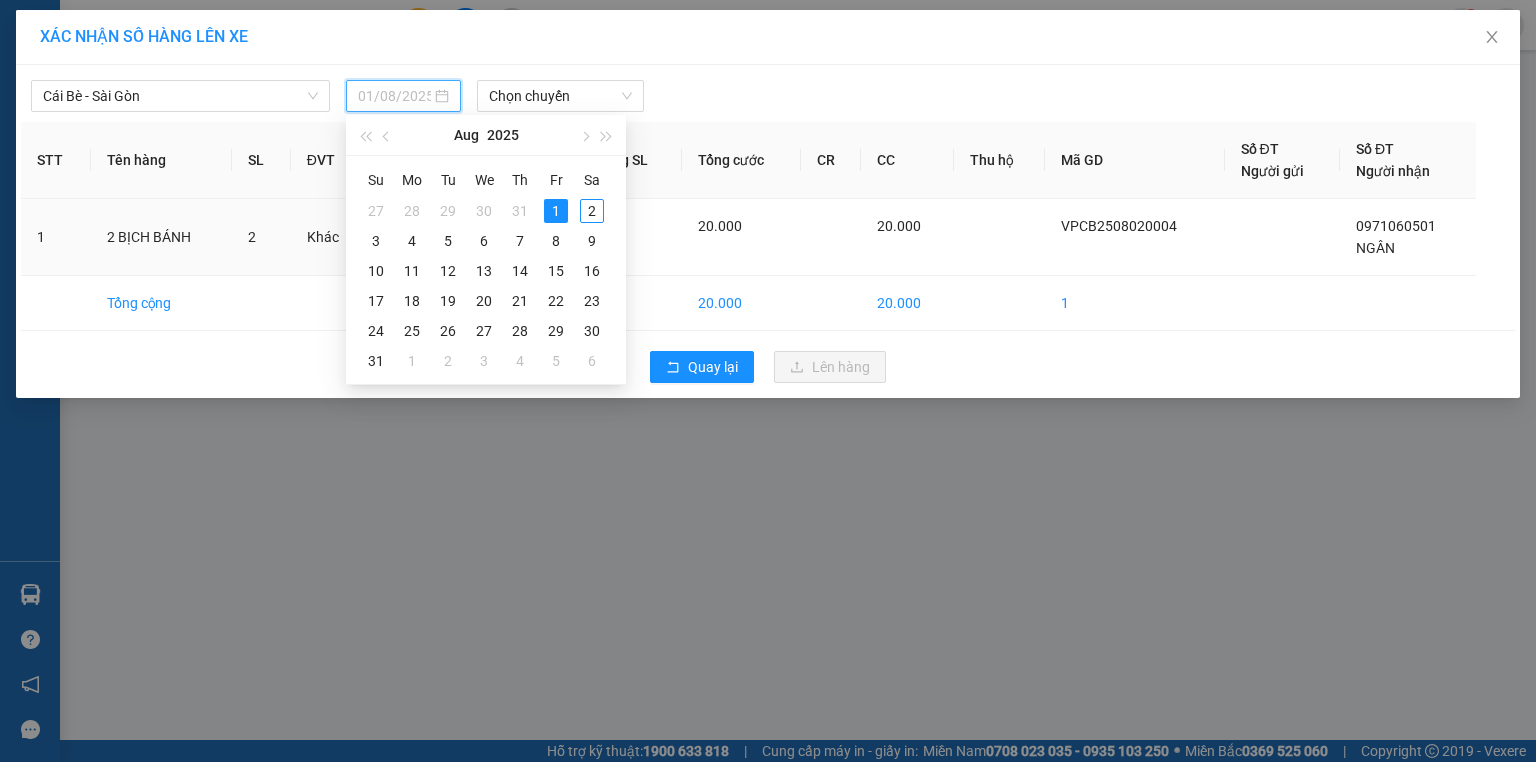 type on "02/08/2025" 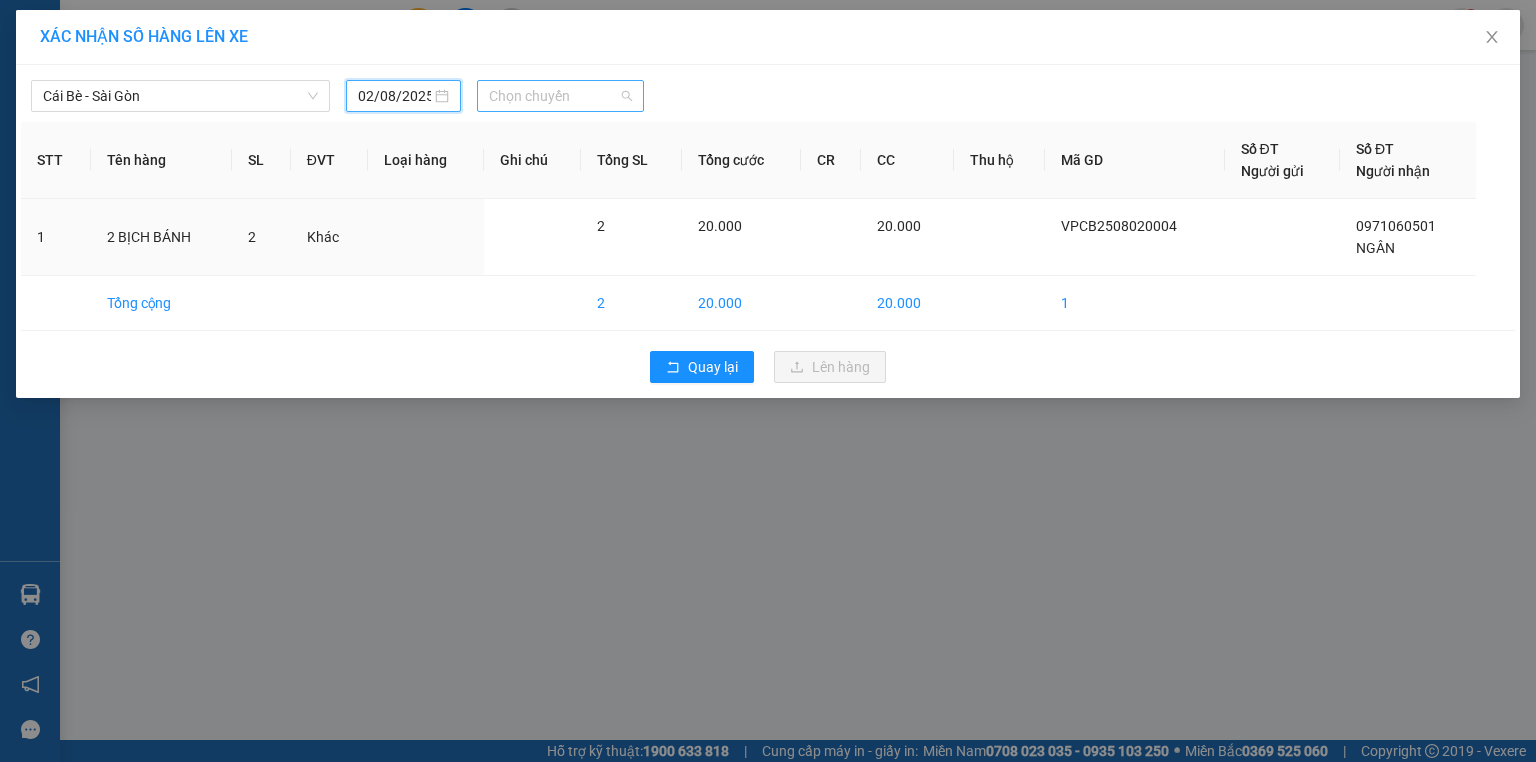 click on "Chọn chuyến" at bounding box center [561, 96] 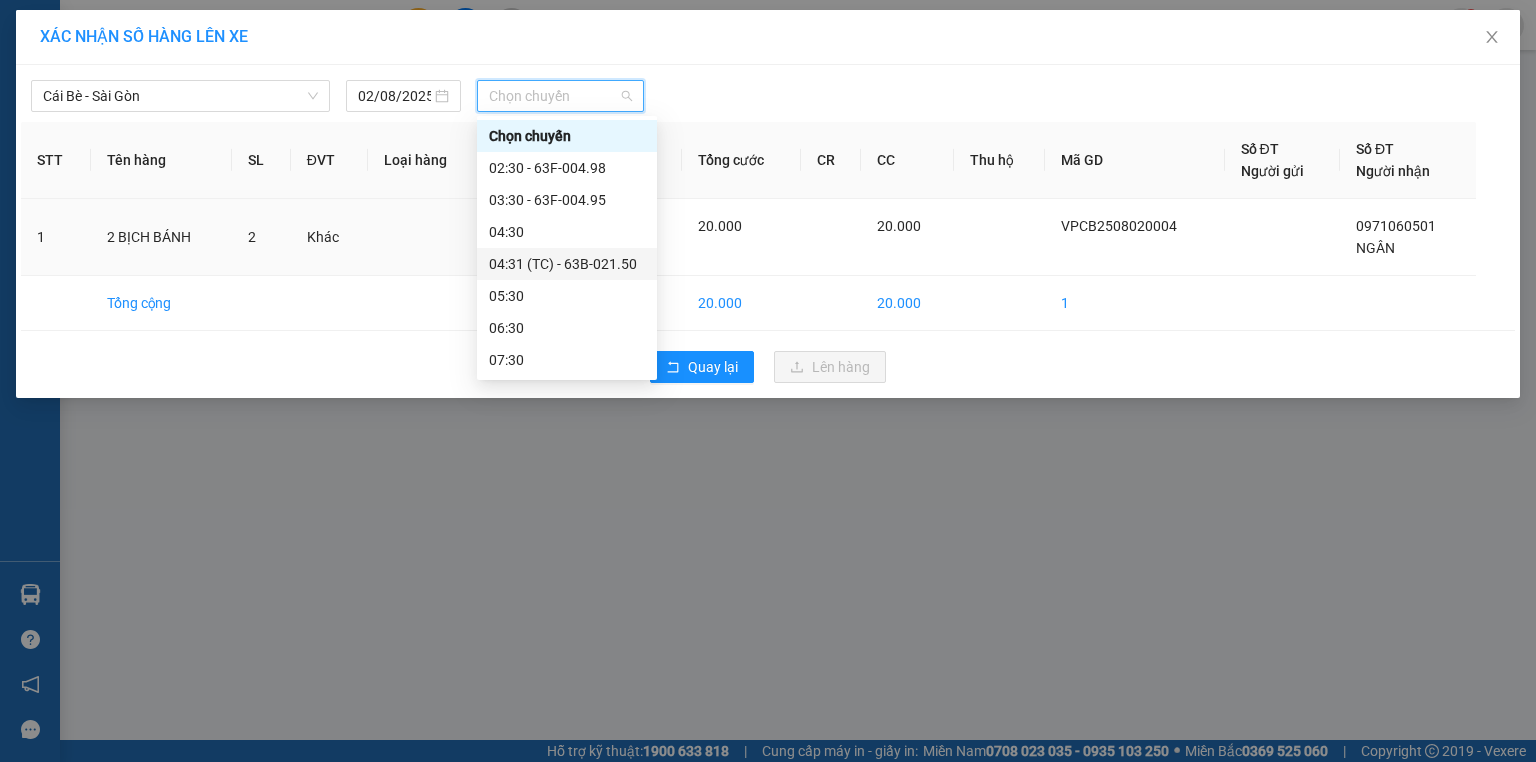 click on "04:31   (TC)   - 63B-021.50" at bounding box center (567, 264) 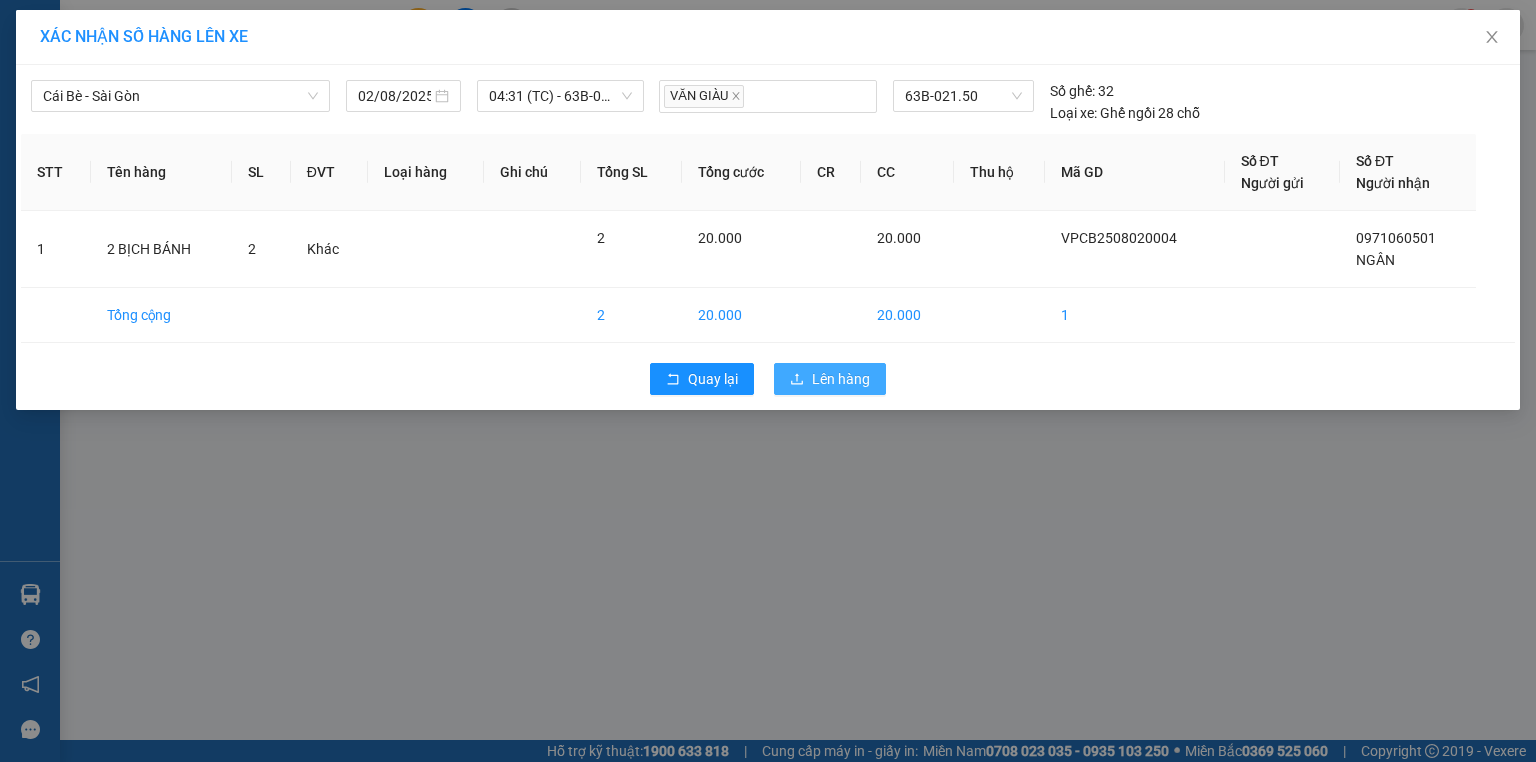 click on "Lên hàng" at bounding box center (841, 379) 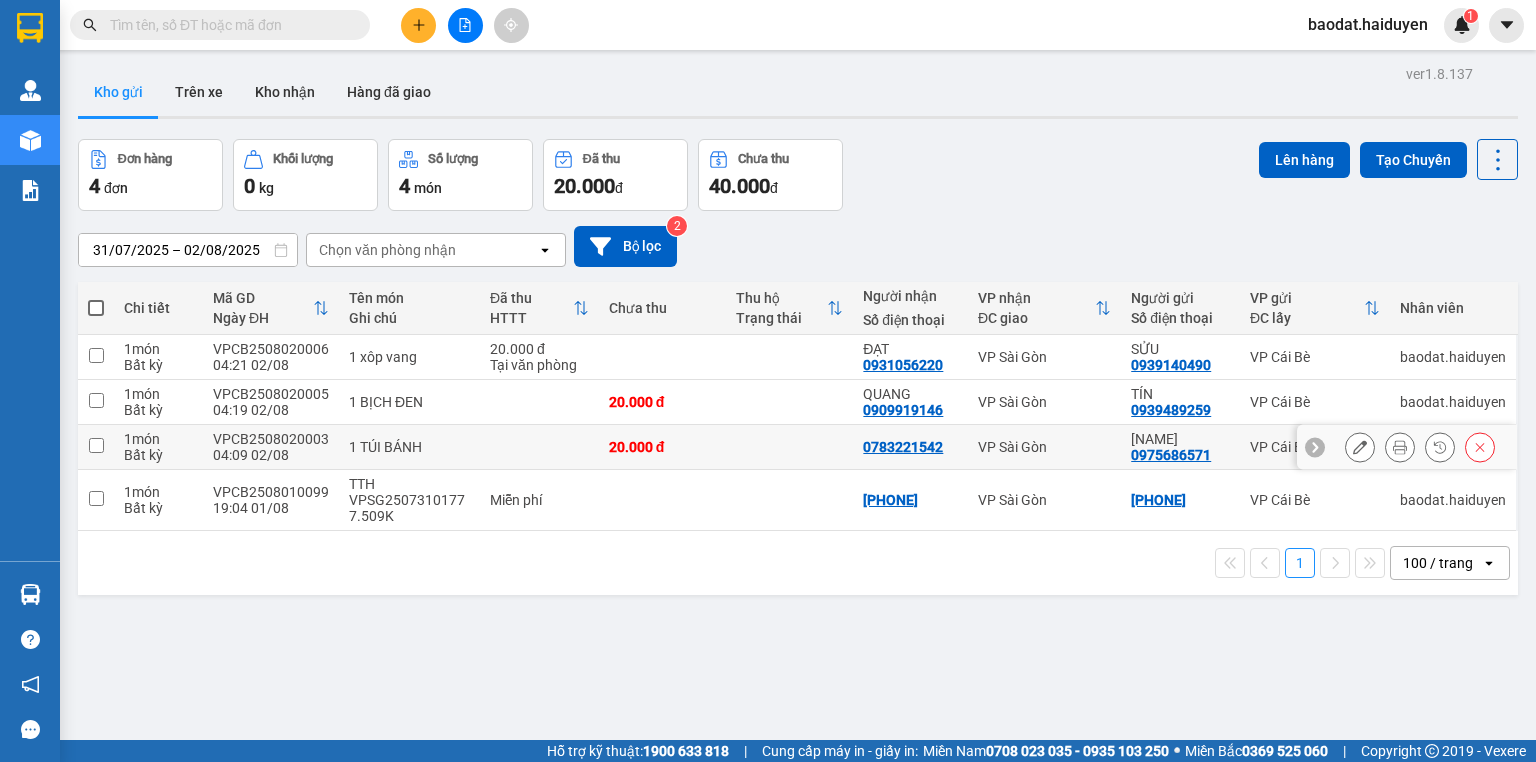 click at bounding box center (539, 447) 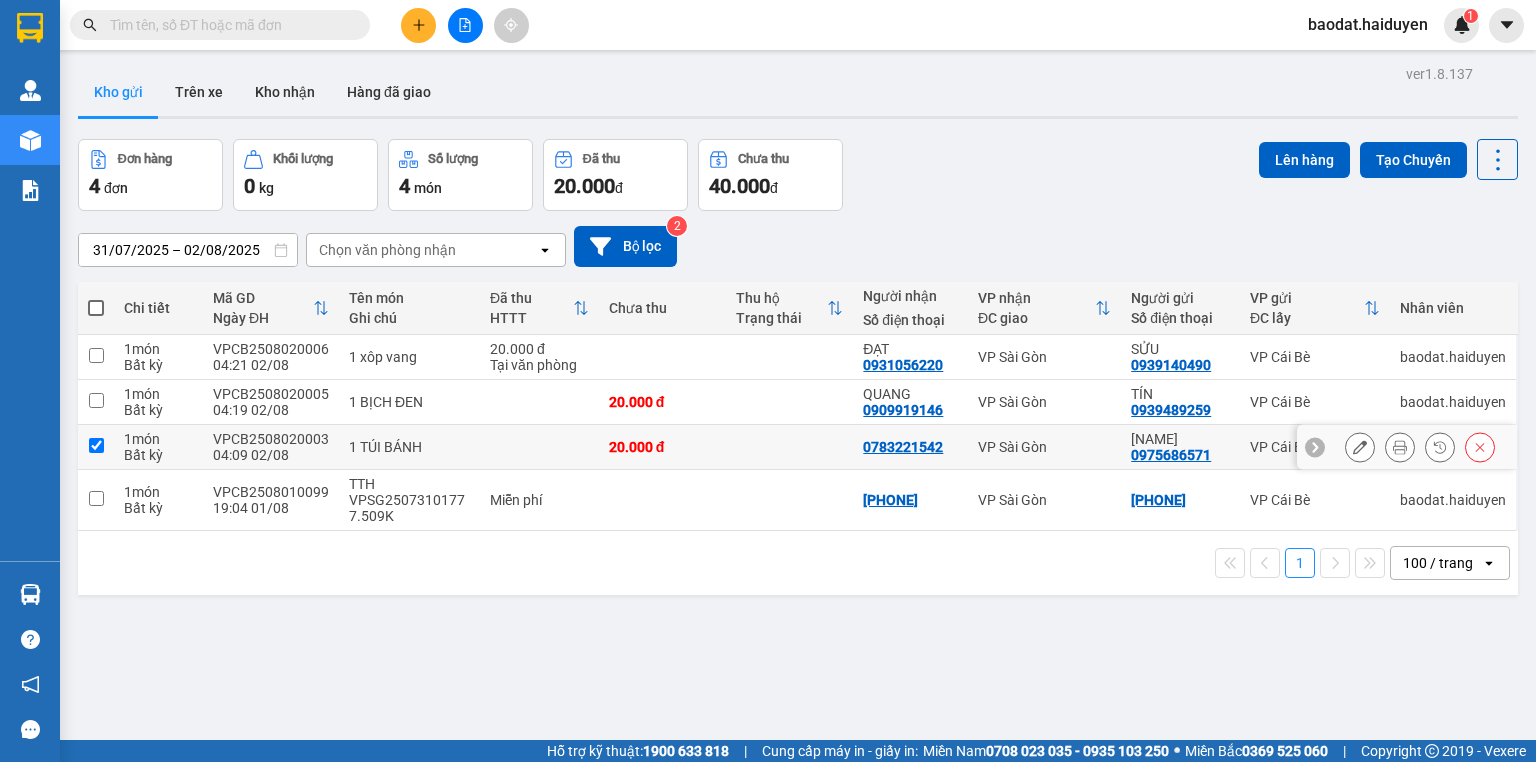 checkbox on "true" 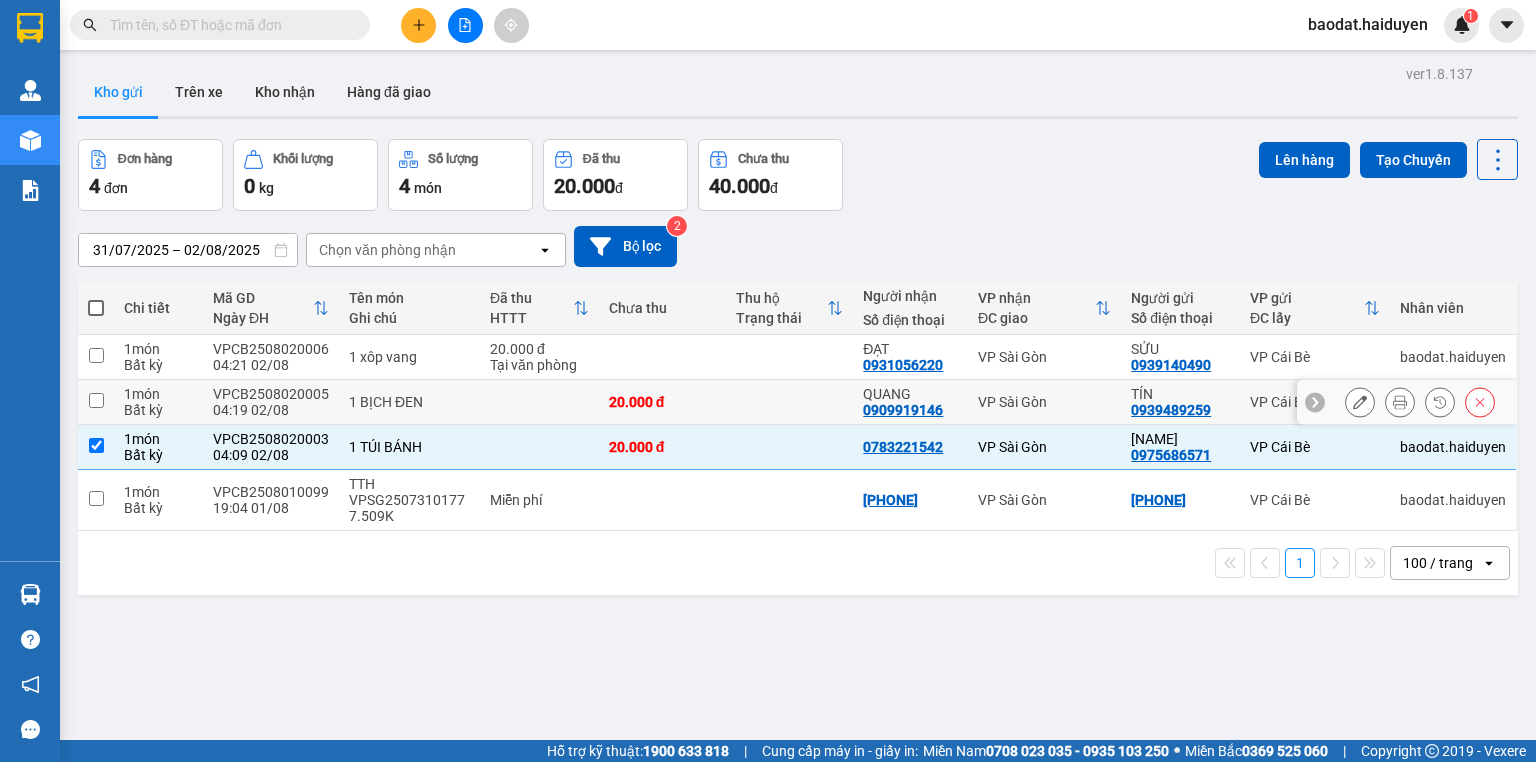click at bounding box center [539, 402] 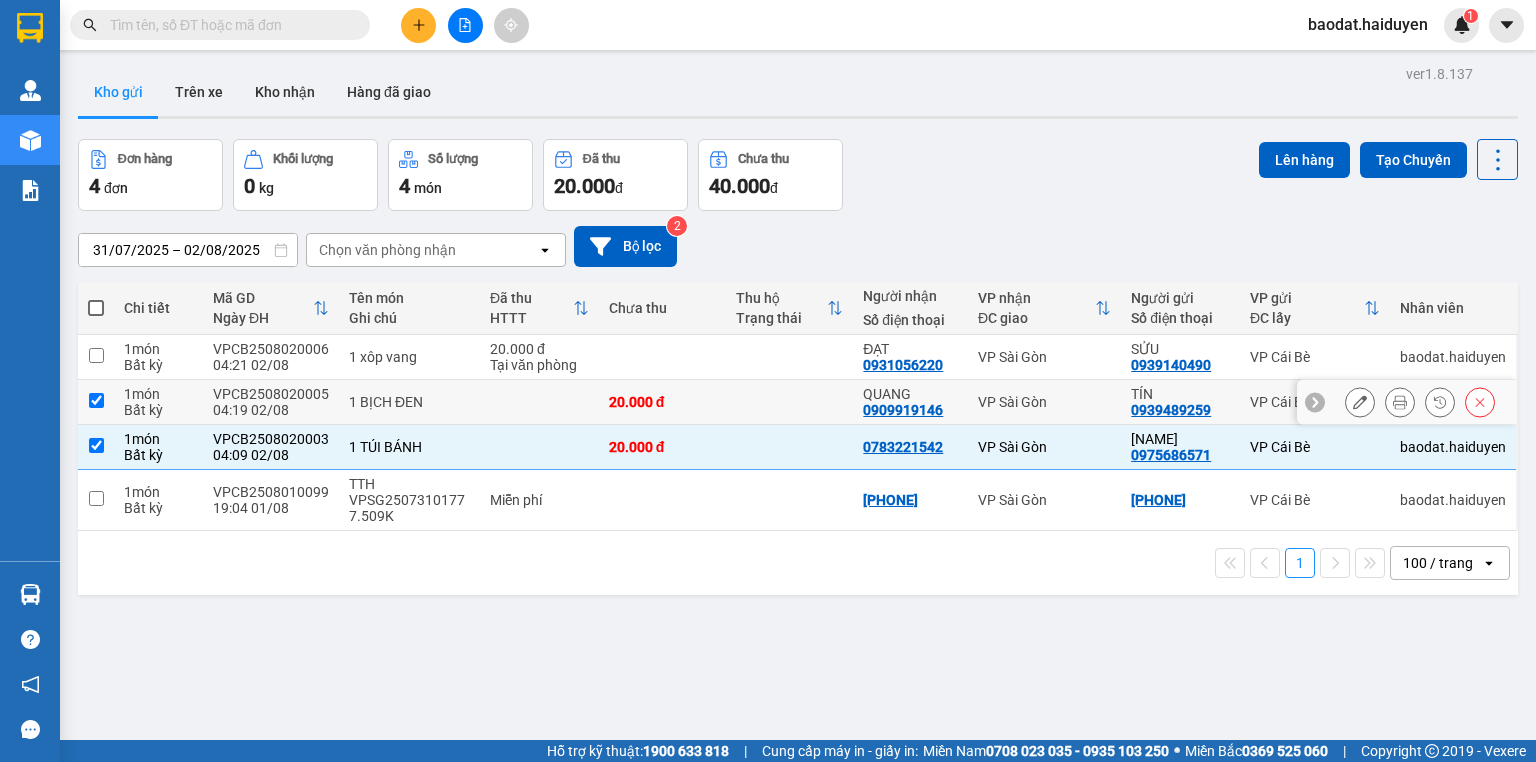 checkbox on "true" 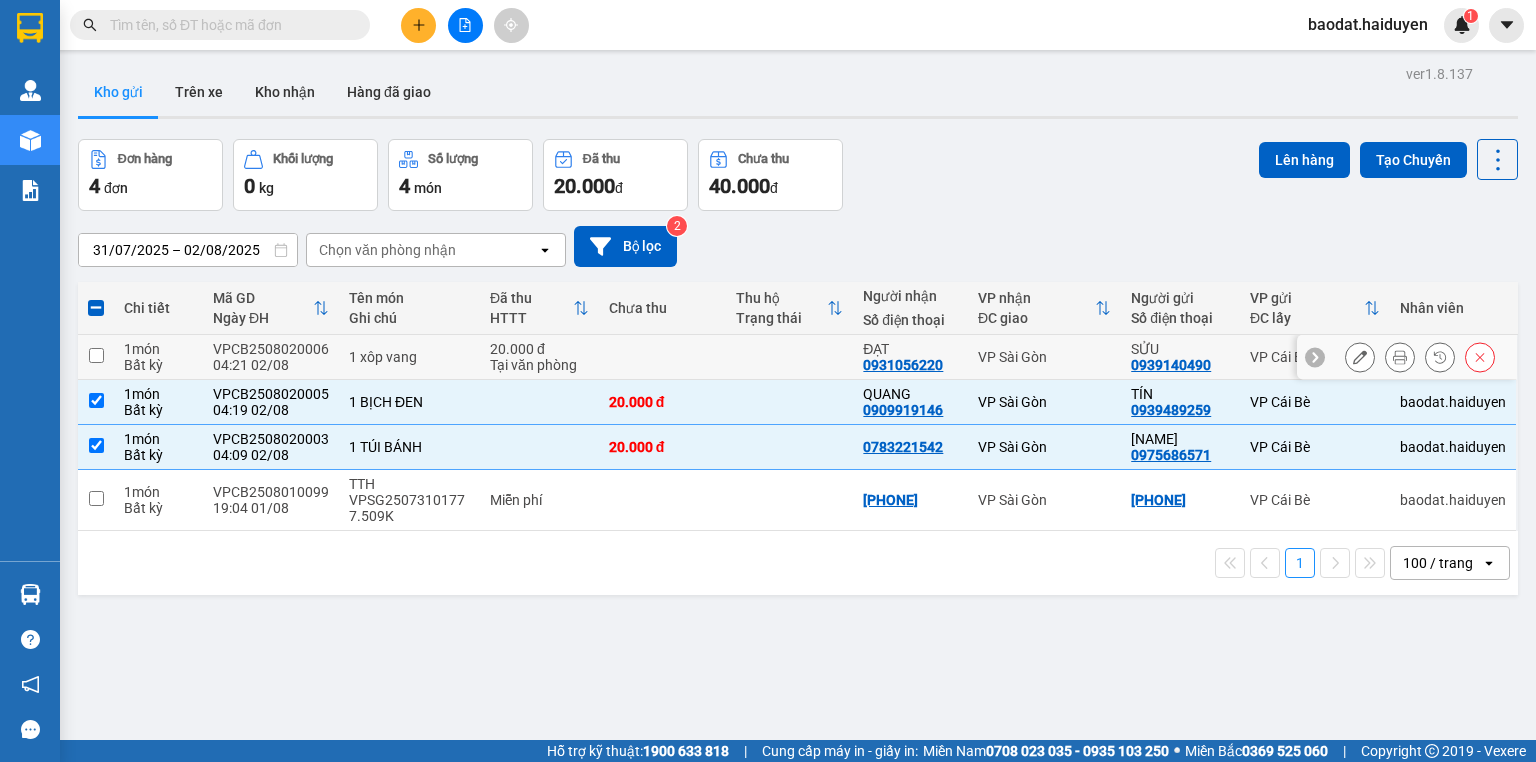 click at bounding box center [662, 357] 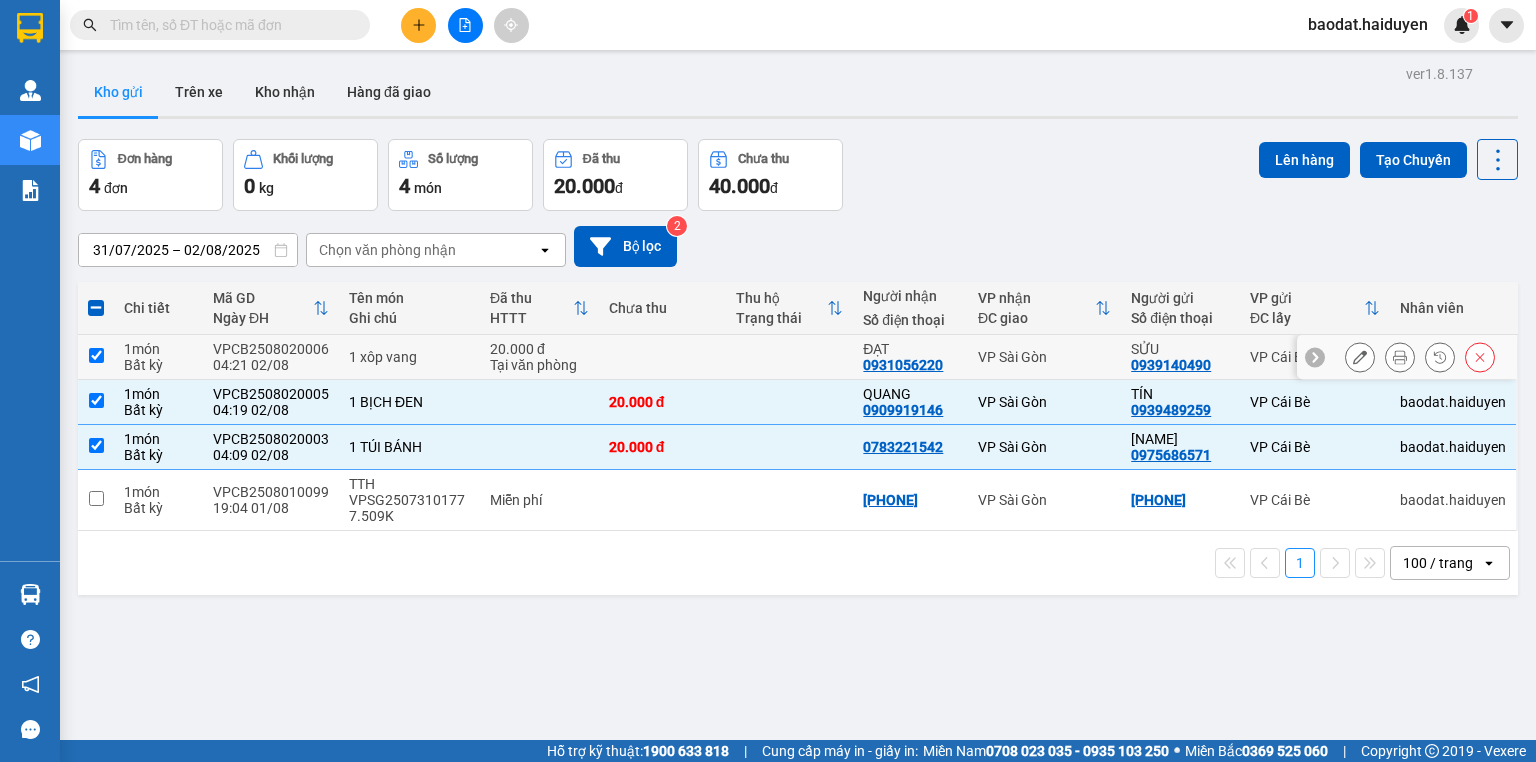 checkbox on "true" 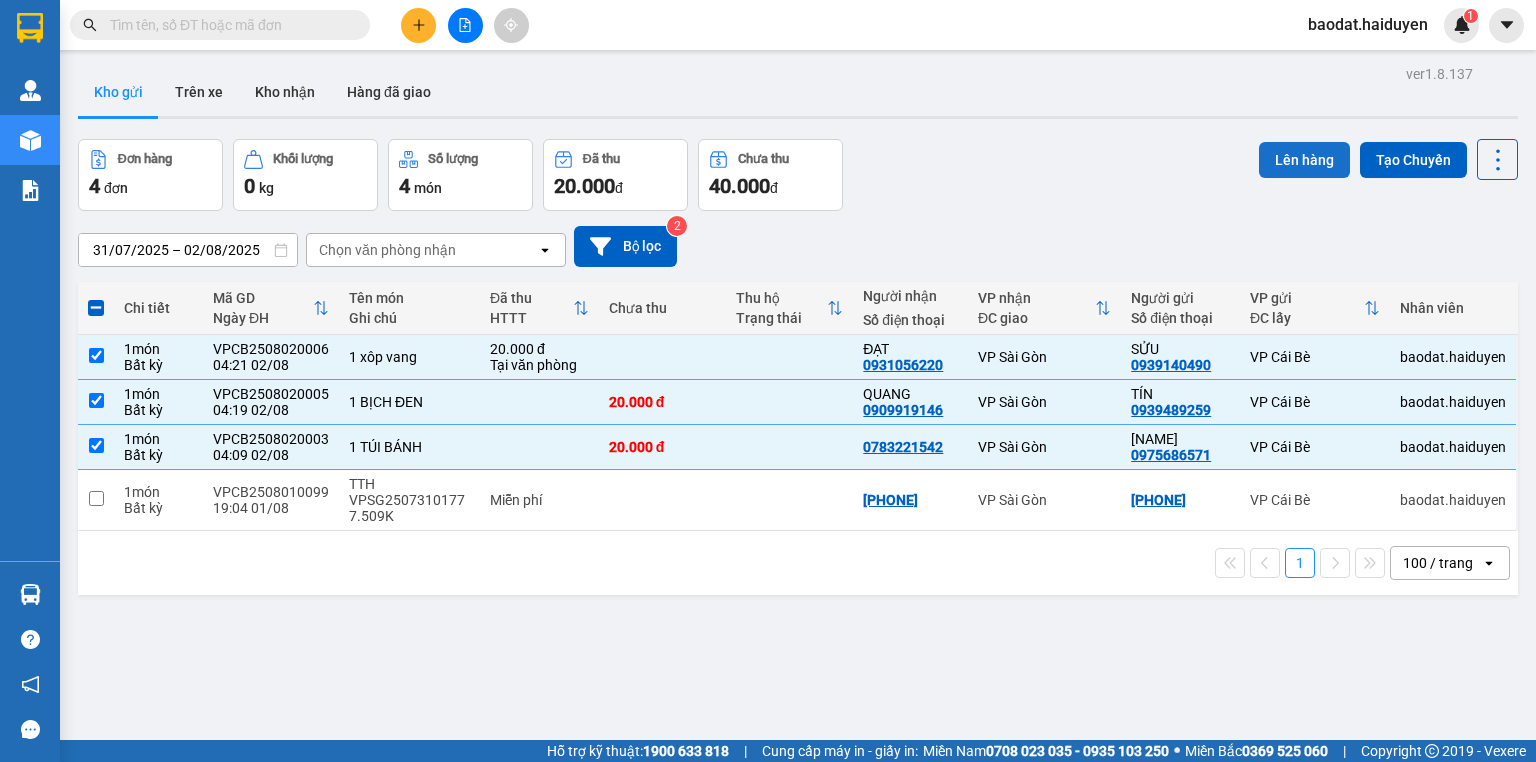 click on "Lên hàng" at bounding box center (1304, 160) 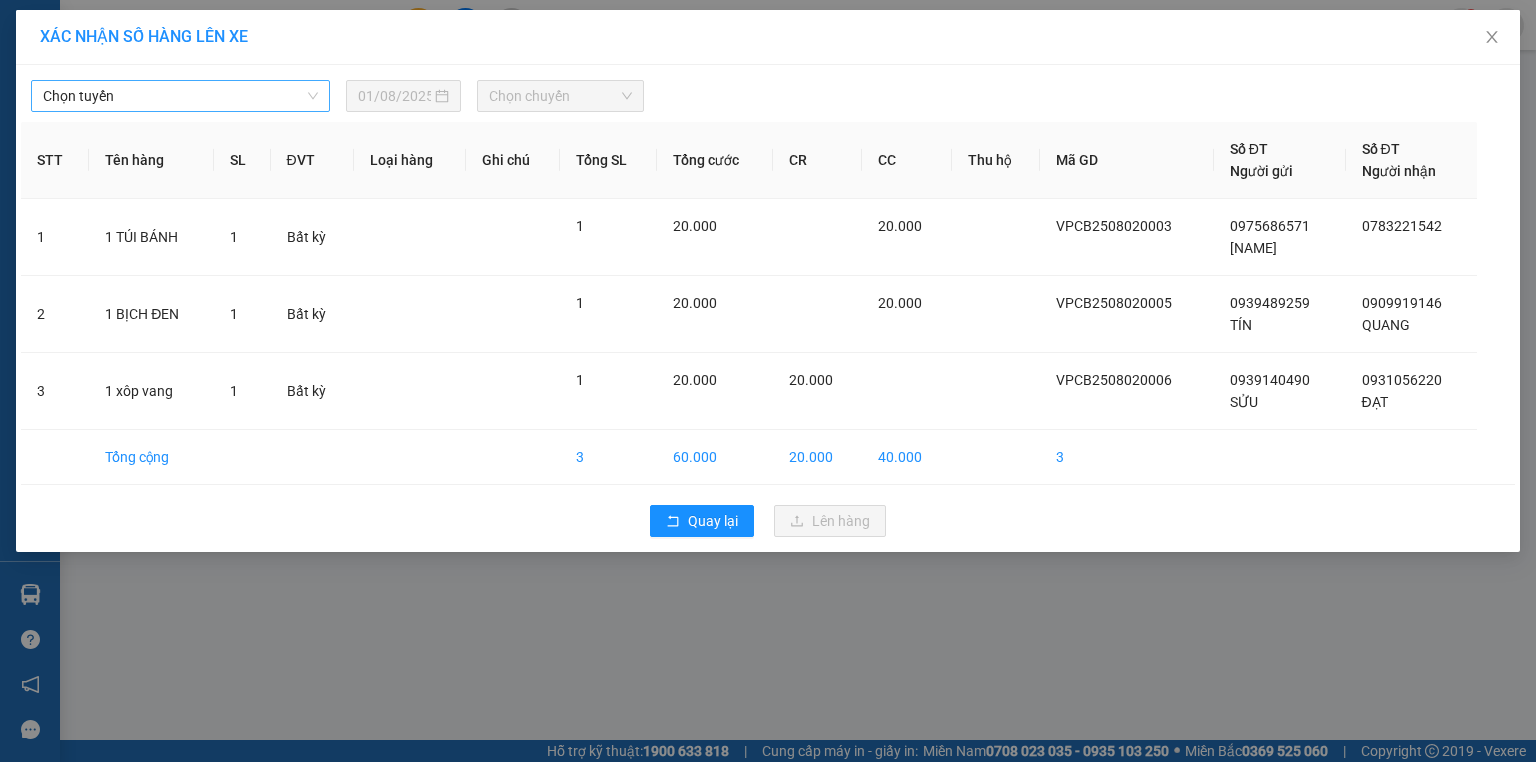 click on "Chọn tuyến" at bounding box center [180, 96] 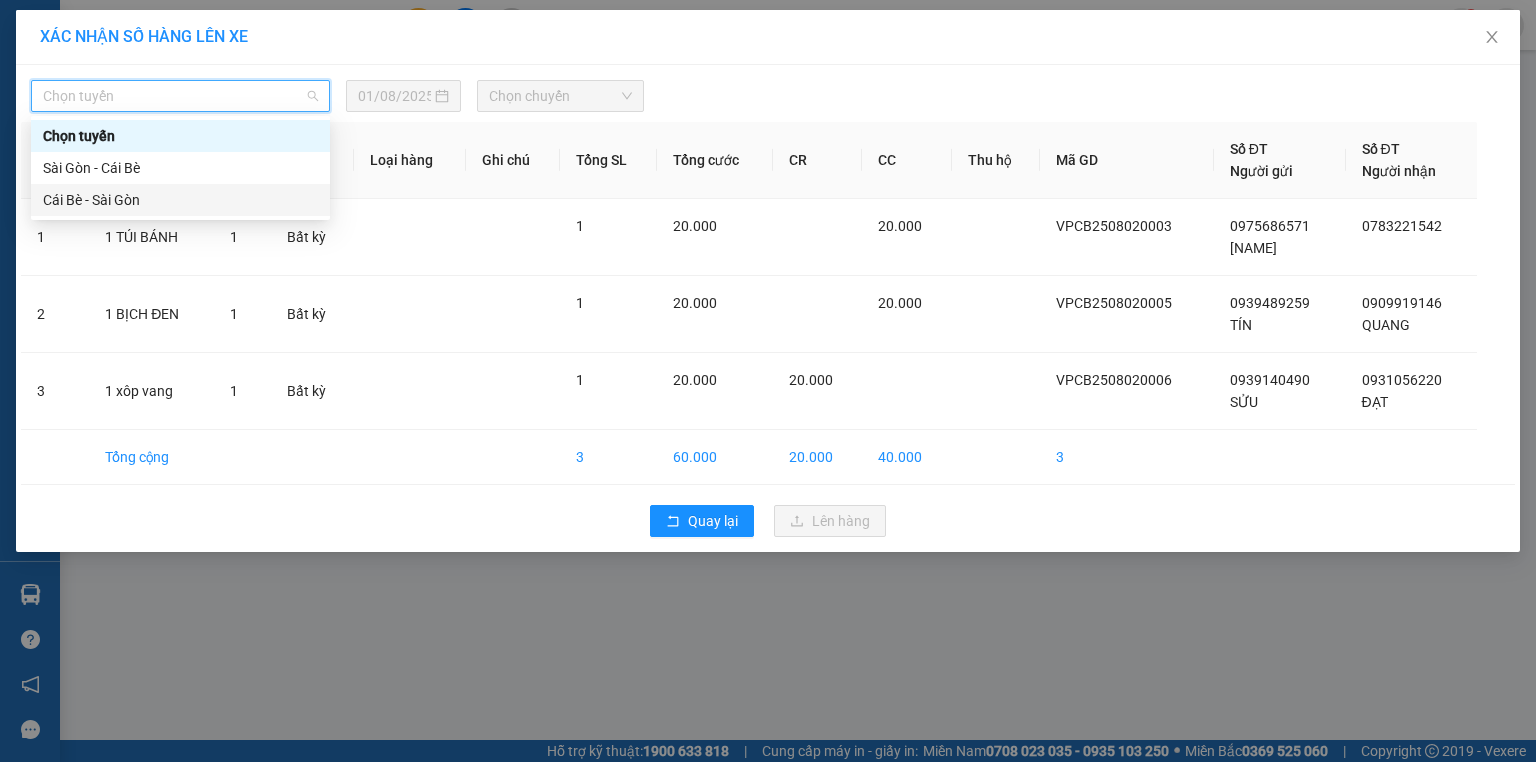 click on "Cái Bè - Sài Gòn" at bounding box center [180, 200] 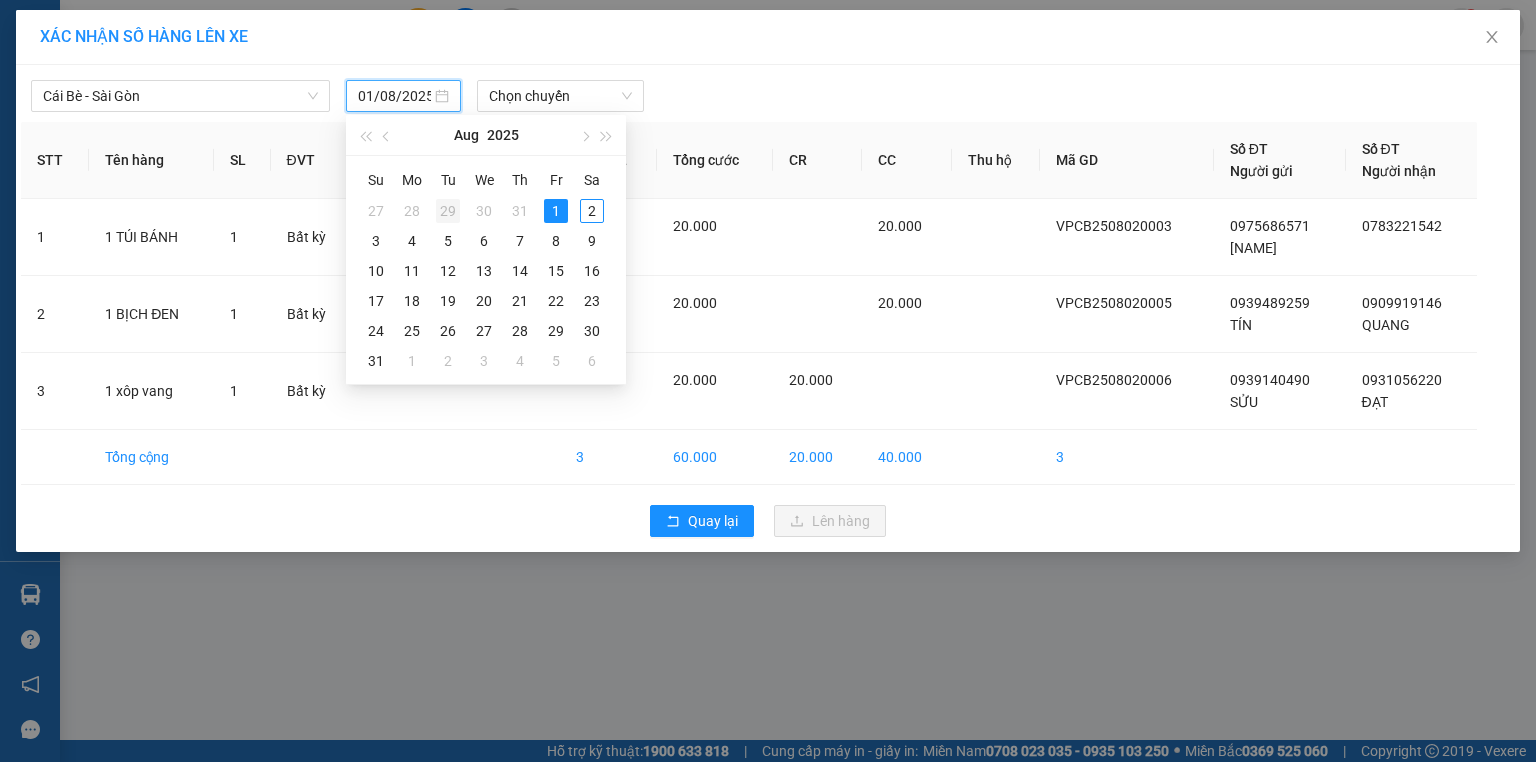 drag, startPoint x: 420, startPoint y: 104, endPoint x: 443, endPoint y: 217, distance: 115.316956 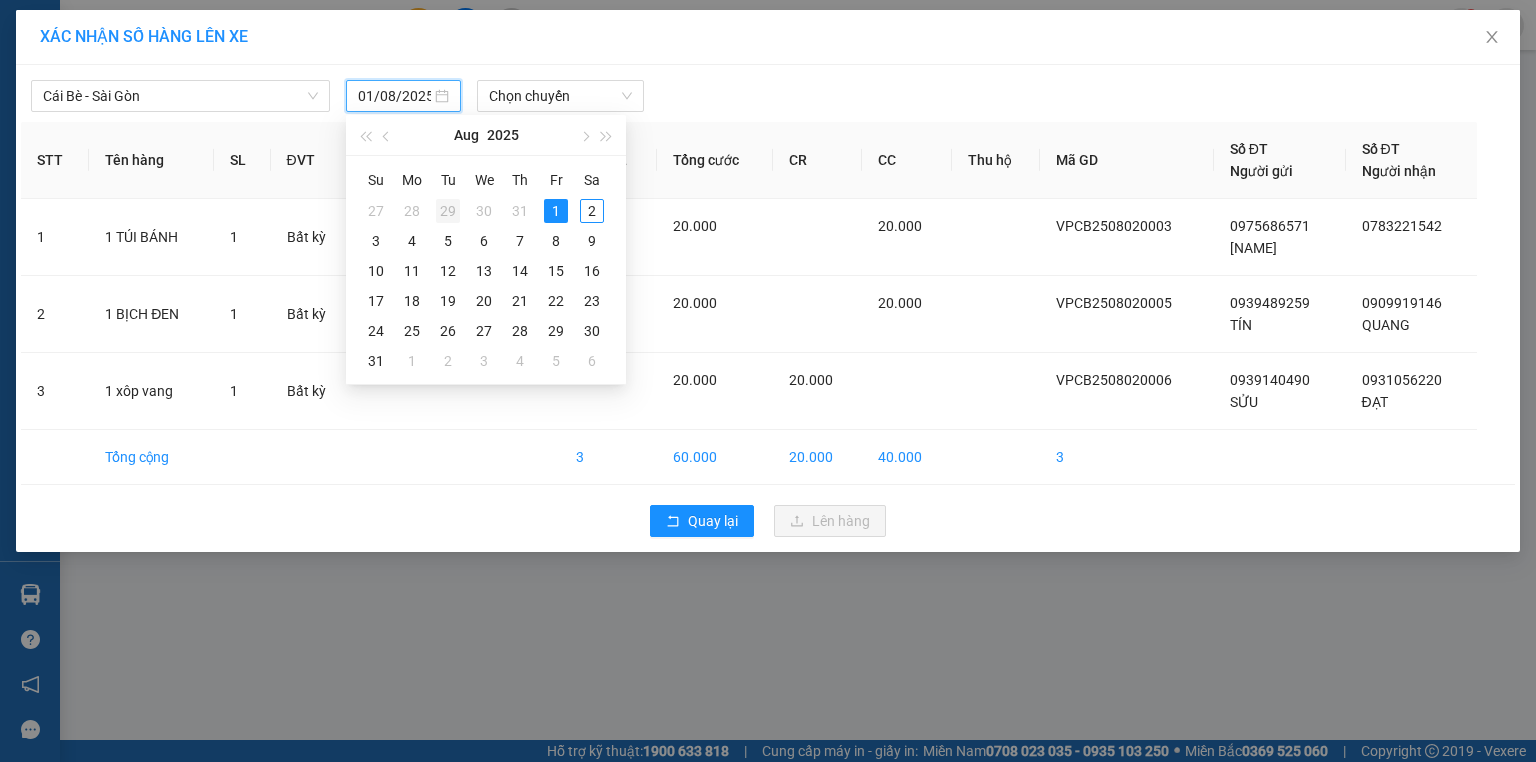 click on "Cái Bè - Sài Gòn 01/08/2025 Chọn chuyến STT Tên hàng SL ĐVT Loại hàng Ghi chú Tổng SL Tổng cước CR CC Thu hộ Mã GD Số ĐT Người gửi Số ĐT Người nhận 1 1 TÚI BÁNH 1 Bất kỳ 1 20.000 20.000 VPCB2508020003 [PHONE] [NAME] [PHONE] 2 1 BỊCH ĐEN 1 Bất kỳ 1 20.000 20.000 VPCB2508020005 [PHONE] TÍN  [PHONE] QUANG 3 1 xôp vang  1 Bất kỳ 1 20.000 20.000 VPCB2508020006 [PHONE] SỬU [PHONE] ĐẠT Tổng cộng 3 60.000 20.000 40.000 3 Quay lại Lên hàng" at bounding box center (768, 308) 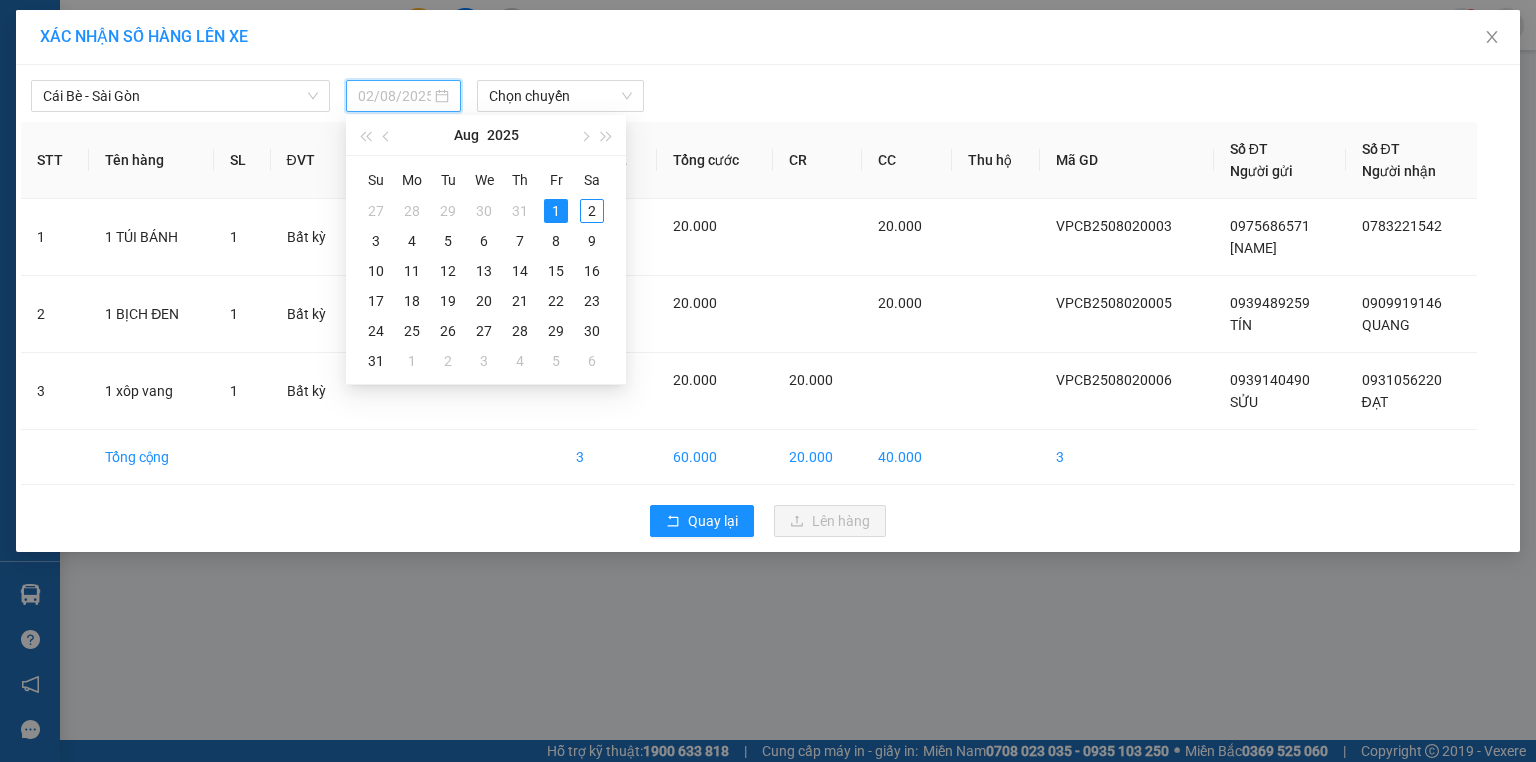 drag, startPoint x: 584, startPoint y: 213, endPoint x: 571, endPoint y: 147, distance: 67.26812 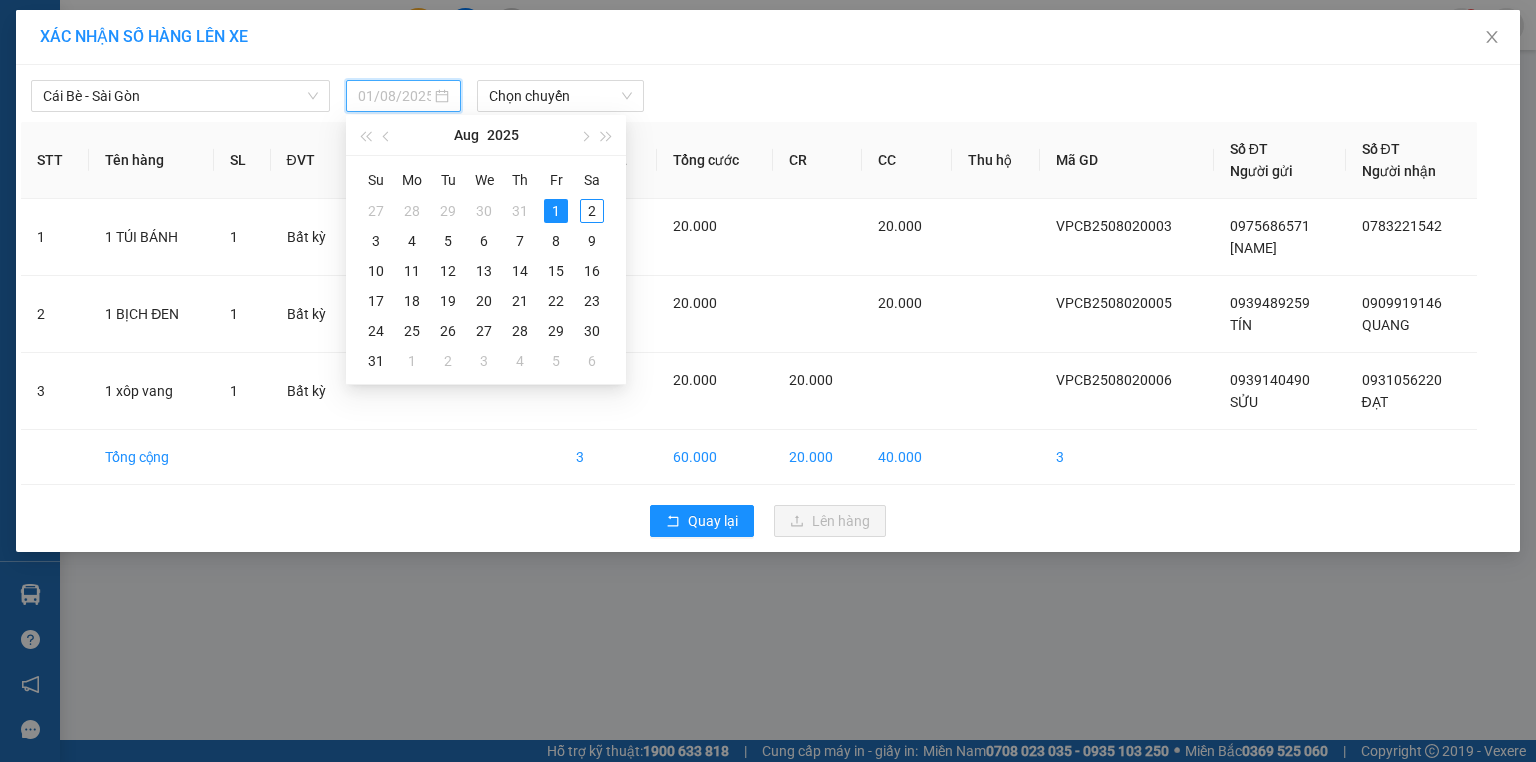type on "02/08/2025" 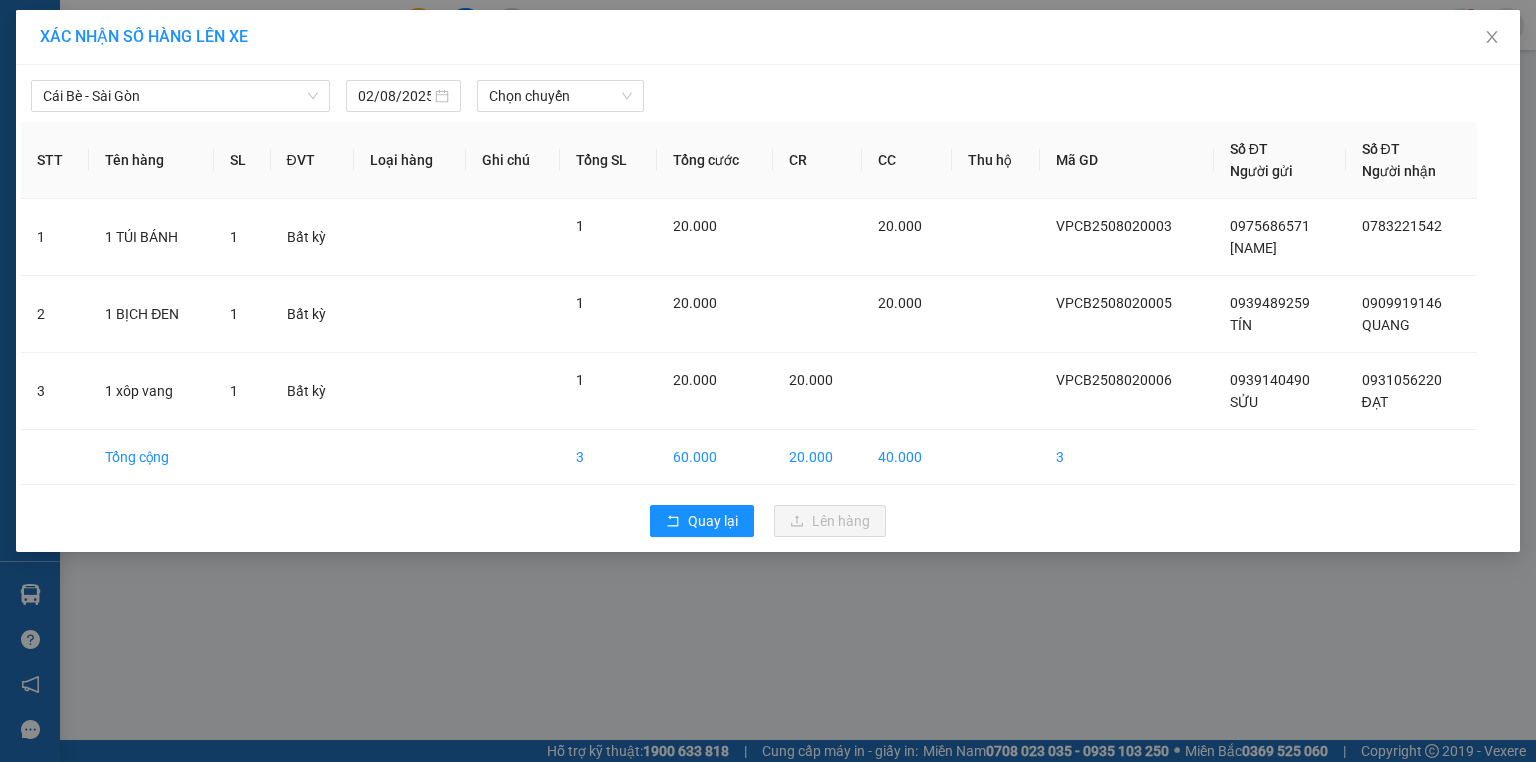 click on "Cái Bè - Sài Gòn 02/08/2025 Chọn chuyến STT Tên hàng SL ĐVT Loại hàng Ghi chú Tổng SL Tổng cước CR CC Thu hộ Mã GD Số ĐT Người gửi Số ĐT Người nhận 1 1 TÚI BÁNH 1 Bất kỳ 1 20.000 20.000 VPCB2508020003 [PHONE] [NAME] [PHONE] 2 1 BỊCH ĐEN 1 Bất kỳ 1 20.000 20.000 VPCB2508020005 [PHONE] TÍN  [PHONE] QUANG 3 1 xôp vang  1 Bất kỳ 1 20.000 20.000 VPCB2508020006 [PHONE] SỬU [PHONE] ĐẠT Tổng cộng 3 60.000 20.000 40.000 3 Quay lại Lên hàng" at bounding box center (768, 308) 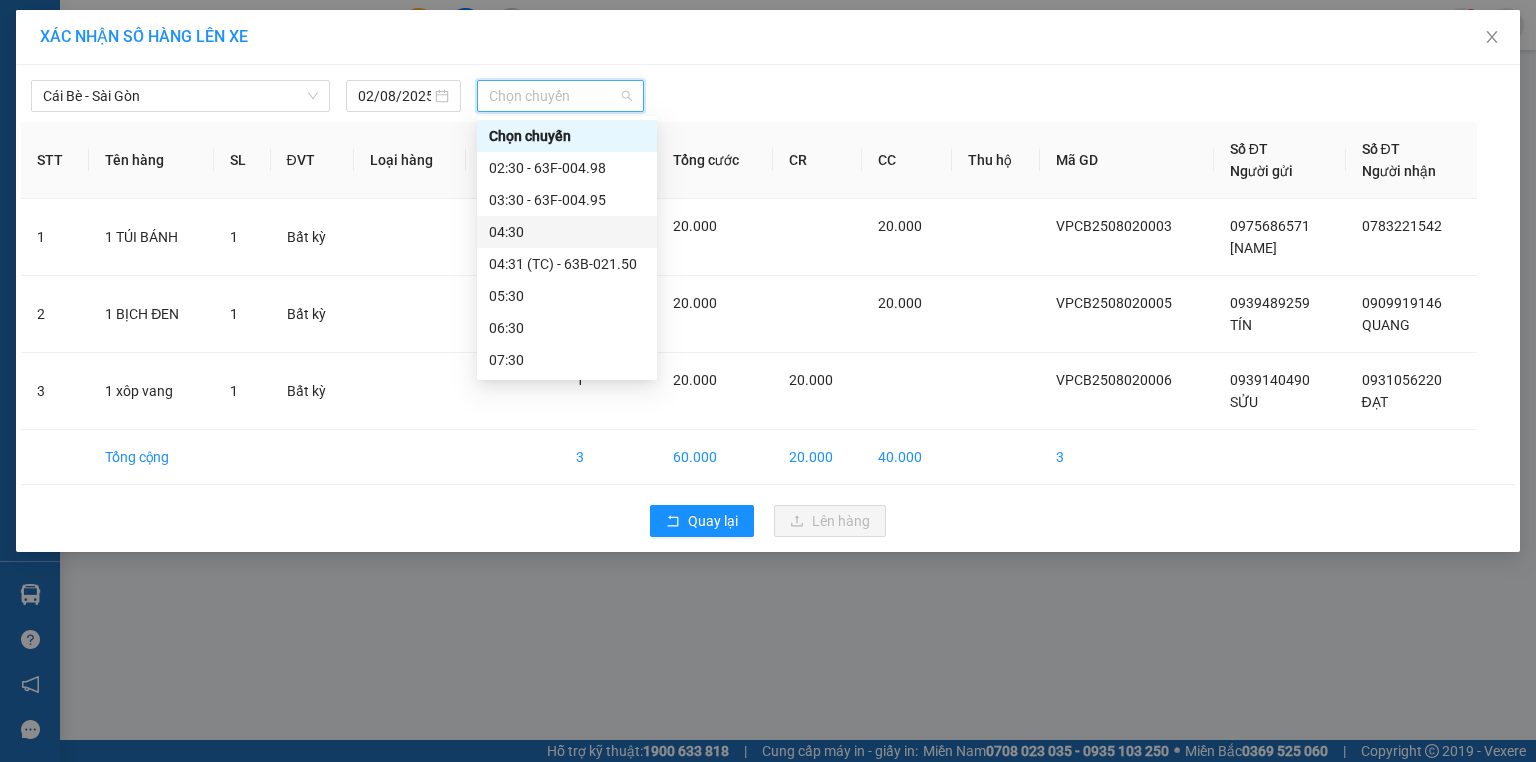 click on "04:30" at bounding box center [567, 232] 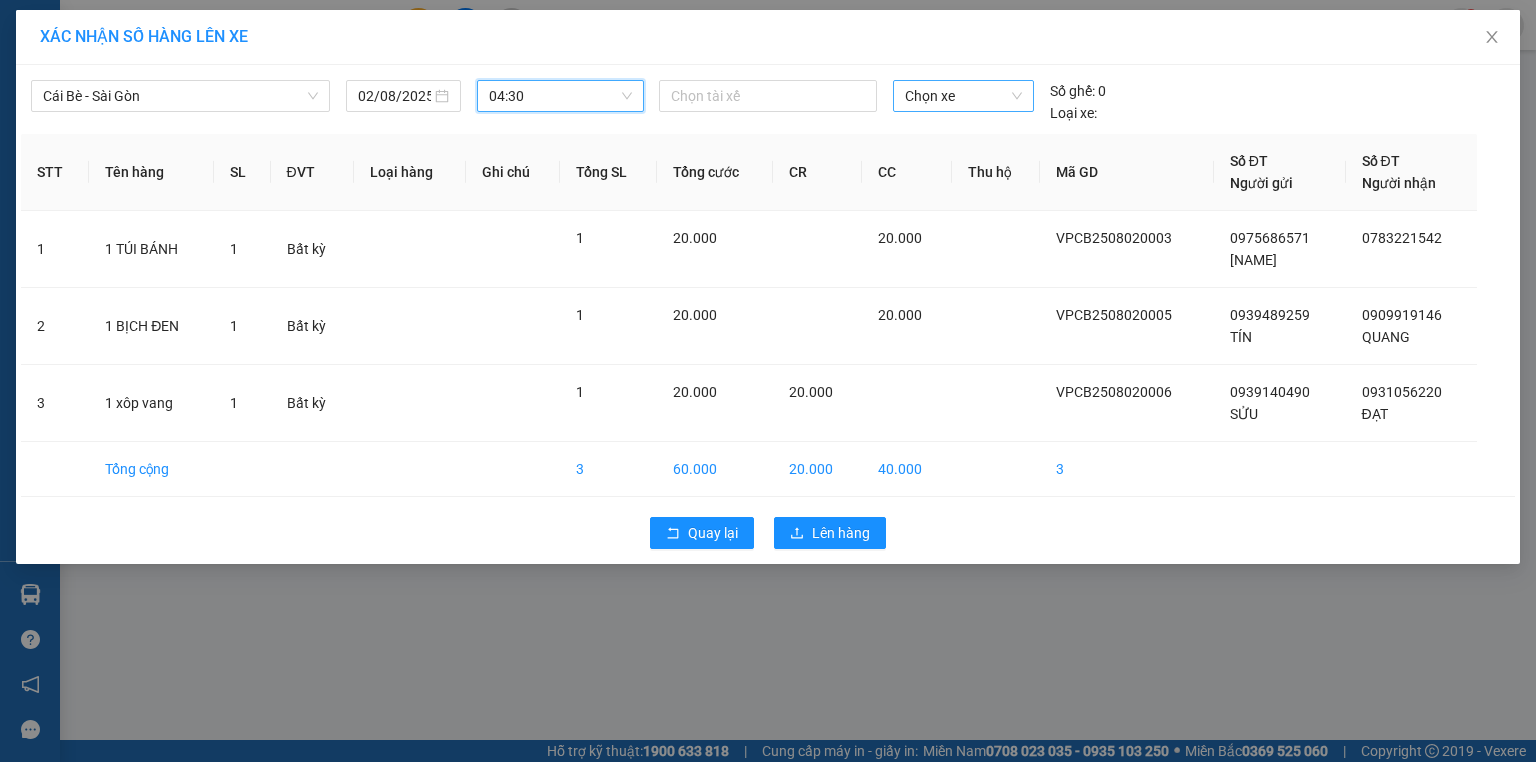click on "Chọn xe" at bounding box center (963, 96) 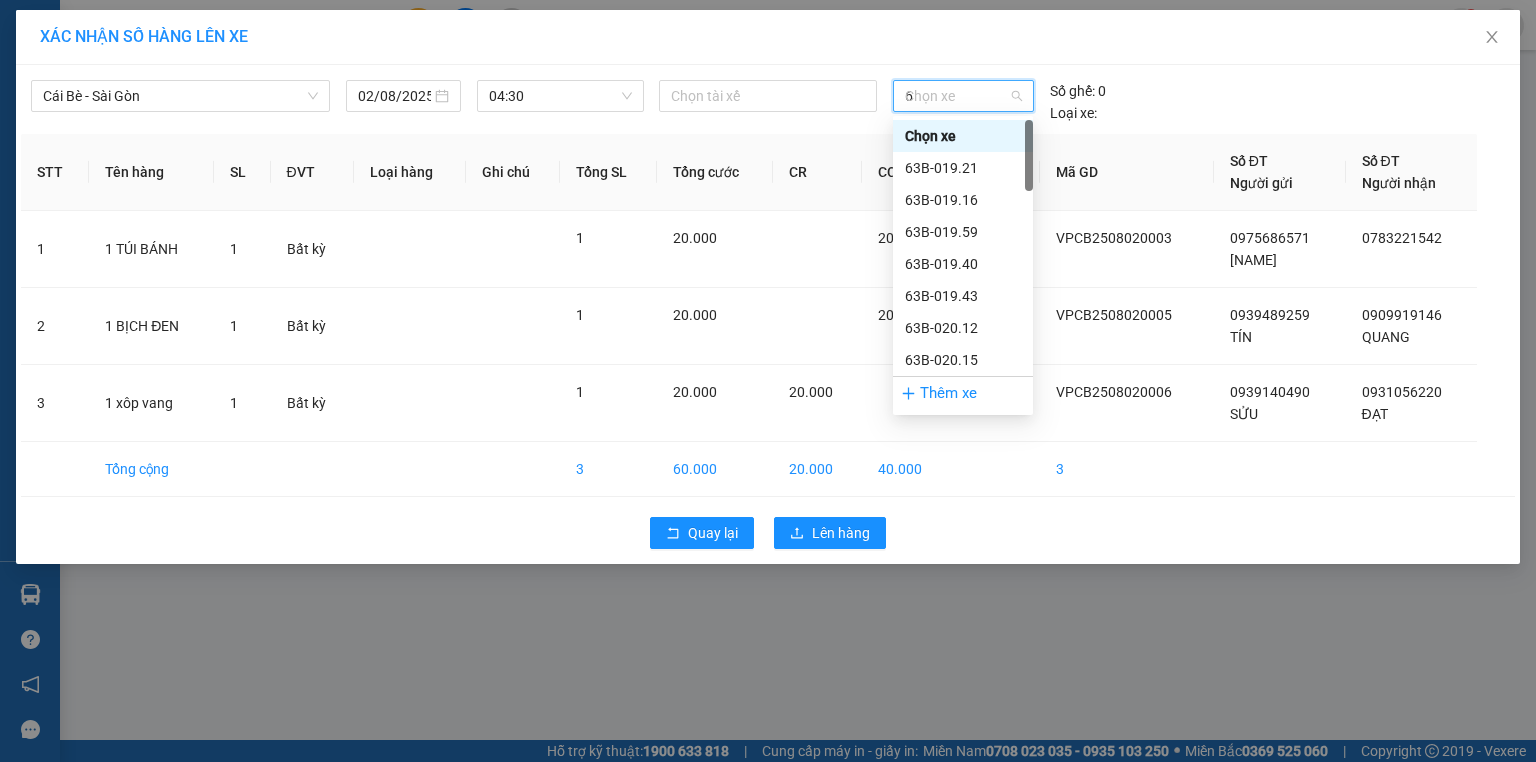 type on "64" 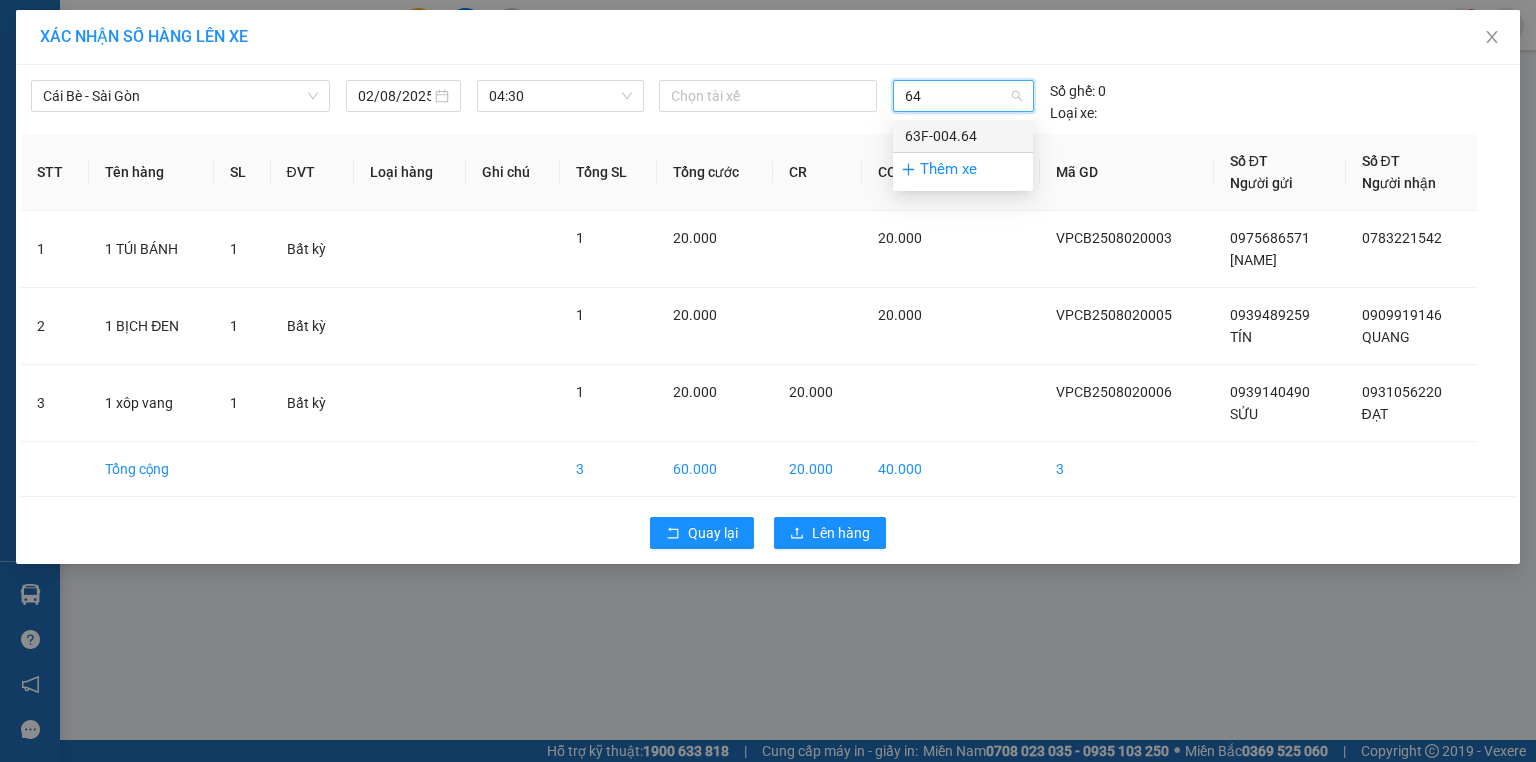 drag, startPoint x: 977, startPoint y: 136, endPoint x: 819, endPoint y: 132, distance: 158.05063 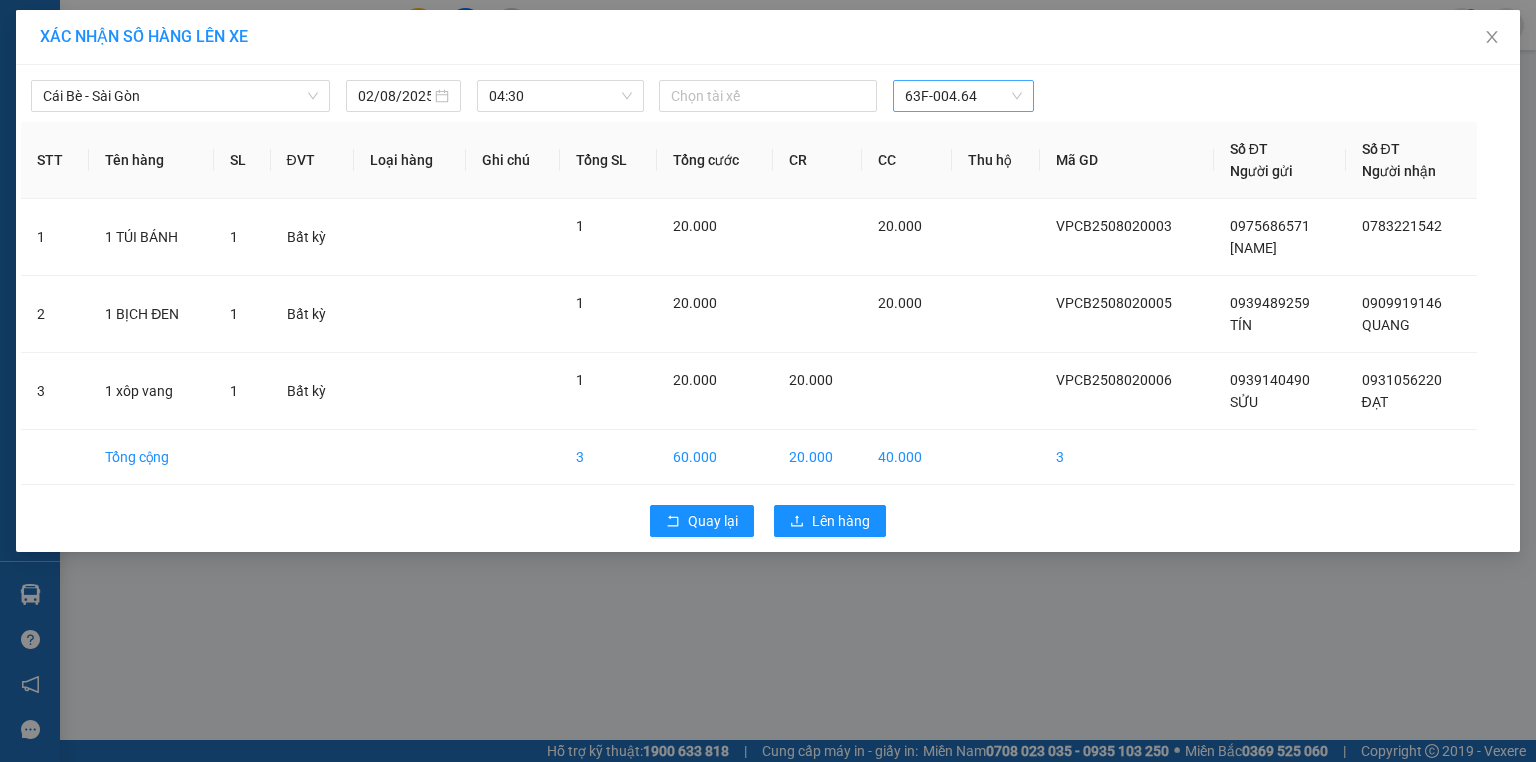 click on "Cái Bè - Sài Gòn 02/08/2025 04:30       Chọn tài xế 63F-004.64" at bounding box center (768, 91) 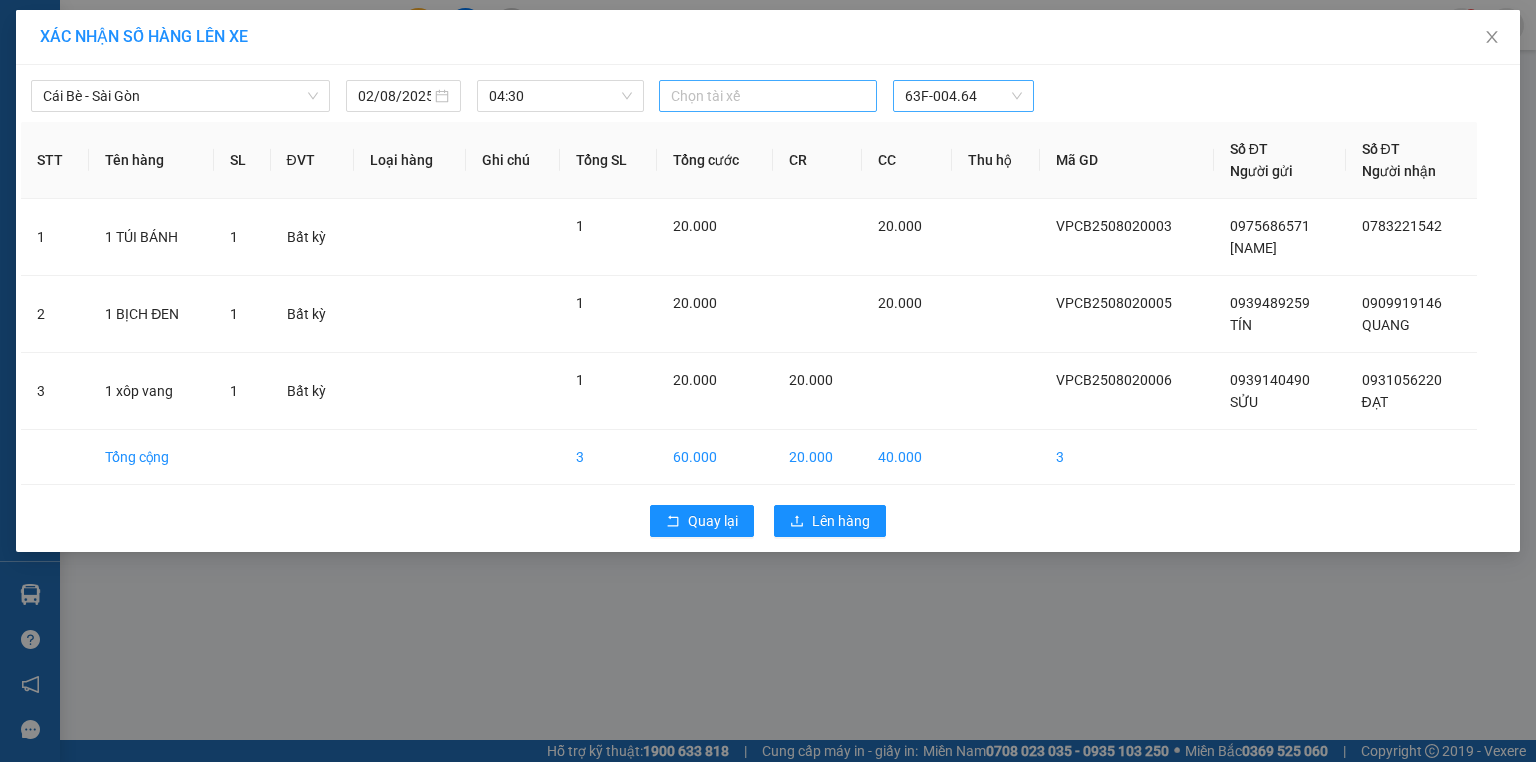 click at bounding box center (768, 96) 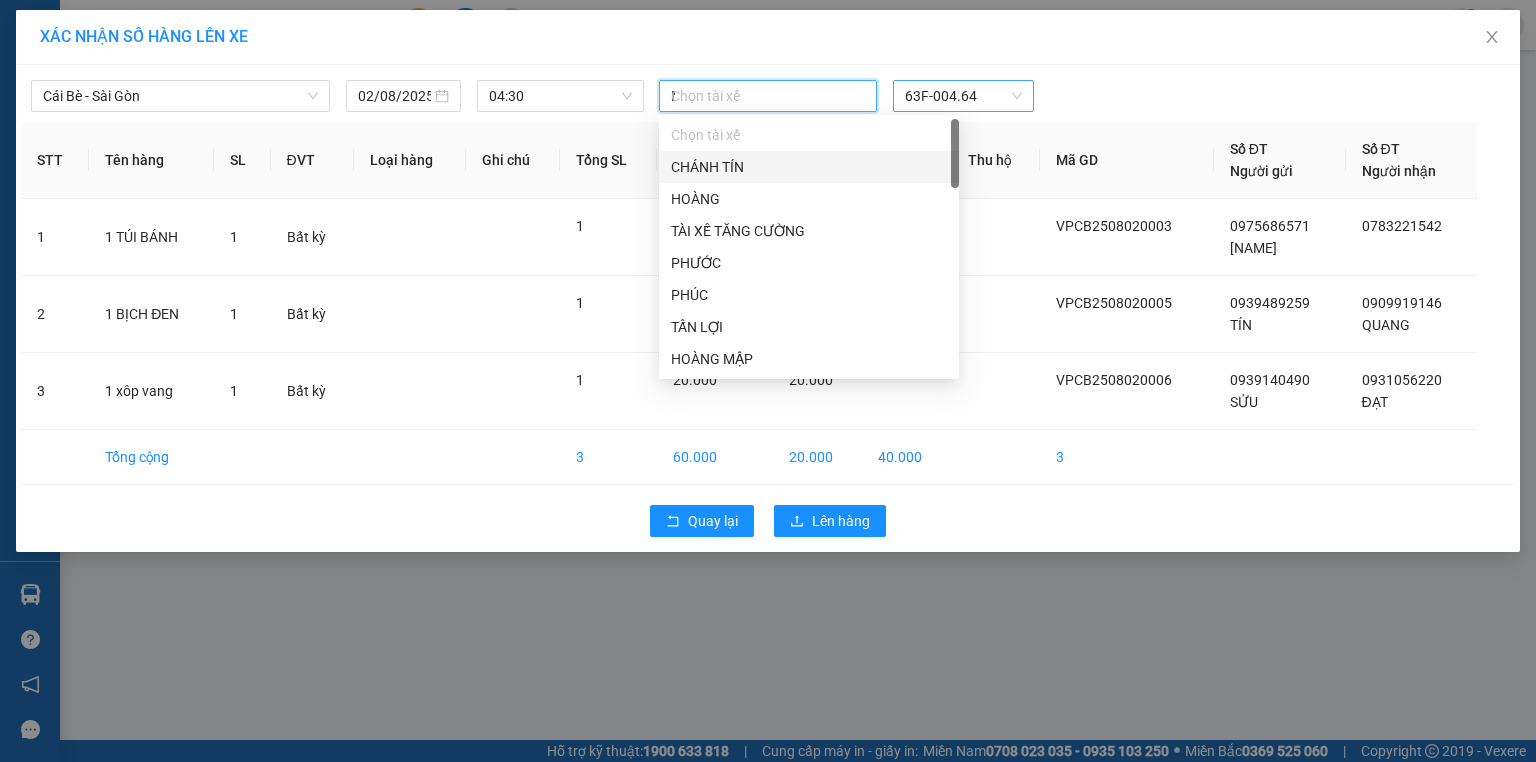 type on "NA" 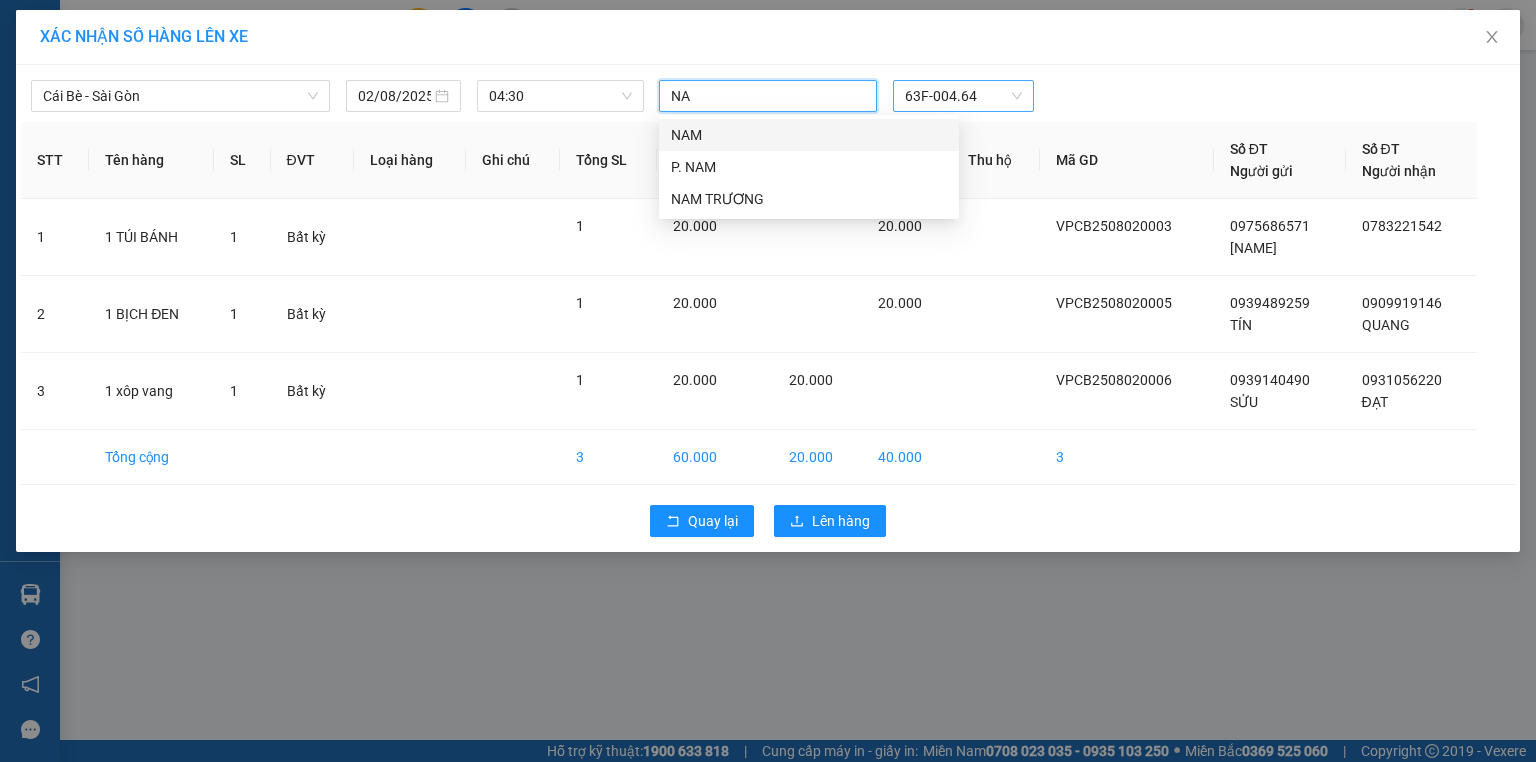 drag, startPoint x: 716, startPoint y: 137, endPoint x: 523, endPoint y: 177, distance: 197.1015 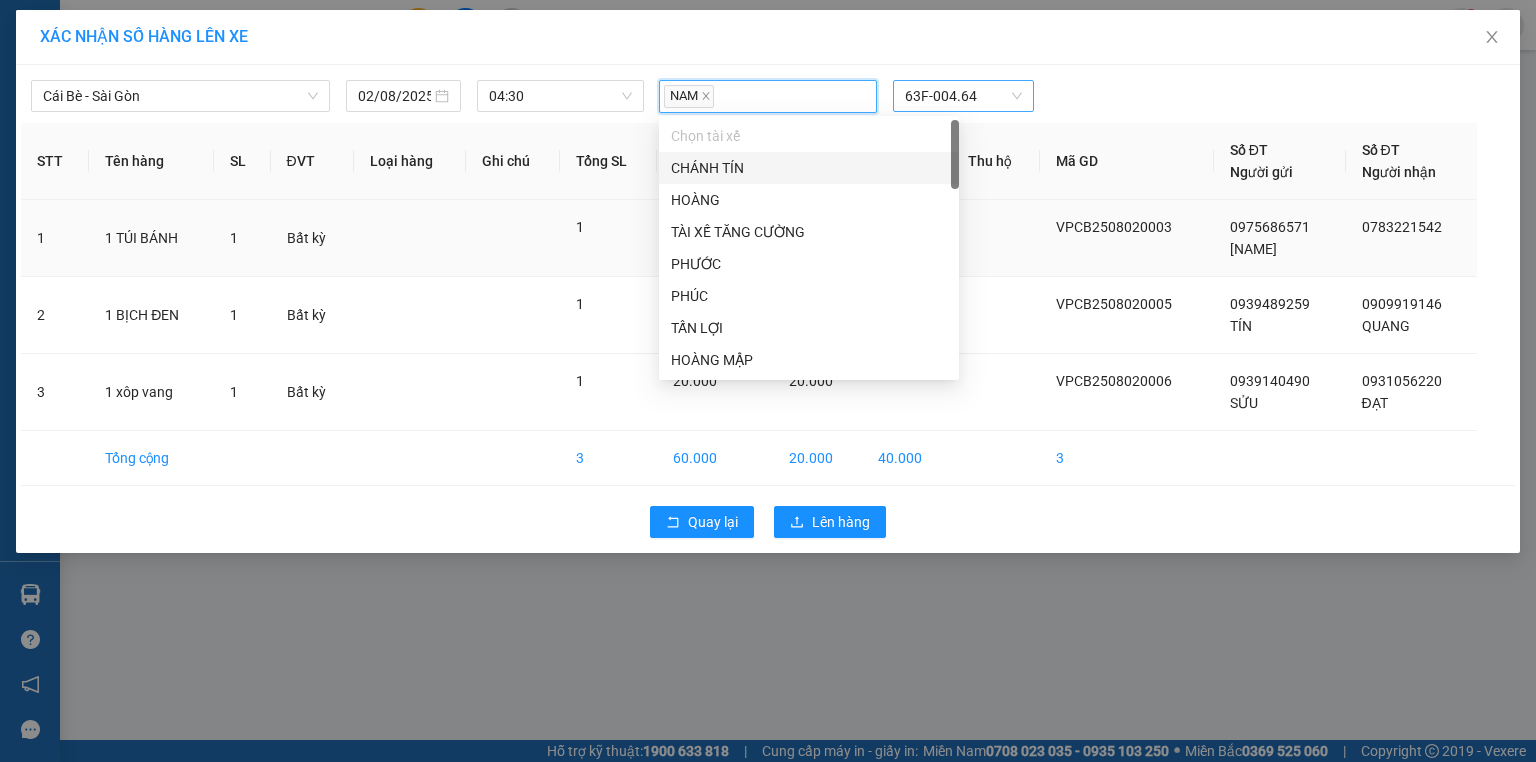 drag, startPoint x: 514, startPoint y: 178, endPoint x: 656, endPoint y: 256, distance: 162.01234 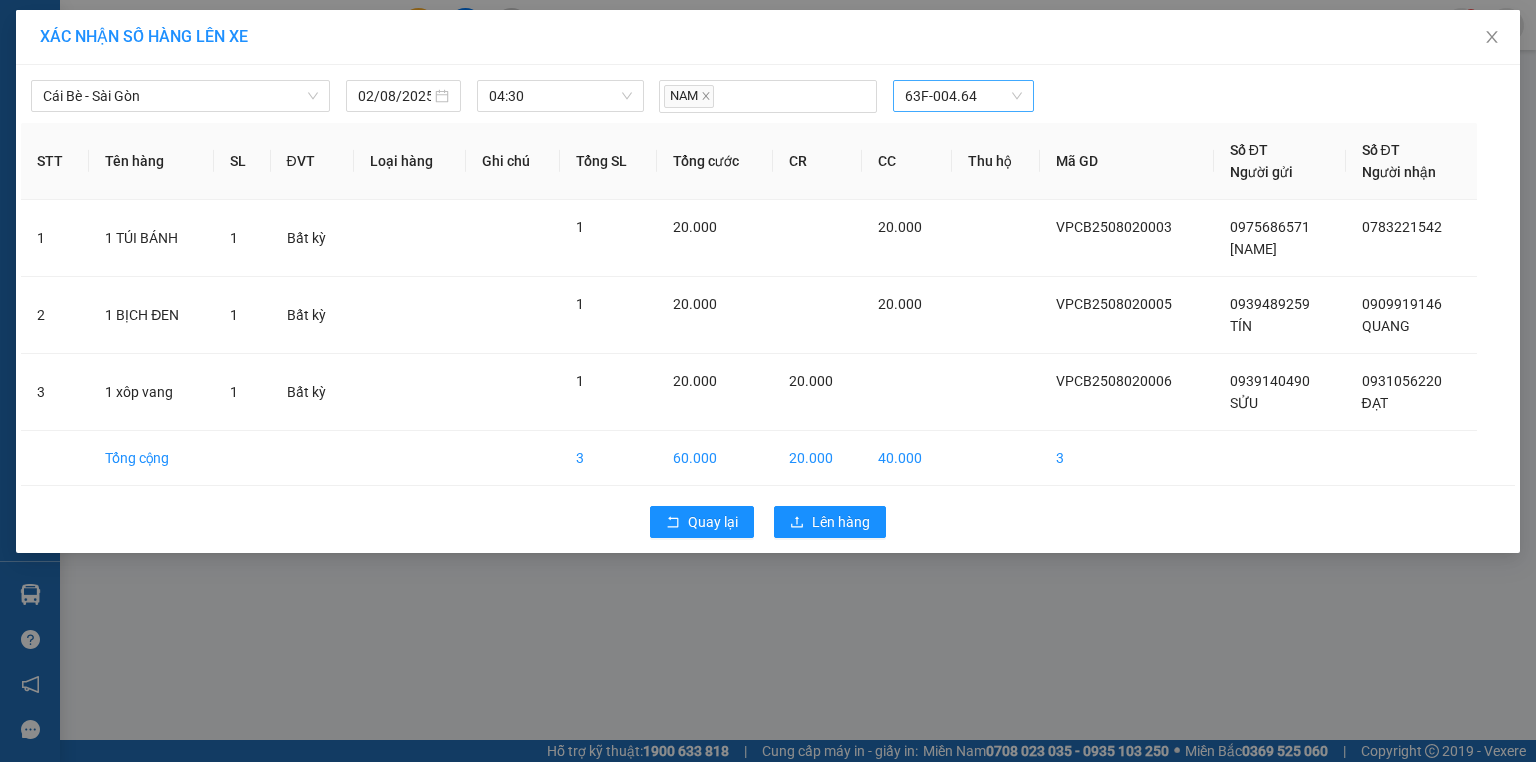 click on "Quay lại Lên hàng" at bounding box center (768, 522) 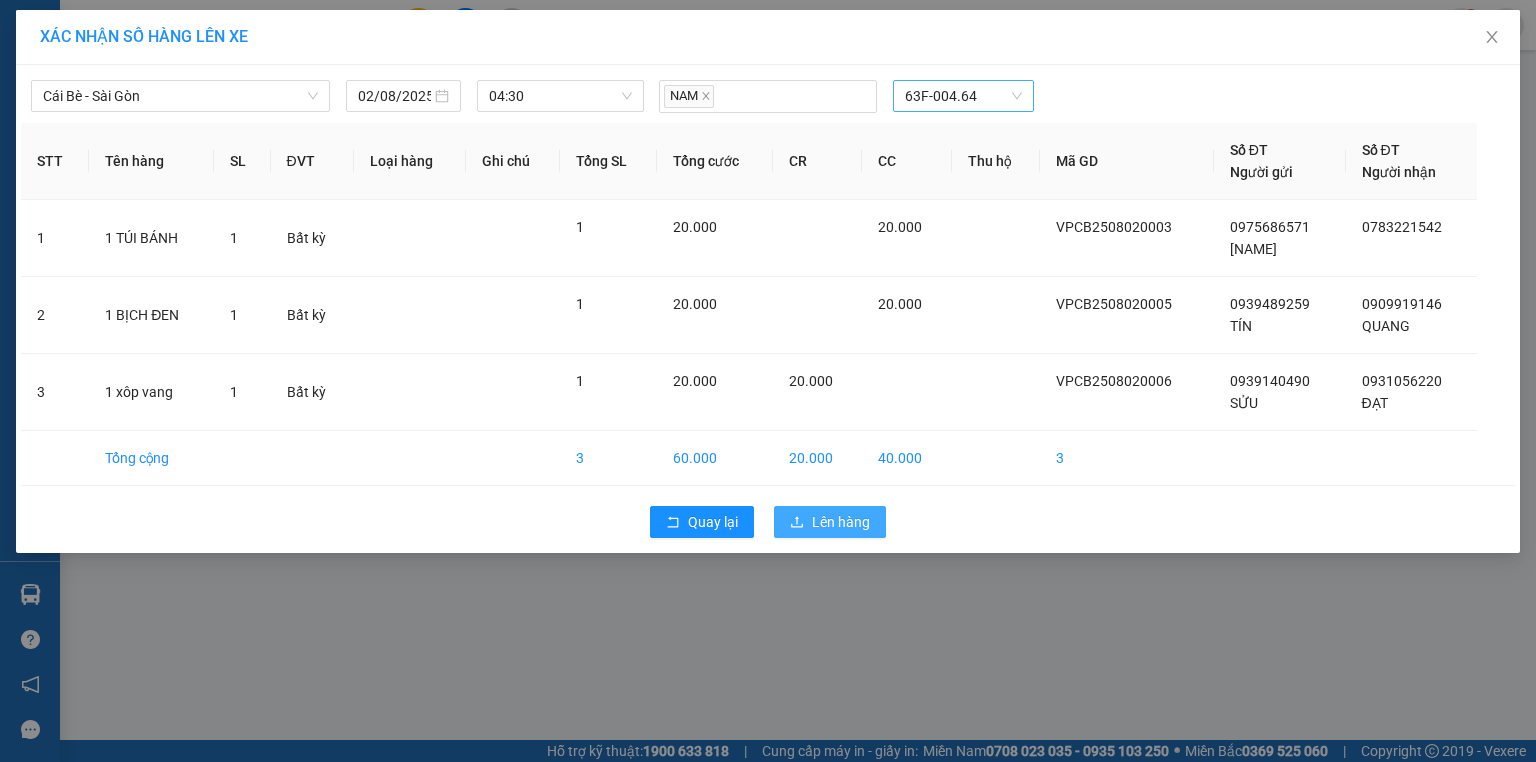 click on "Lên hàng" at bounding box center [830, 522] 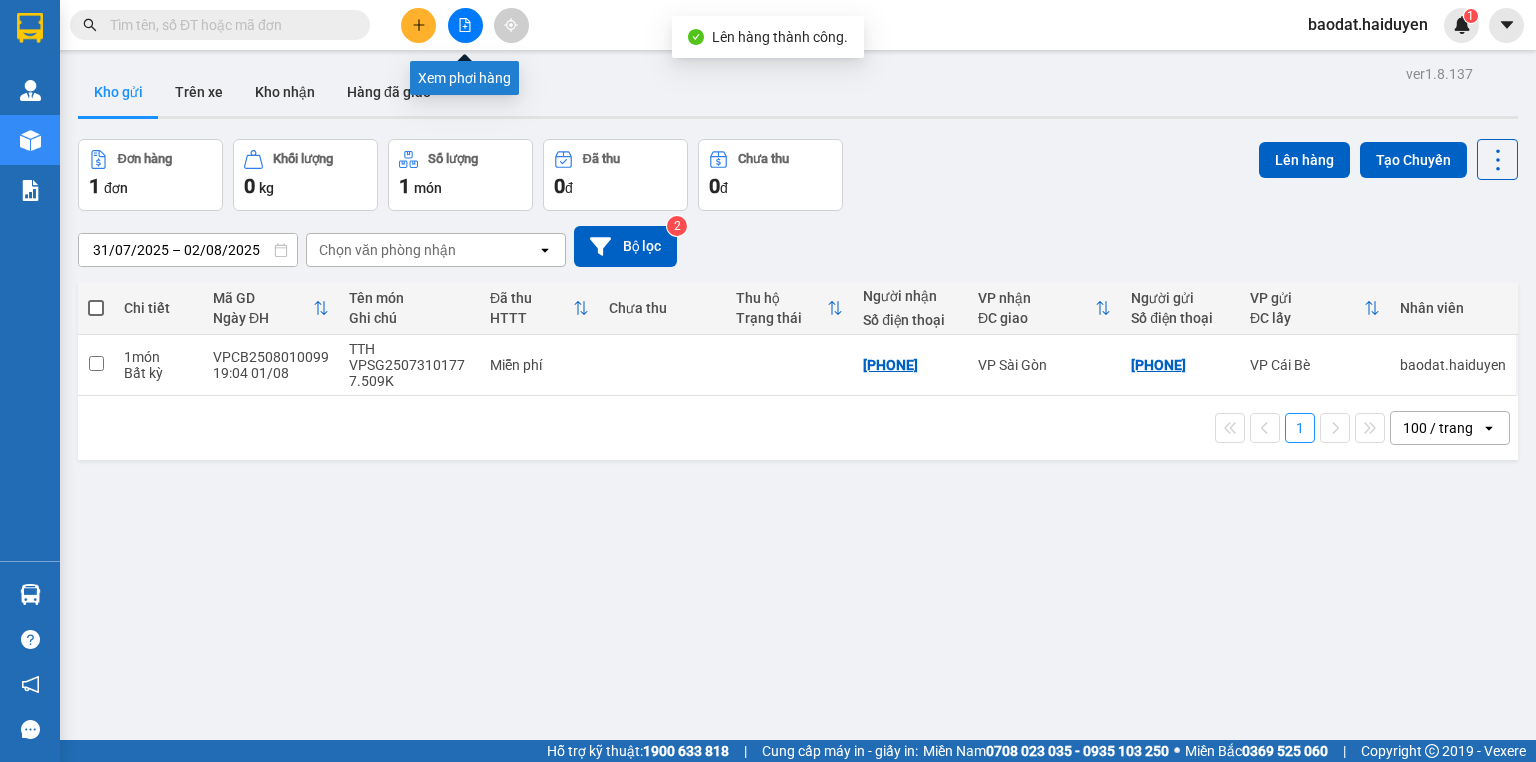 click at bounding box center (465, 25) 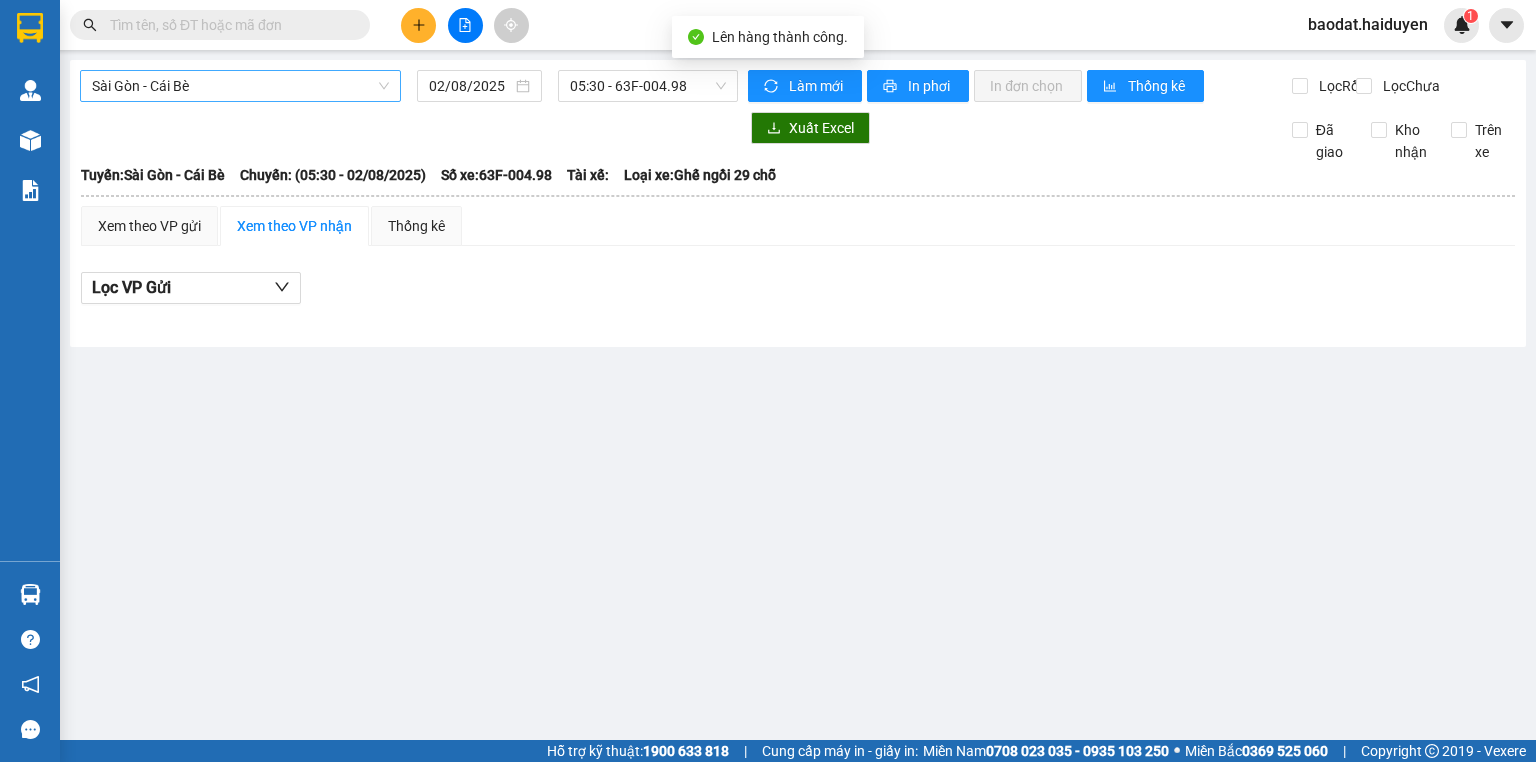drag, startPoint x: 204, startPoint y: 84, endPoint x: 187, endPoint y: 103, distance: 25.495098 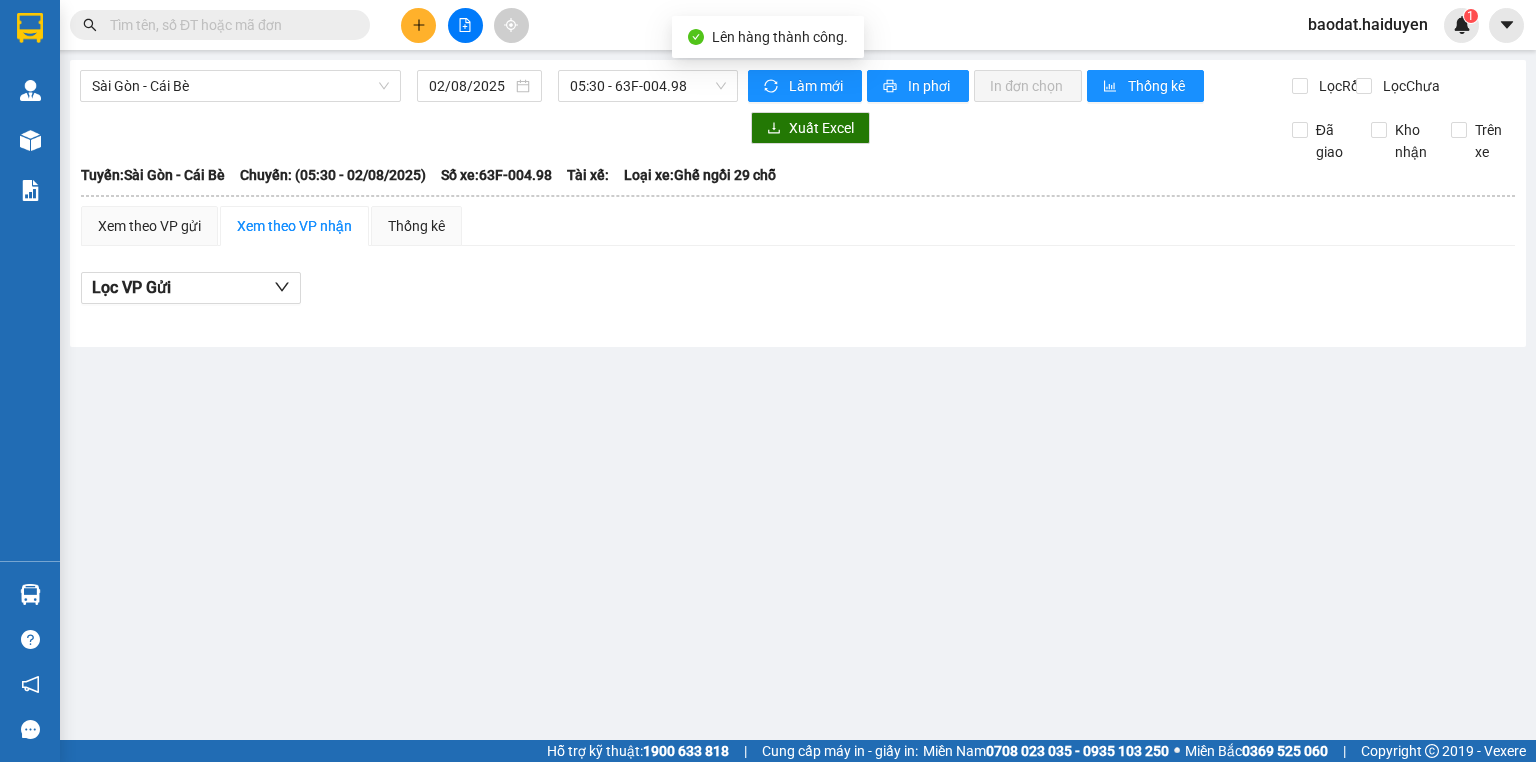 click on "Sài Gòn - Cái Bè" at bounding box center [240, 86] 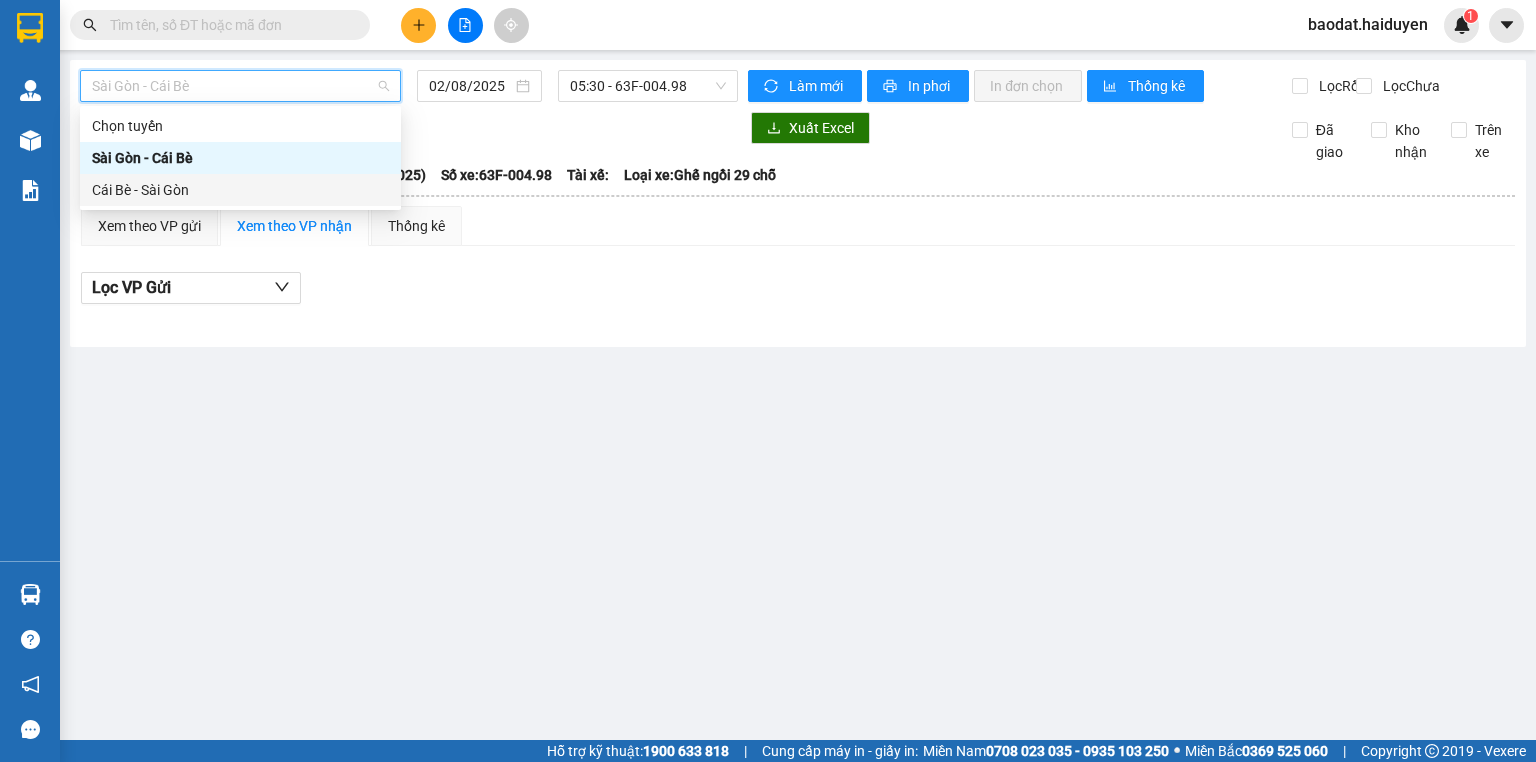 click on "Cái Bè - Sài Gòn" at bounding box center (240, 190) 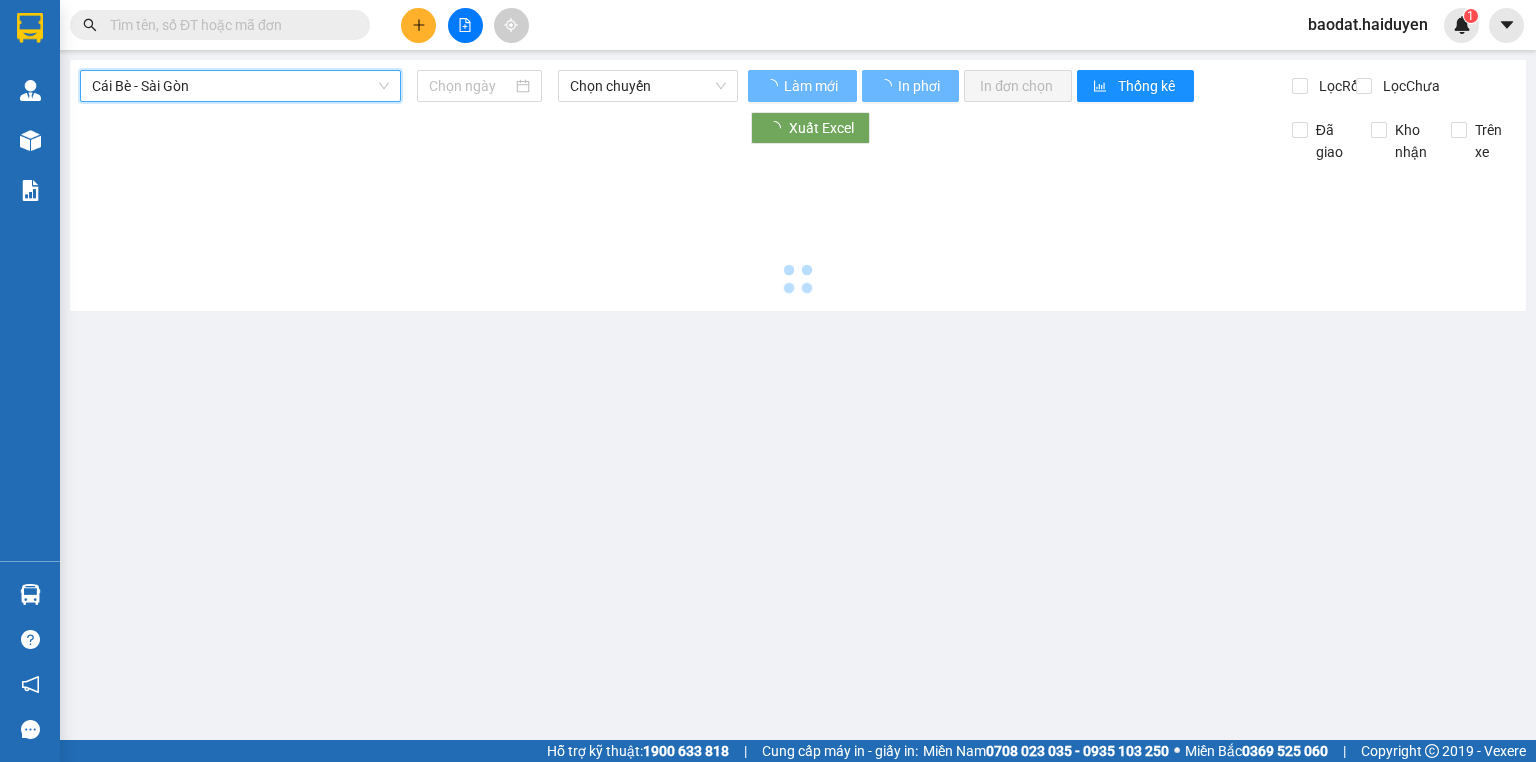 type on "02/08/2025" 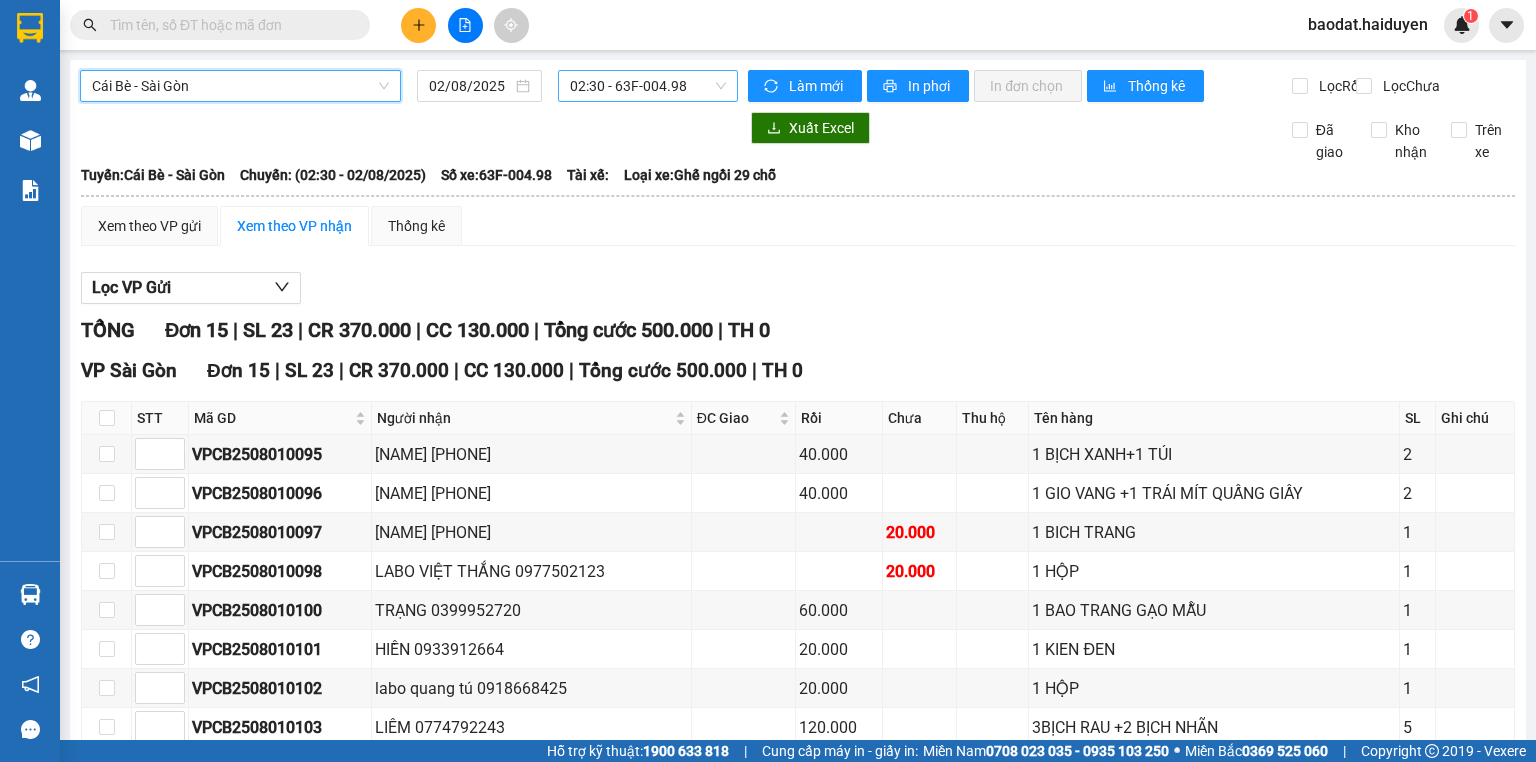 click on "02:30     - 63F-004.98" at bounding box center (648, 86) 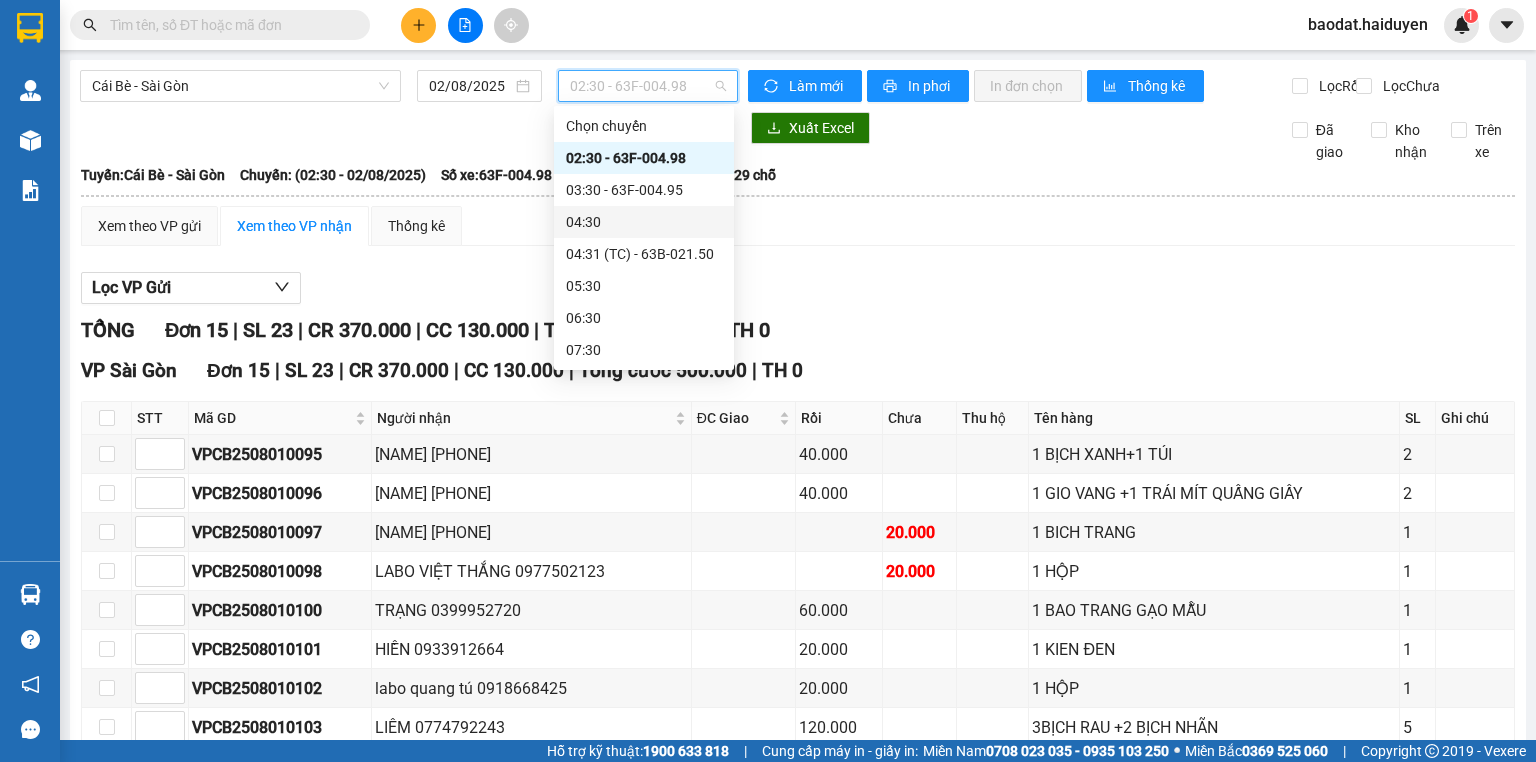 click on "04:30" at bounding box center [644, 222] 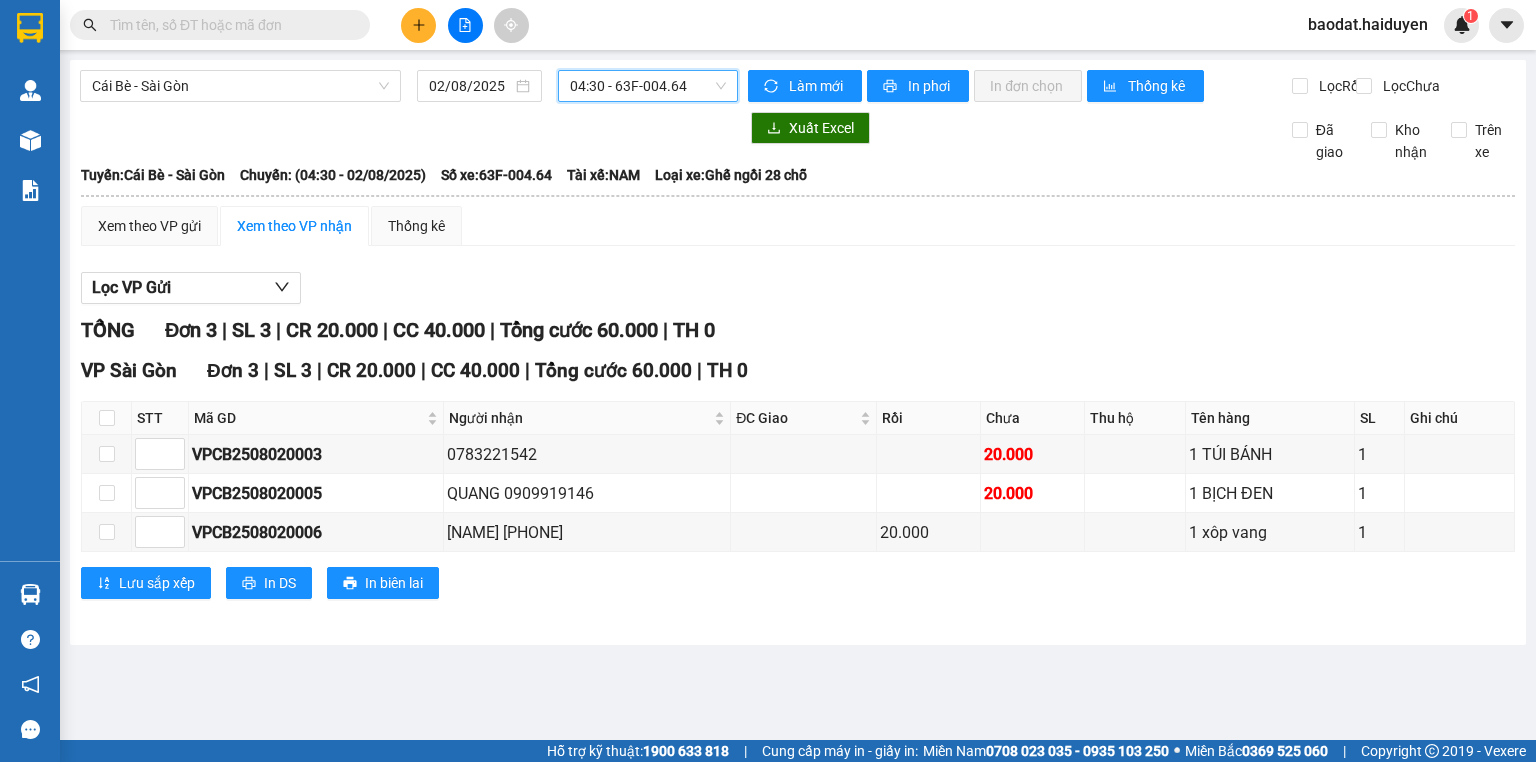 click on "04:30     - 63F-004.64" at bounding box center [648, 86] 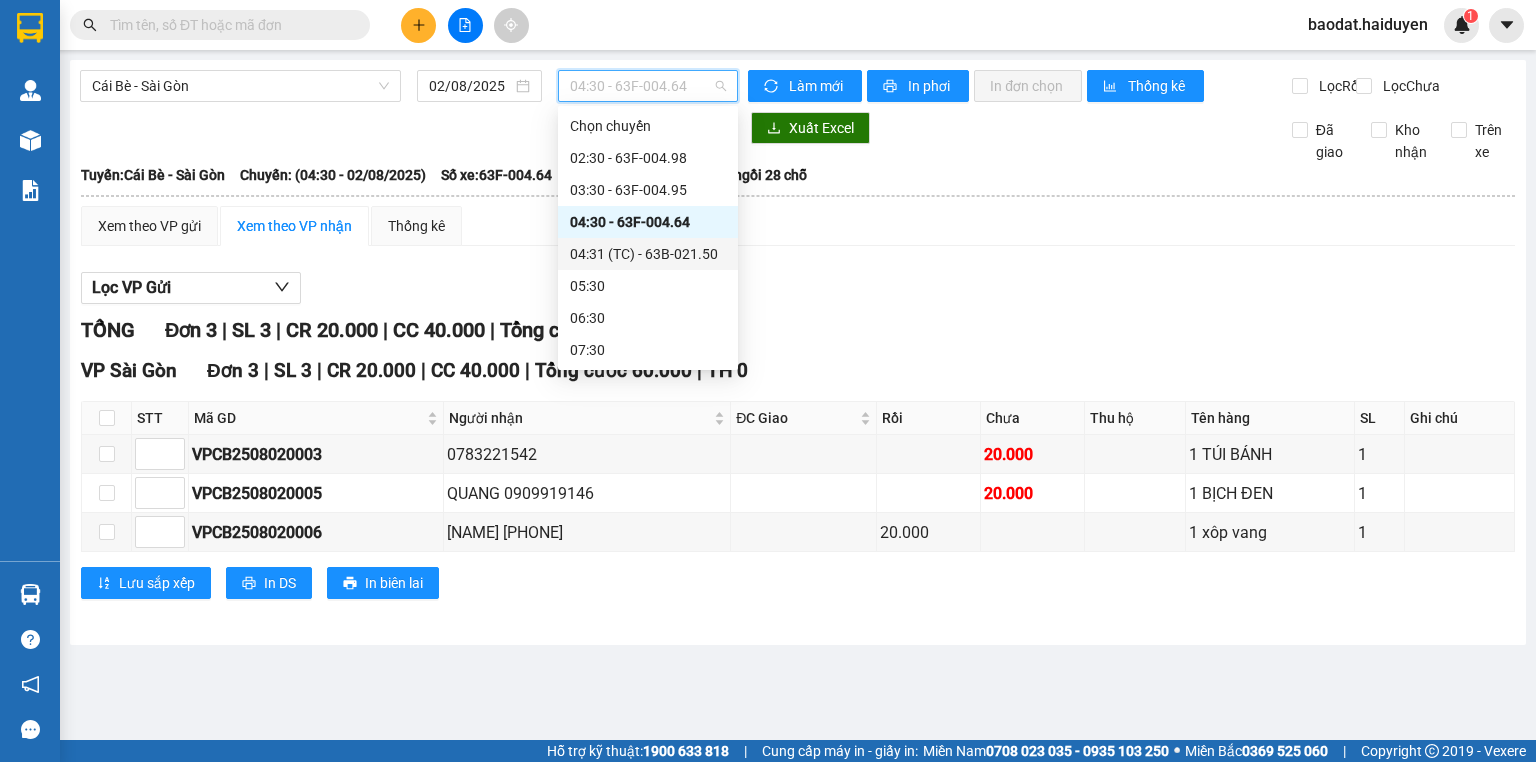 click on "04:31   (TC)   - 63B-021.50" at bounding box center (648, 254) 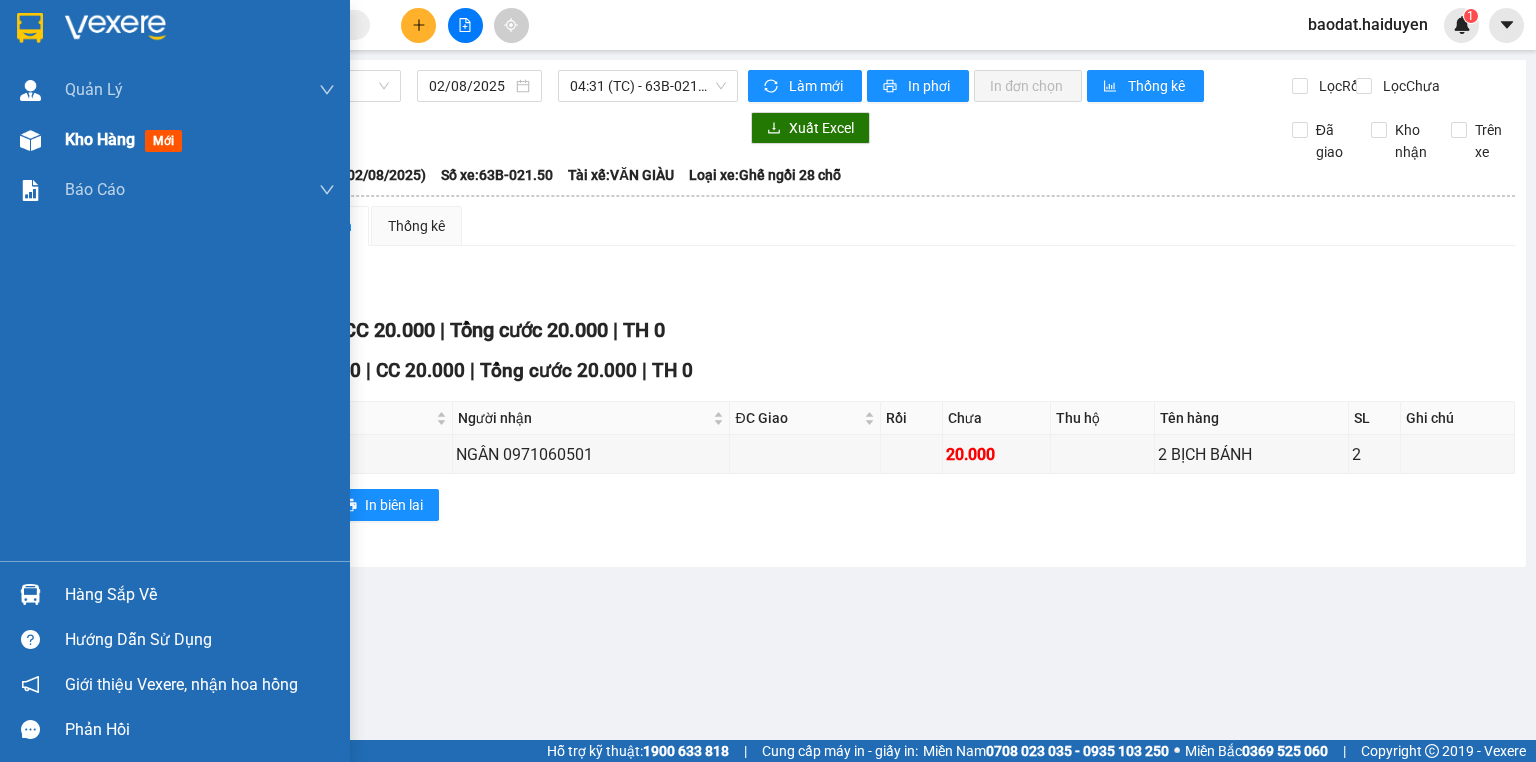 click at bounding box center (30, 140) 